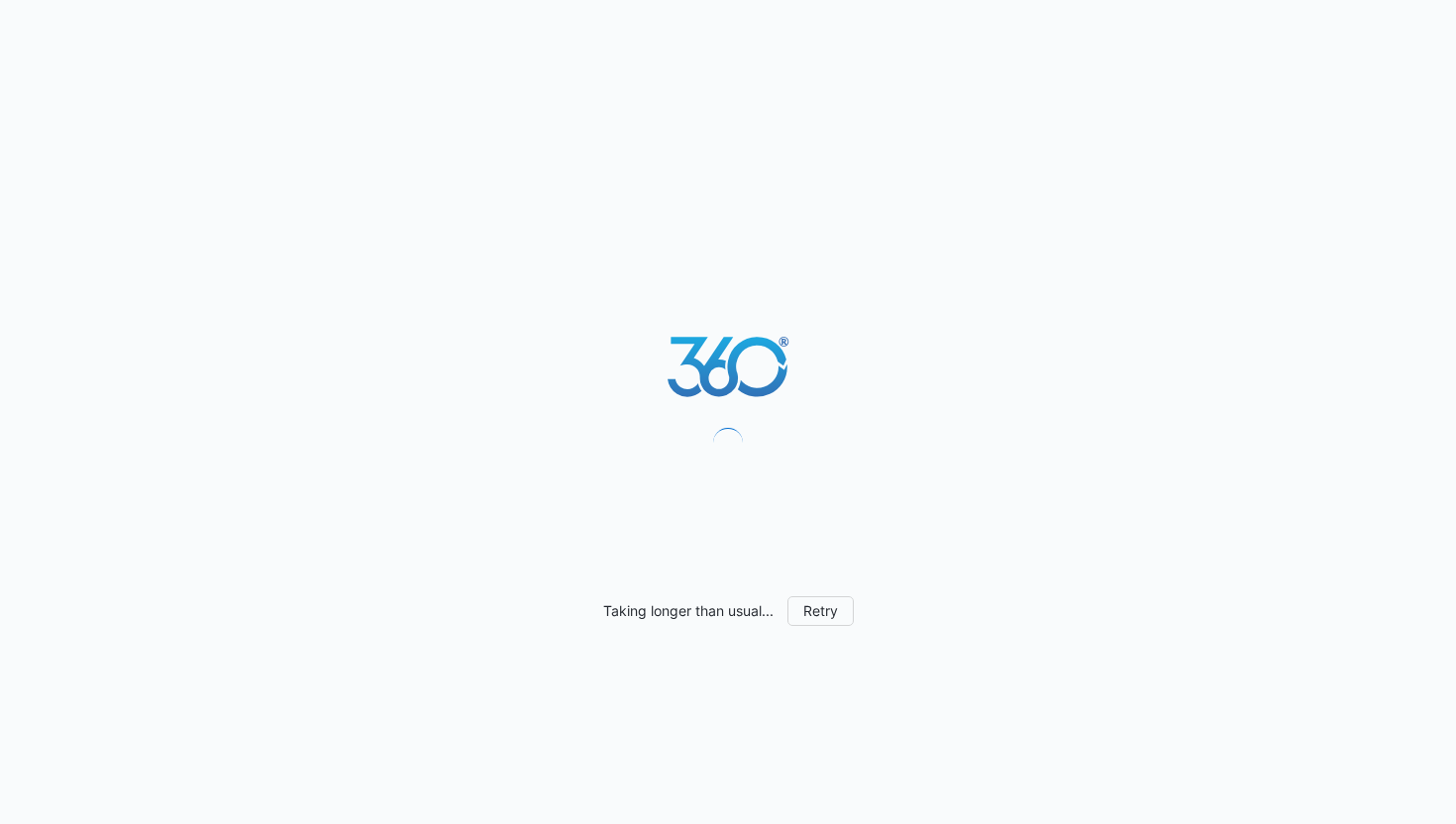 scroll, scrollTop: 0, scrollLeft: 0, axis: both 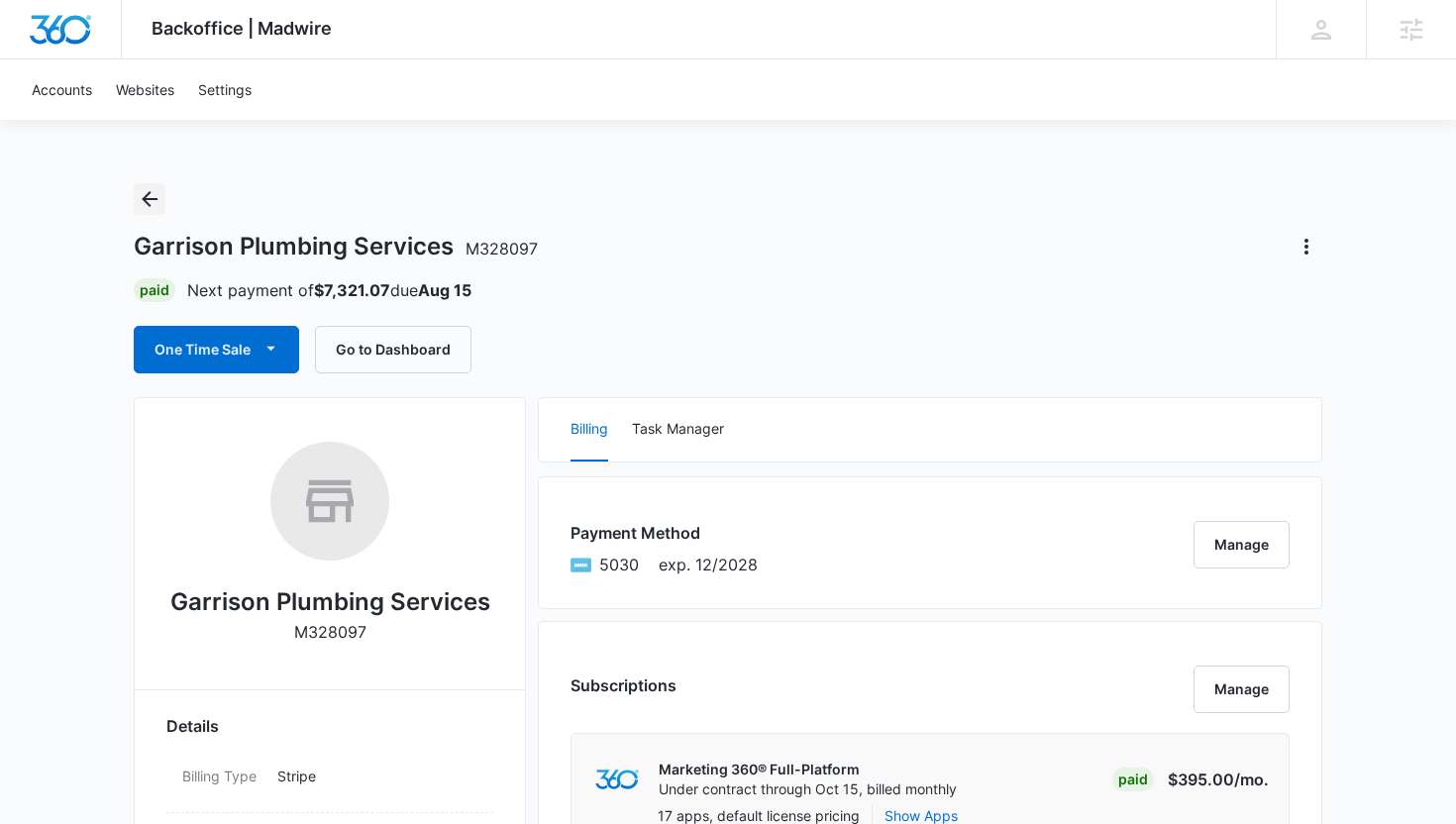 click 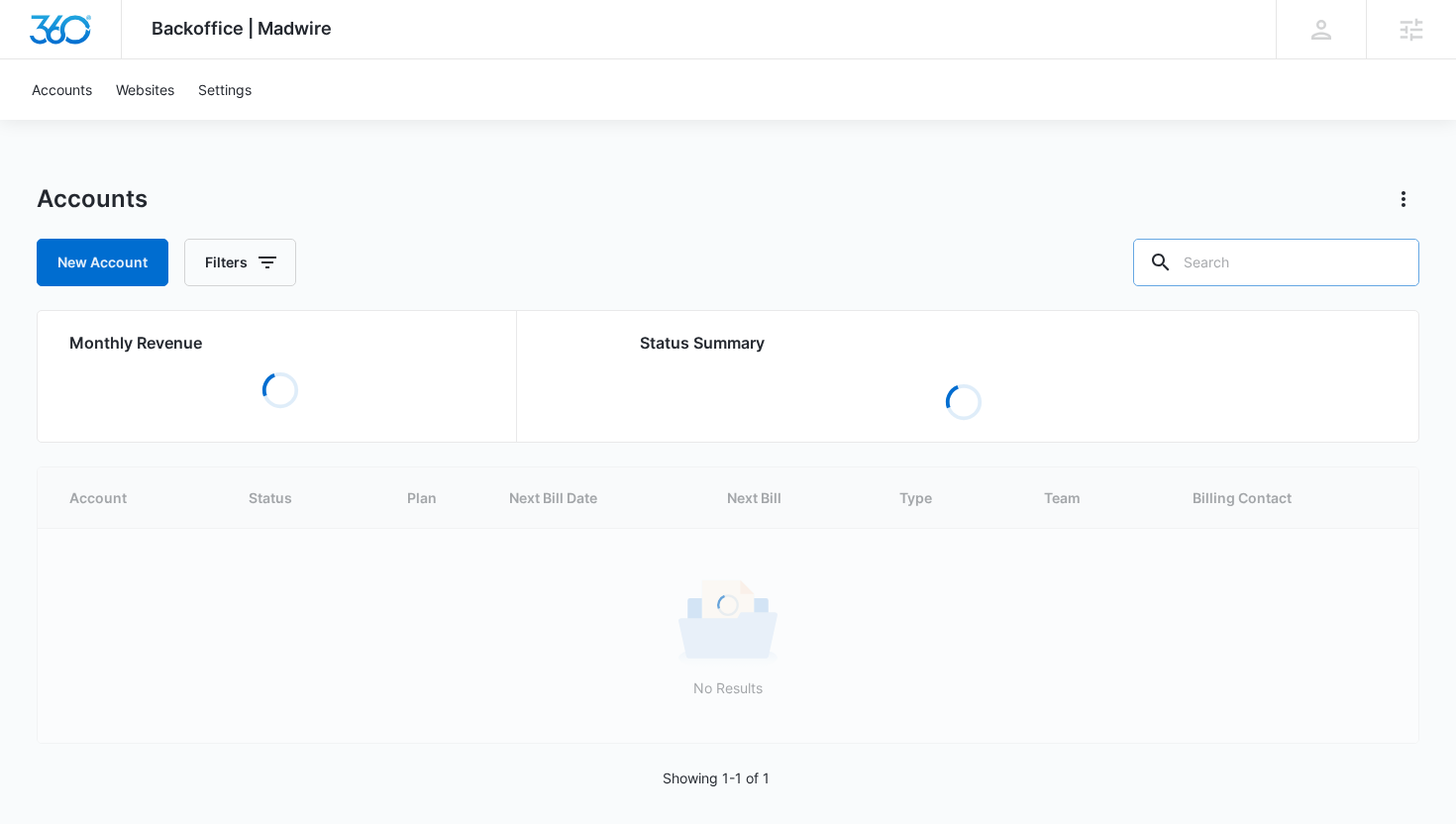 click at bounding box center [1276, 262] 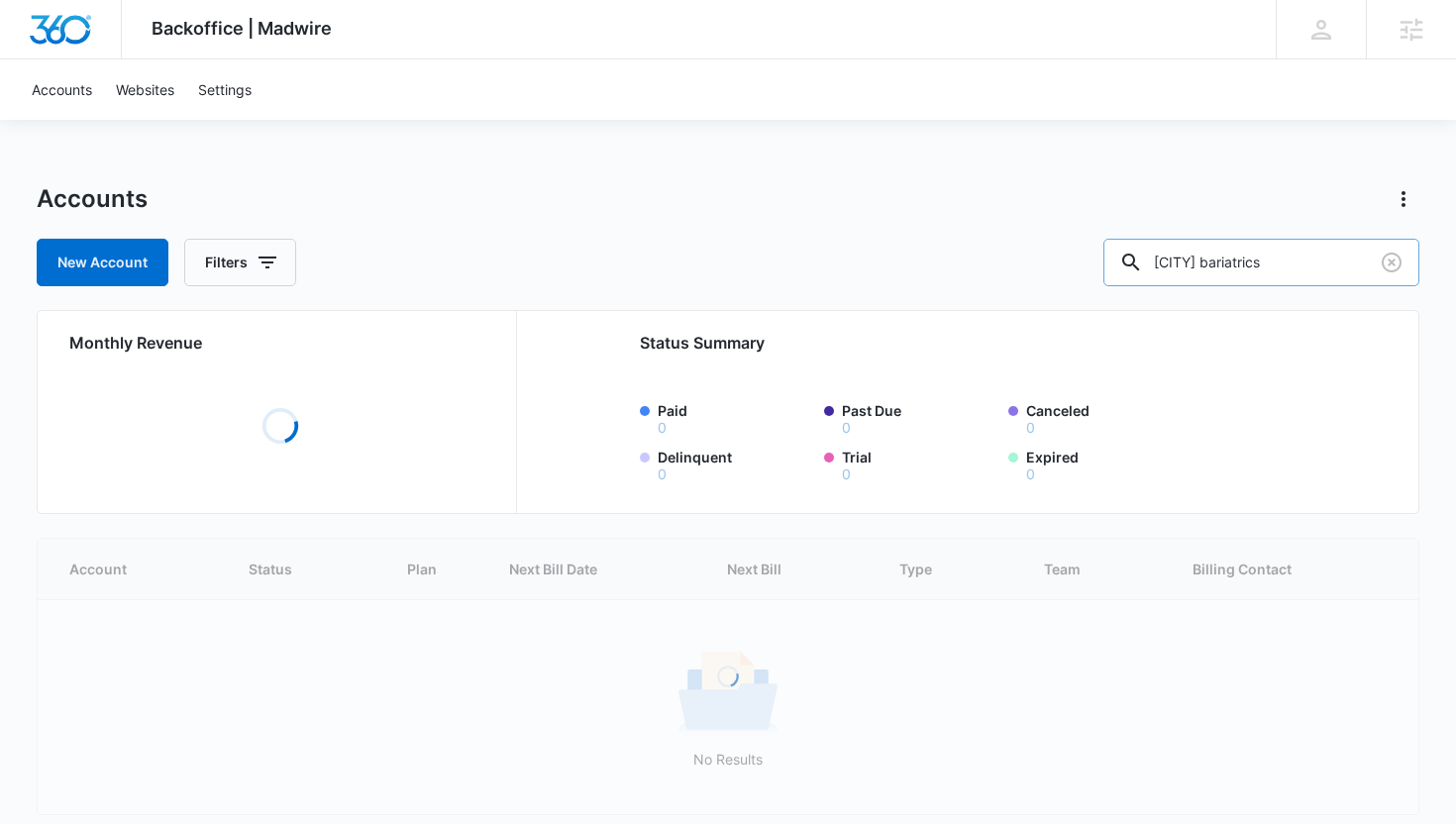 type on "[CITY] bariatrics" 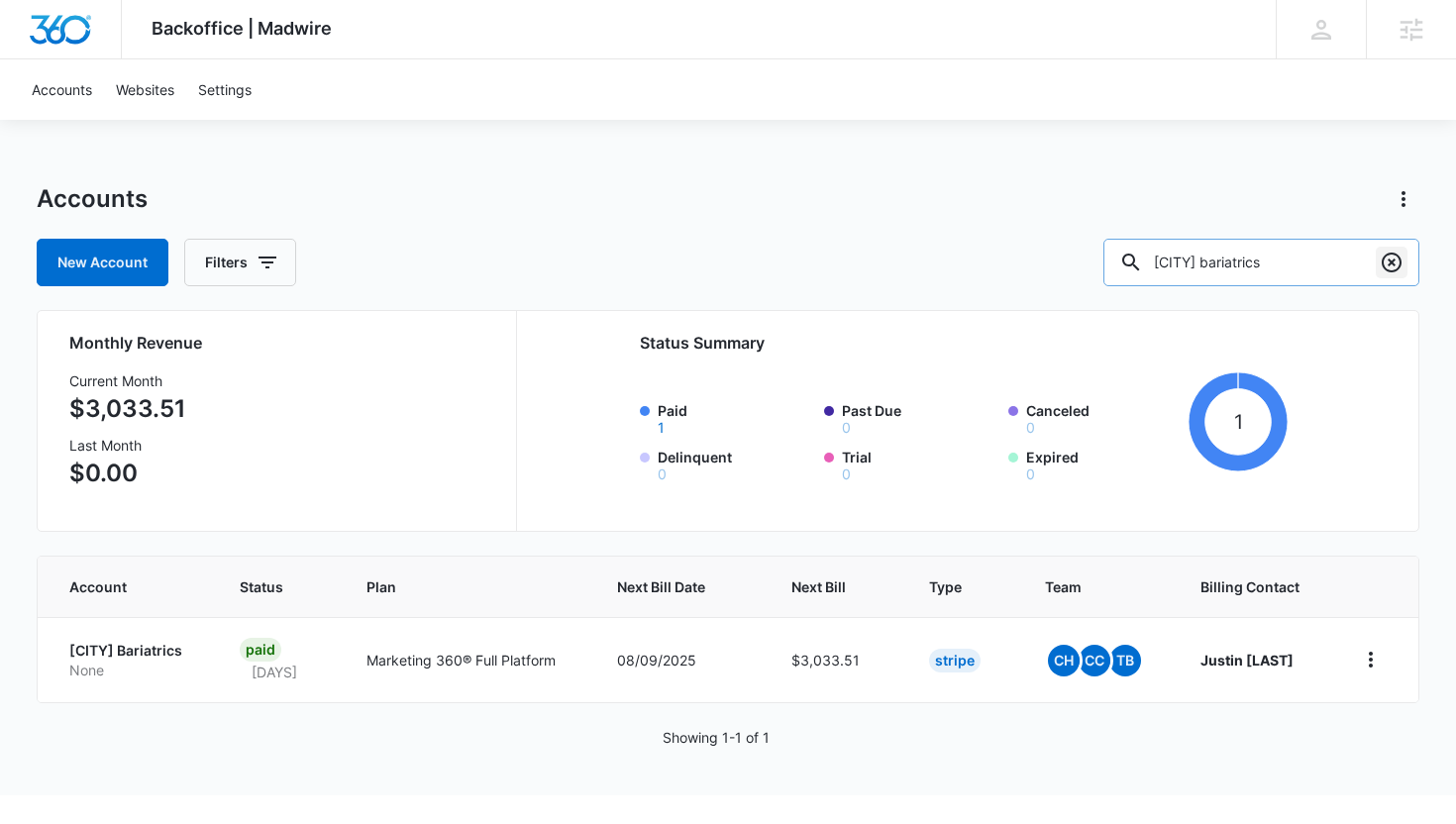 click 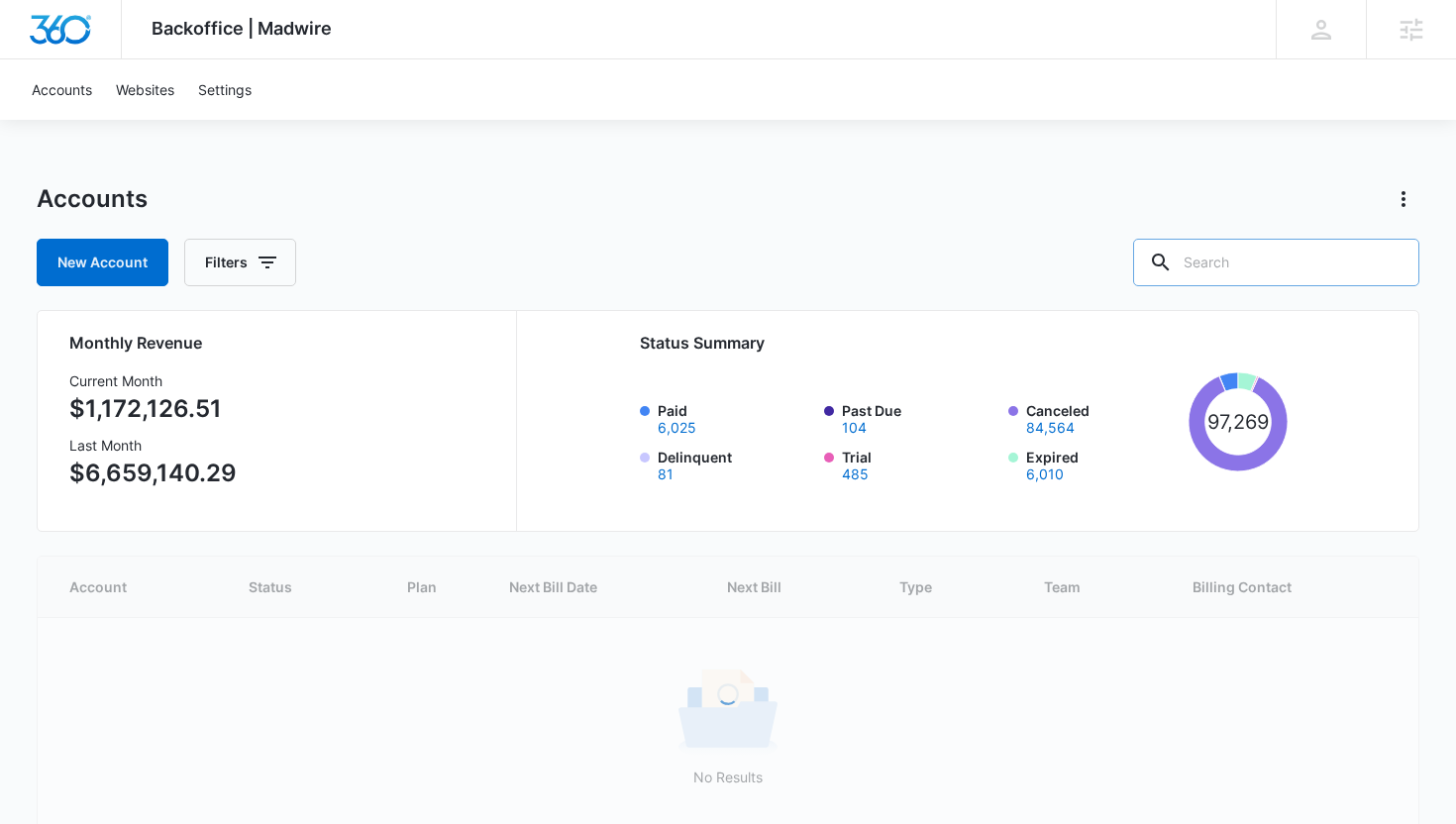 click on "Accounts New Account Filters" at bounding box center [728, 235] 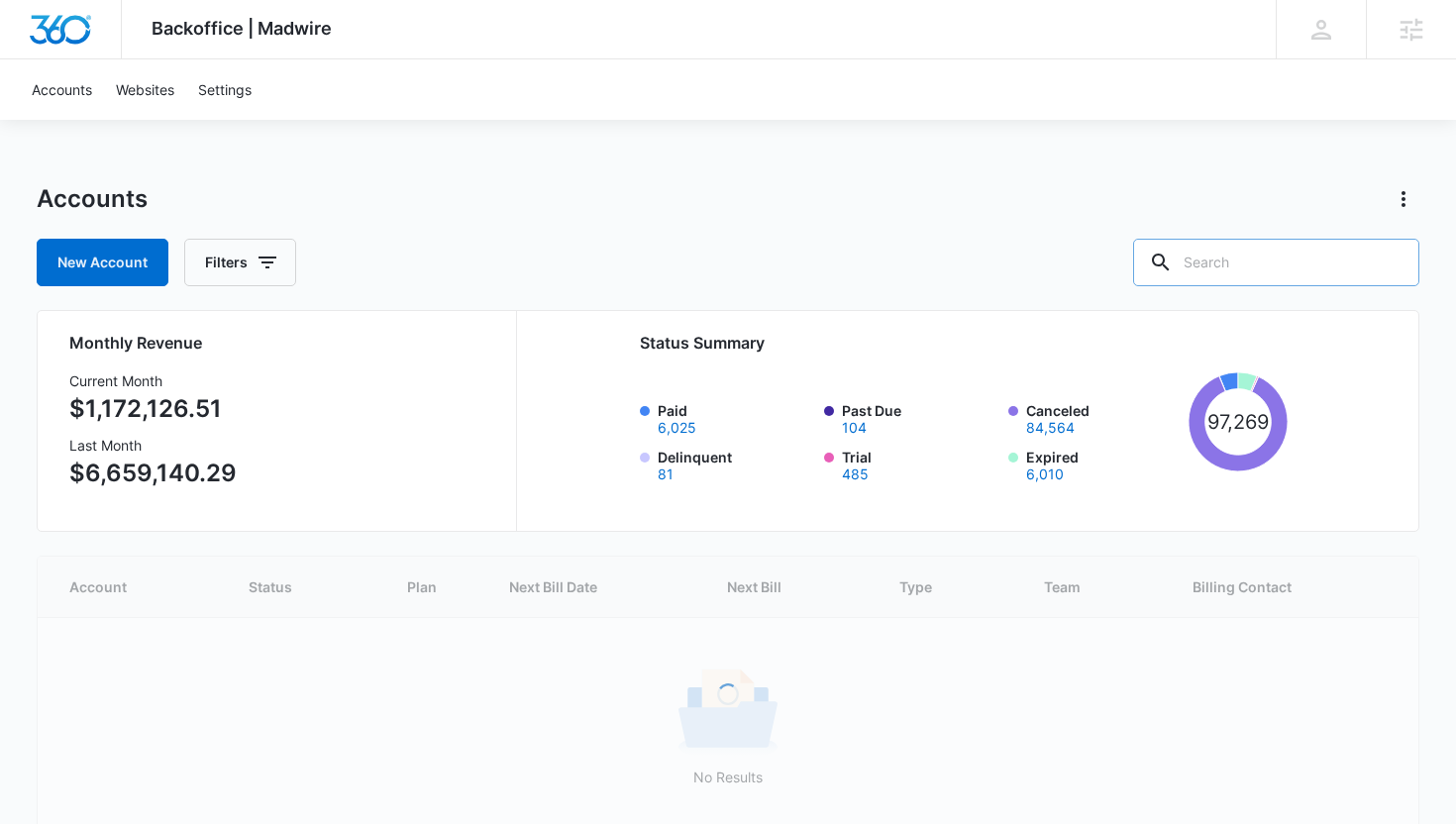 click 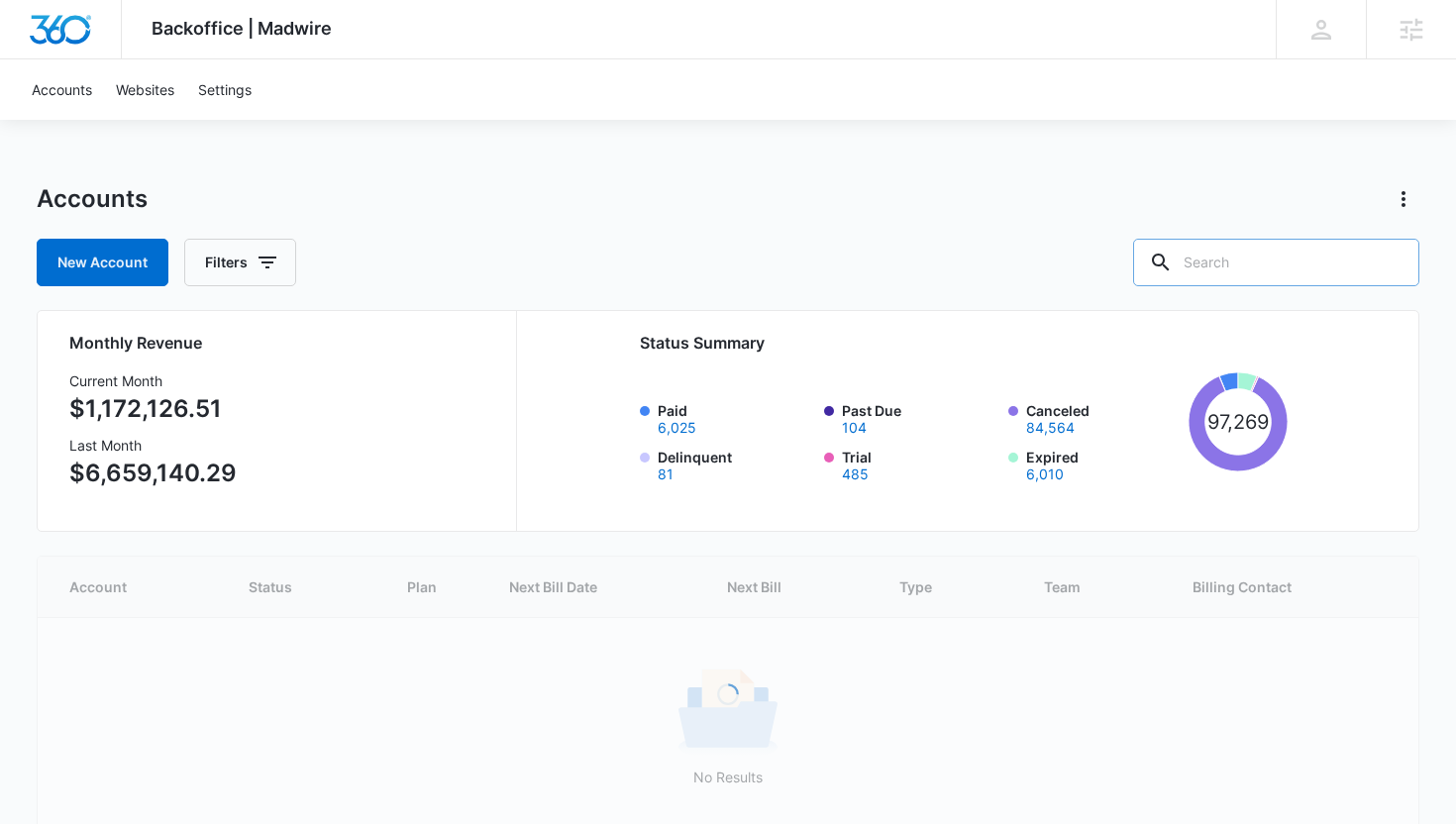 click at bounding box center (1276, 262) 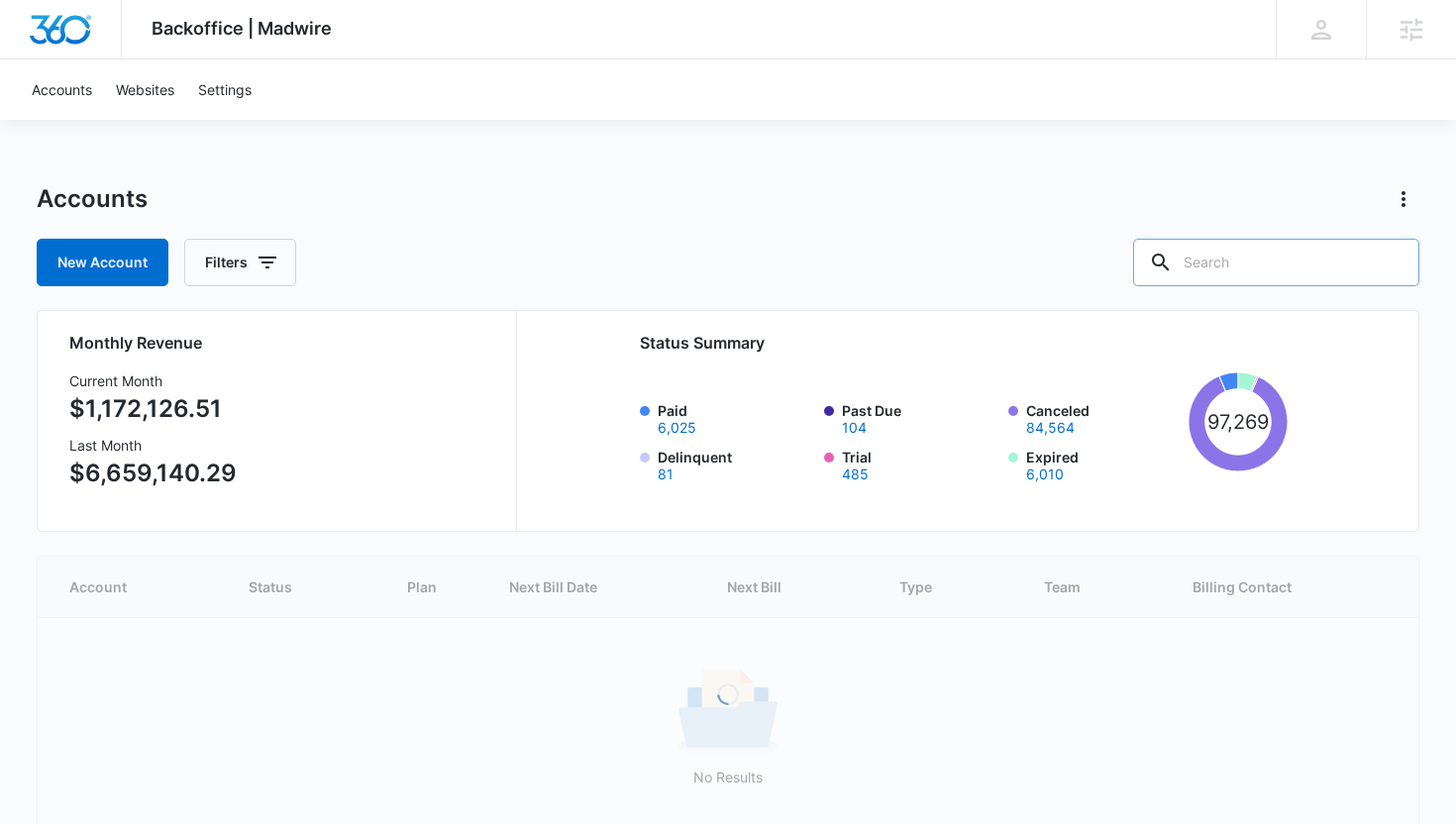 paste on "Alaska Pediatric Specialties" 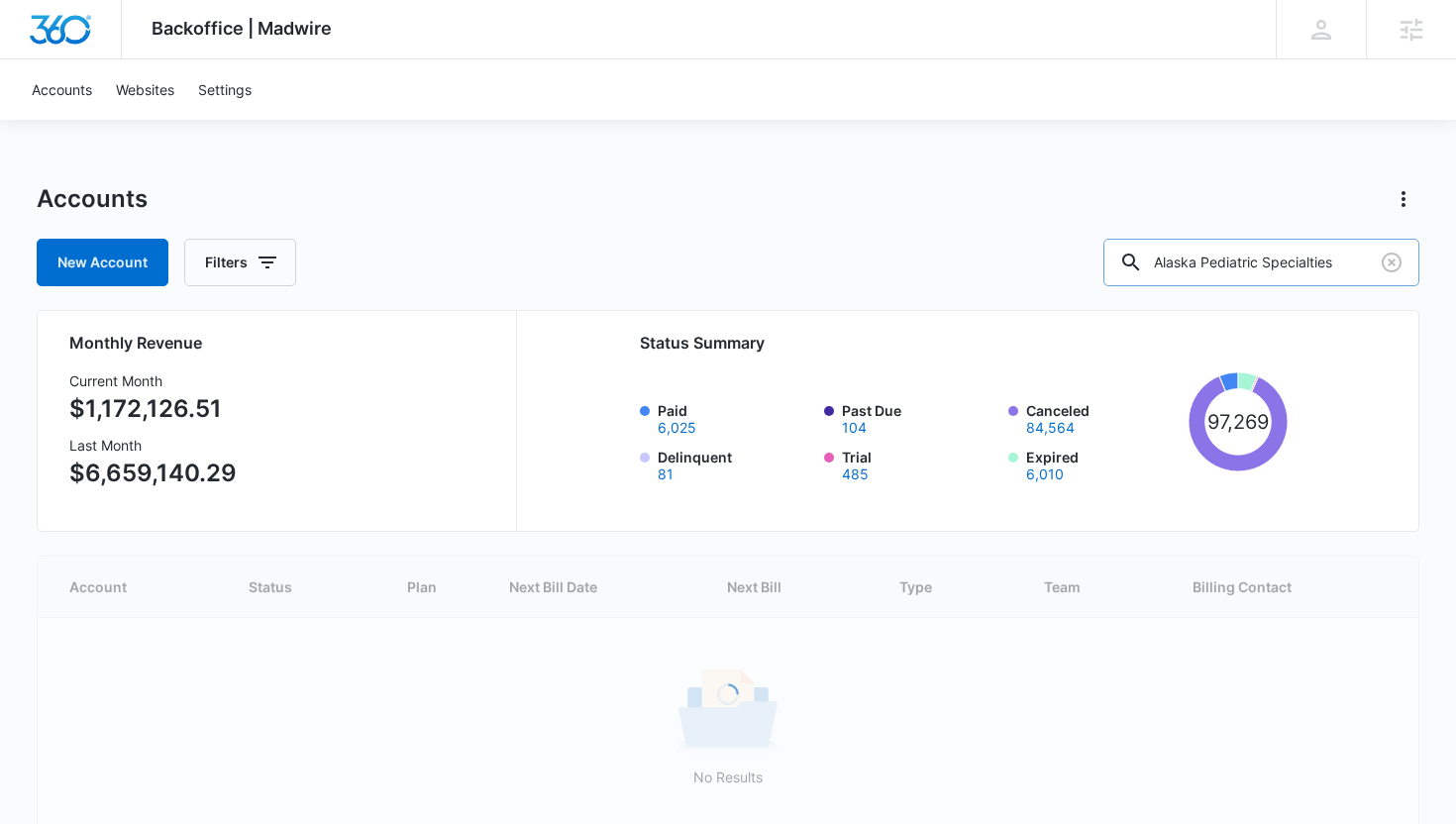 scroll, scrollTop: 0, scrollLeft: 24, axis: horizontal 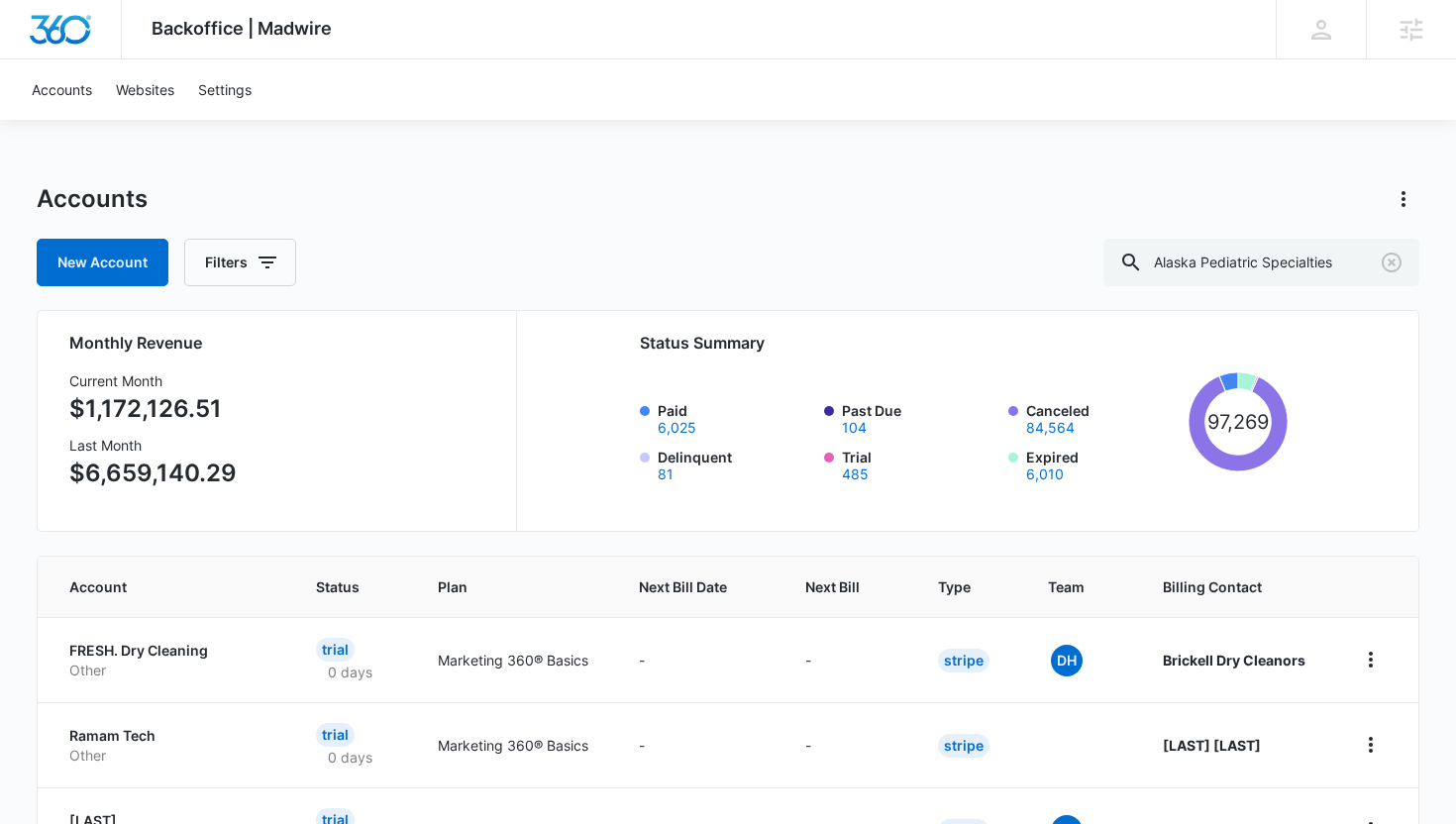 click on "Accounts New Account Filters Alaska Pediatric Specialties Monthly Revenue Current Month $1,172,126.51 Last Month $6,659,140.29 Status Summary Paid 6,025 Past Due 104 Canceled 84,564 Delinquent 81 Trial 485 Expired 6,010 97,269 Account Status Plan Next Bill Date Next Bill Type Team Billing Contact FRESH. Dry Cleaning  Other Trial 0 days Marketing 360® Basics - - Stripe DH Brickell Dry Cleanors   Ramam Tech  Other Trial 0 days Marketing 360® Basics - - Stripe Dheeraj   Kumar KITI MEZANI Retail Store Trial 0 days Marketing 360® Basics - - Stripe KL Jay   jacobs Selera Counseling Therapist Trial 0 days Marketing 360® Basics - - Stripe CP kim   Superior Promos INC eCommerce Store Trial 0 days Marketing 360® Basics - - Stripe Superior   Promos Darman Distributor Inc Retail Store Trial 0 days Marketing 360® Basics - - Stripe Jenny   Lopez Jillian’s Babysitting Service! Child Care Trial 0 days Marketing 360® Basics - - Stripe AR Jillian   Ash NY smart construction  Contractor Trial 0 days - - Stripe RS   - -" at bounding box center [728, 880] 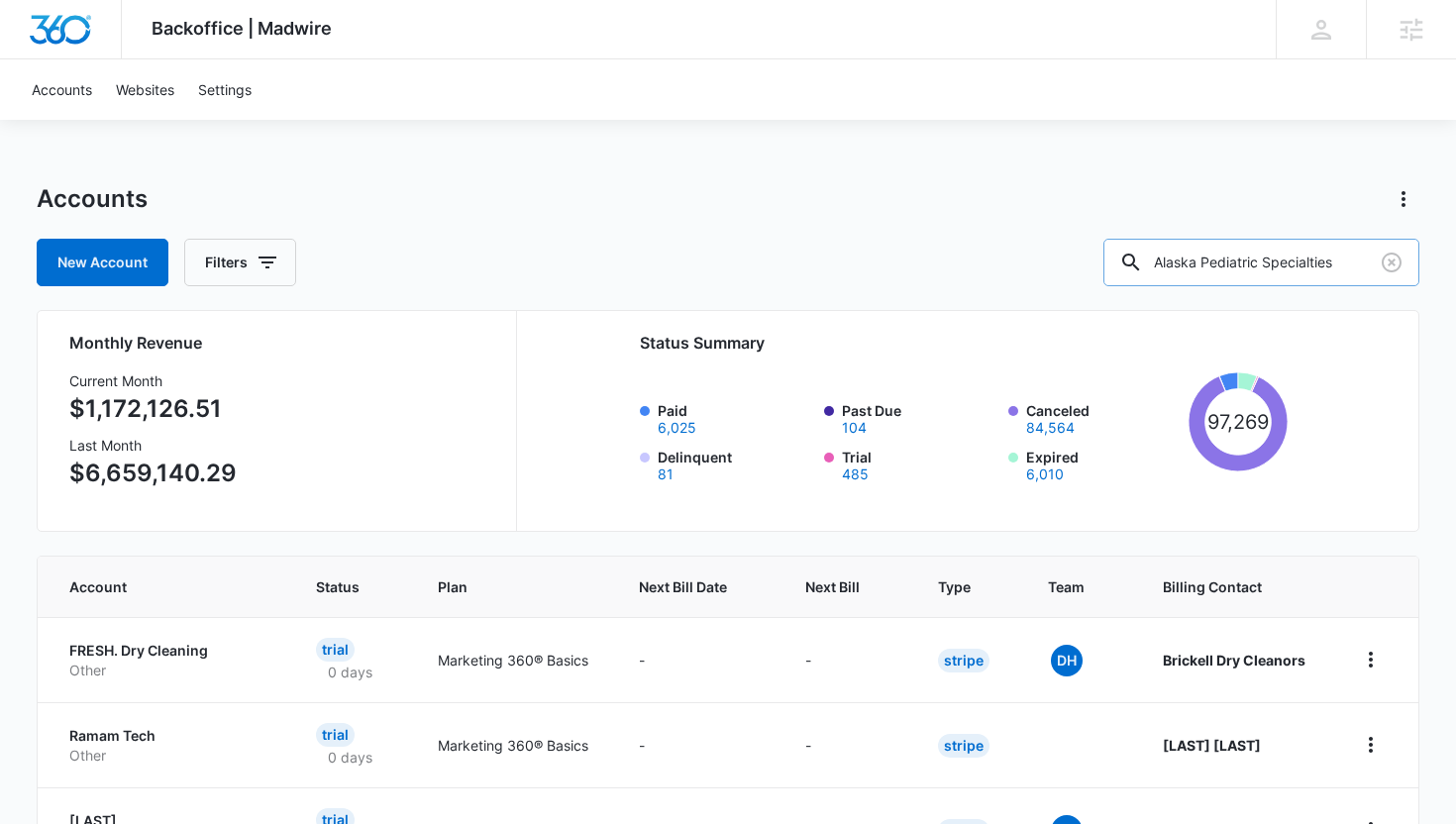 click on "Alaska Pediatric Specialties" at bounding box center (1261, 262) 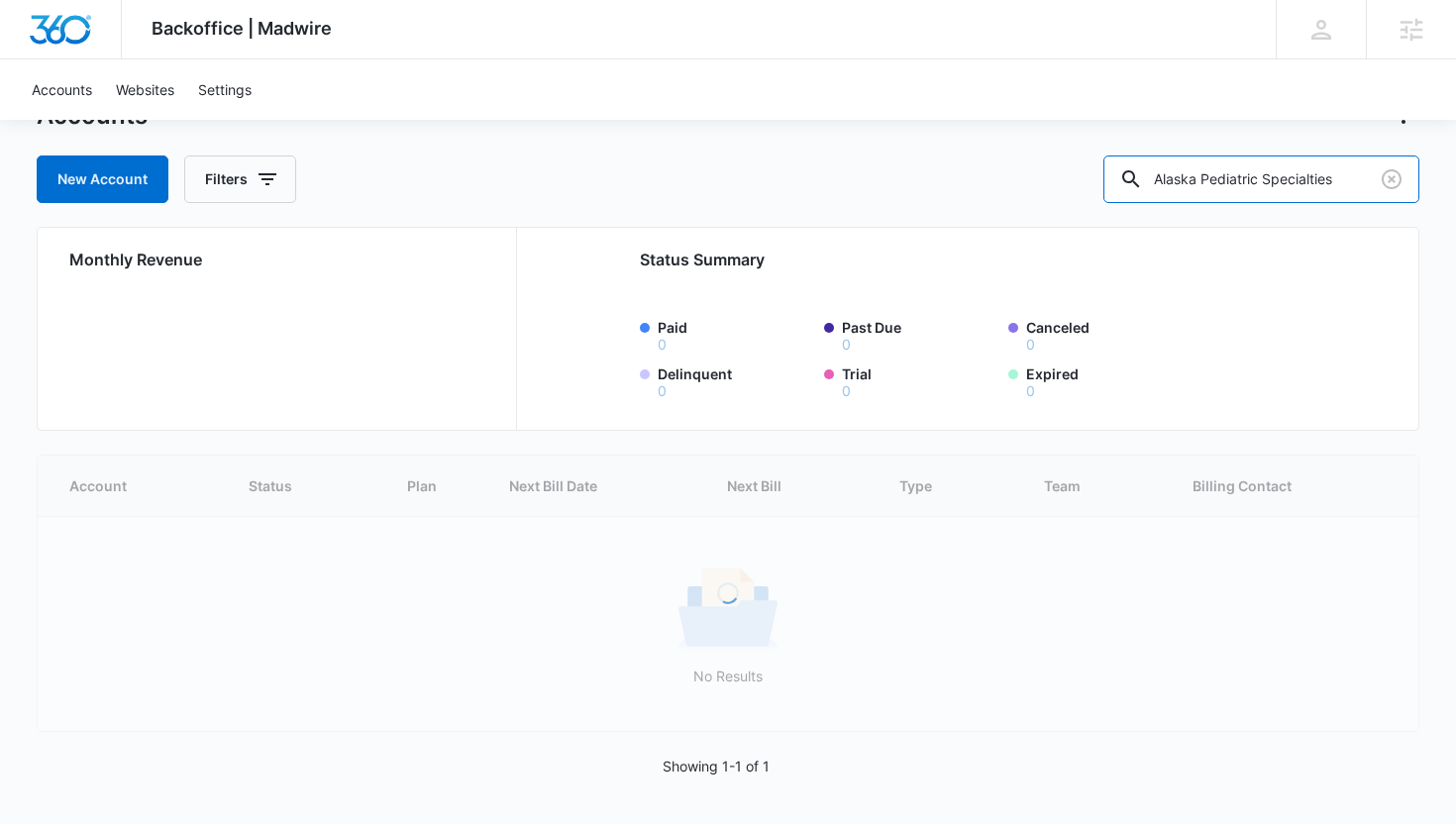 scroll, scrollTop: 15, scrollLeft: 0, axis: vertical 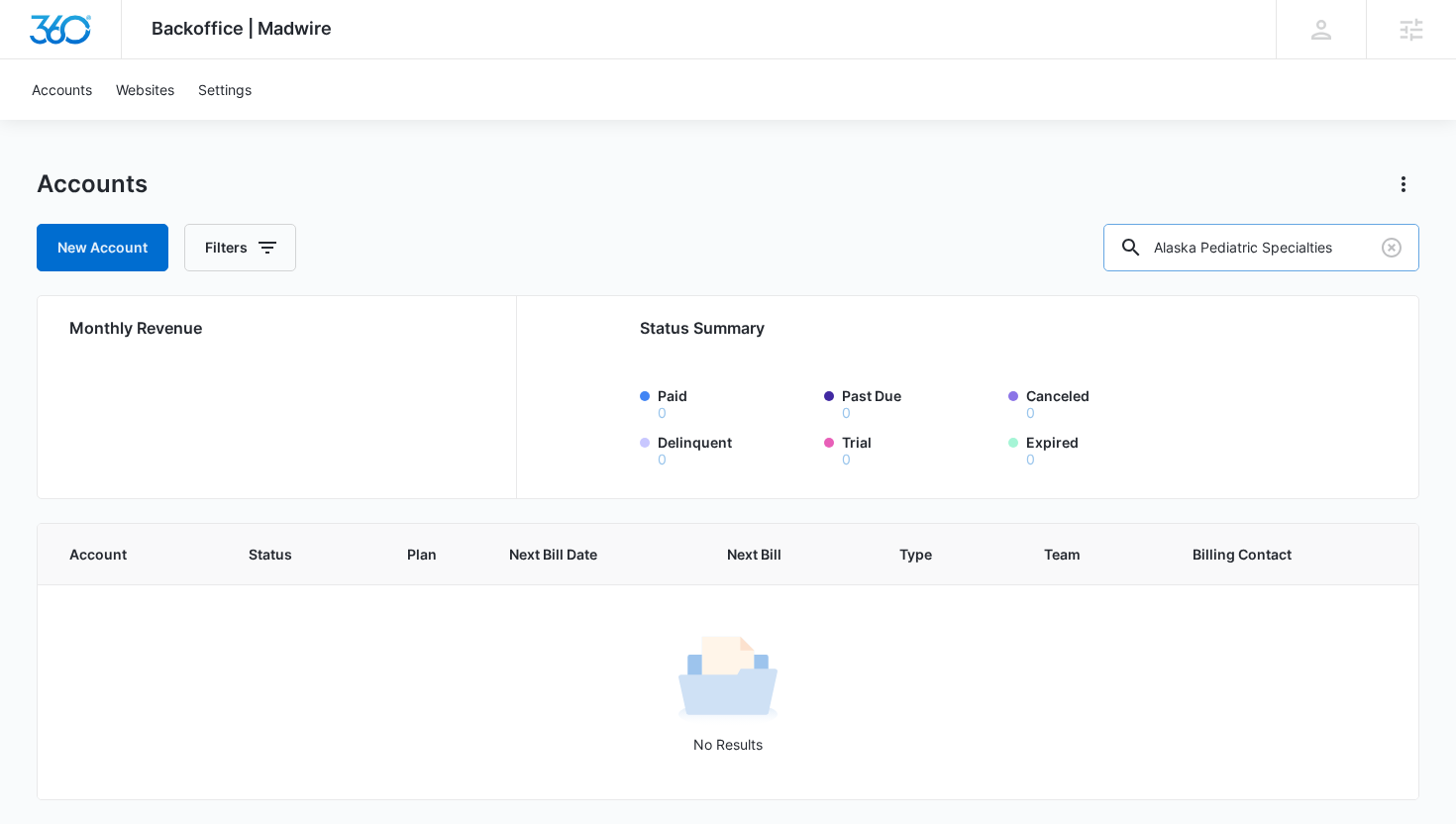 click on "Alaska Pediatric Specialties" at bounding box center (1261, 248) 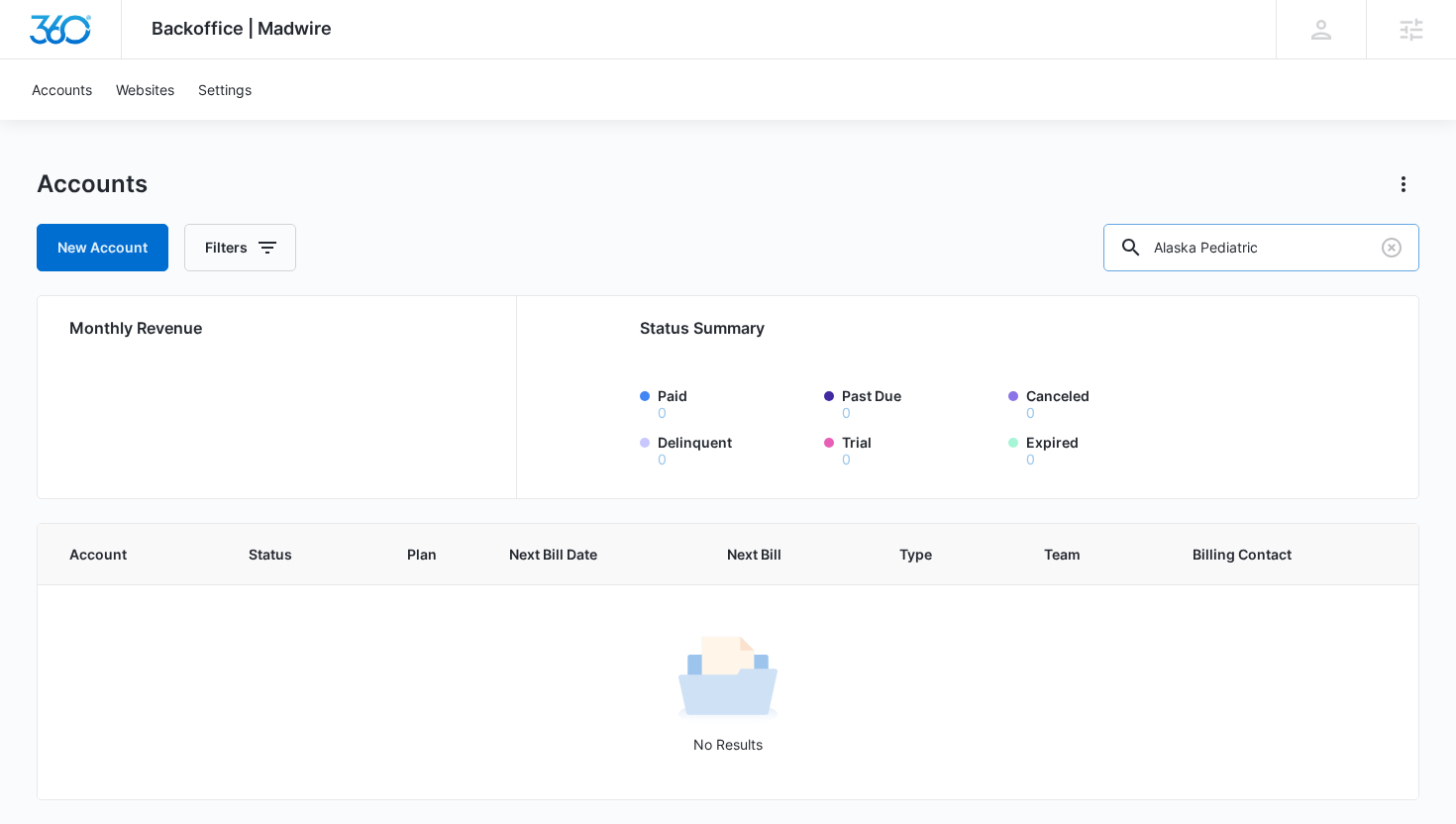 scroll, scrollTop: 0, scrollLeft: 0, axis: both 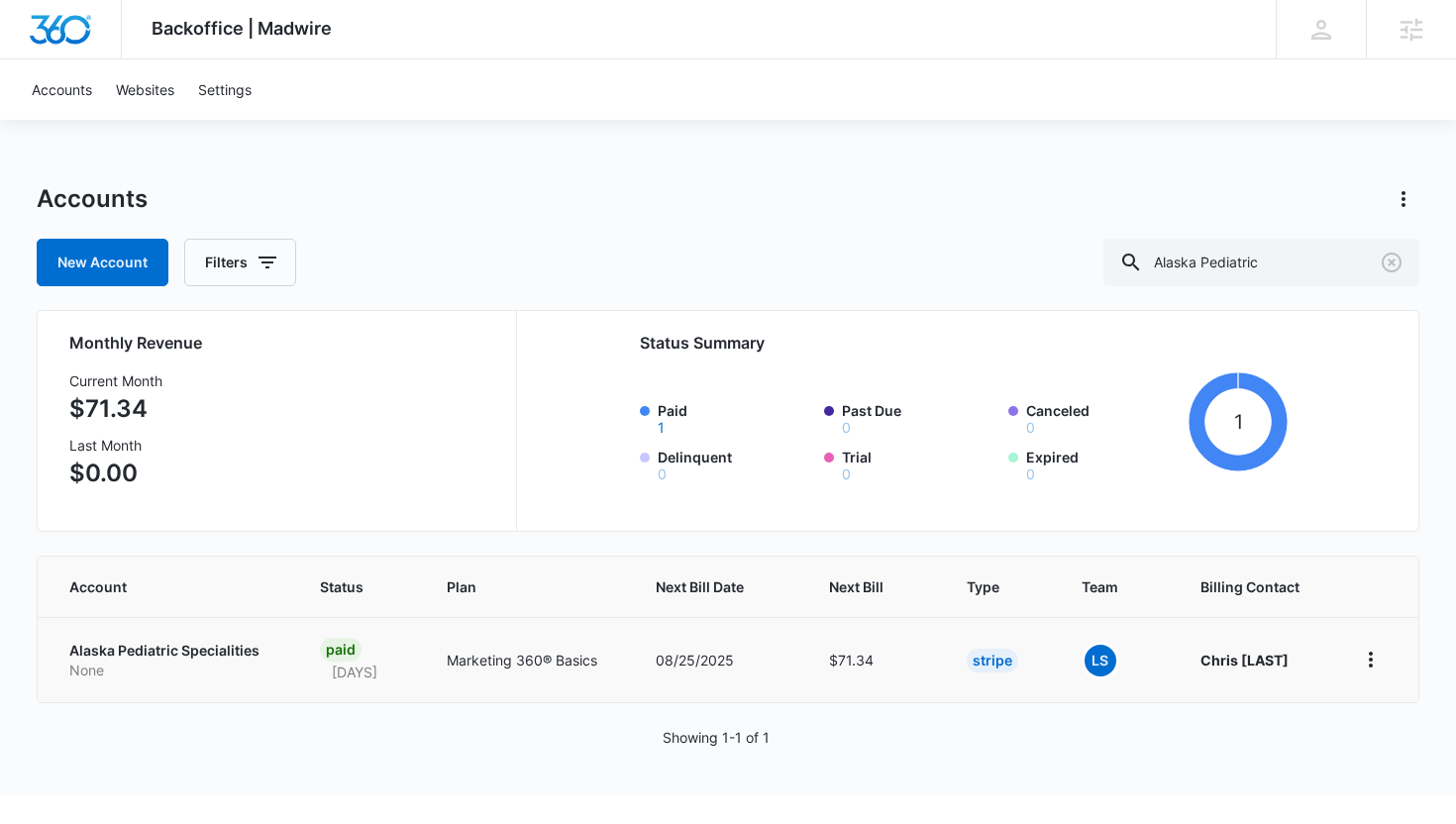 click on "Alaska Pediatric Specialities" at bounding box center [171, 651] 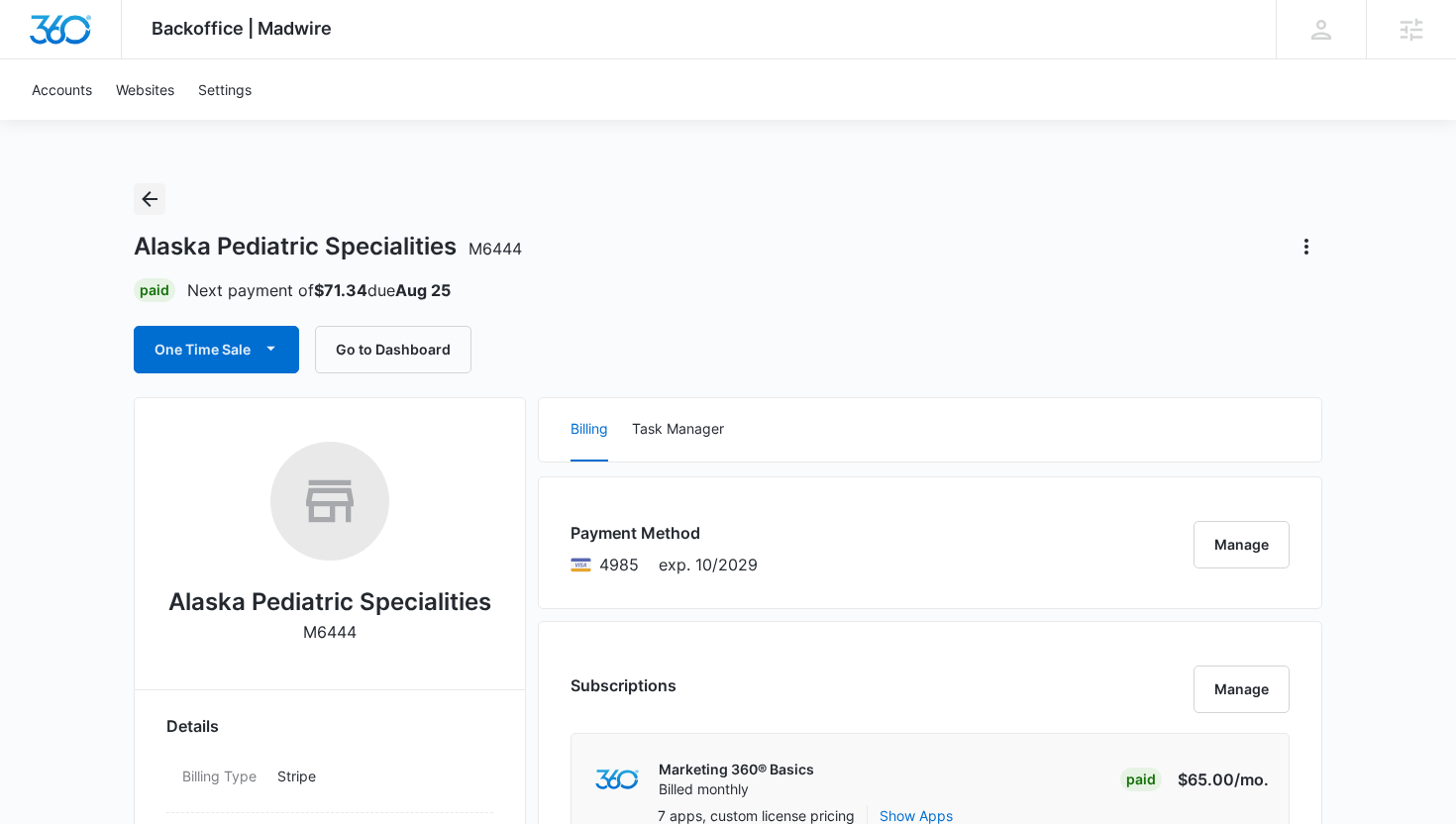 click 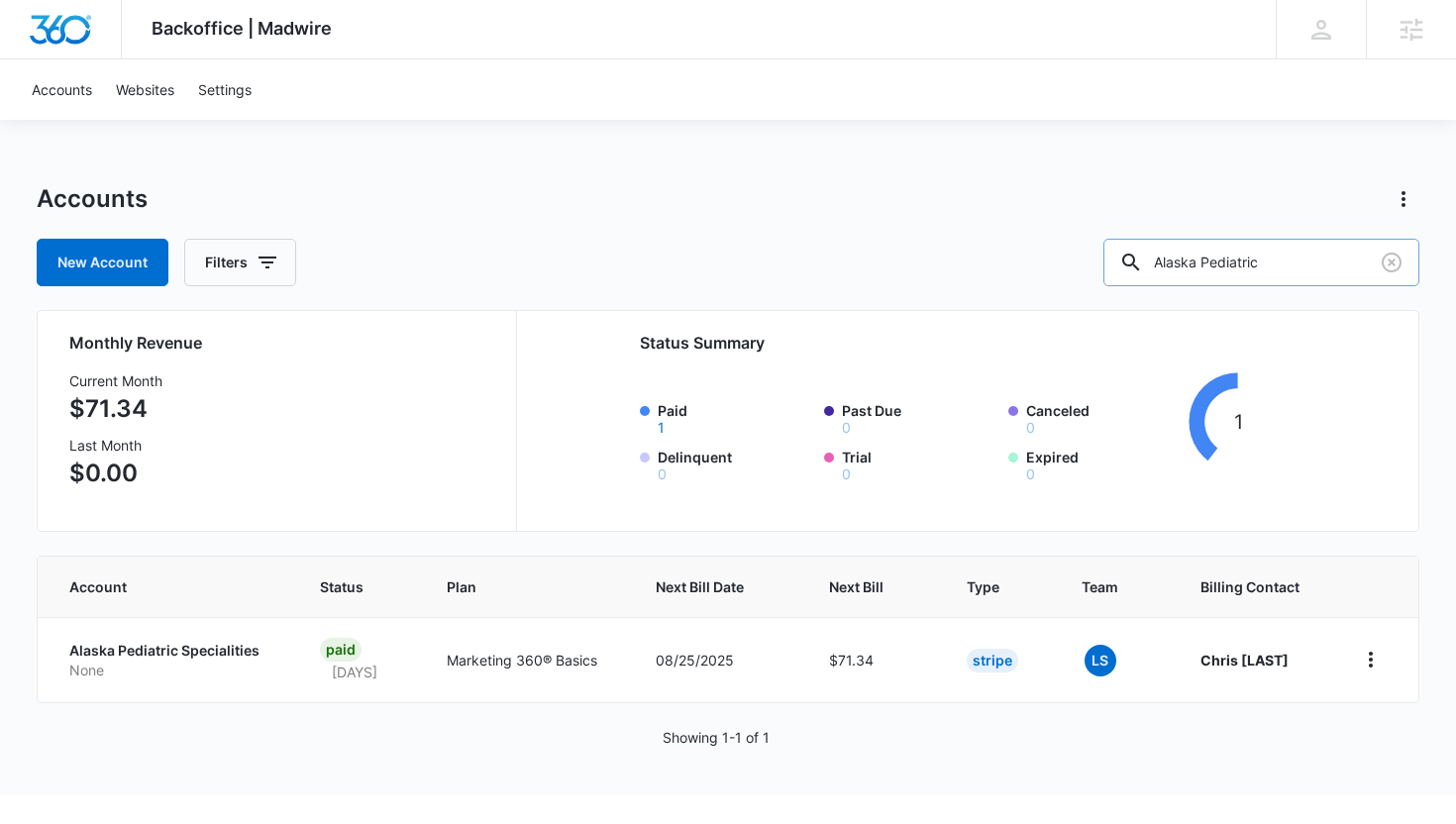 click on "Alaska Pediatric" at bounding box center (1261, 262) 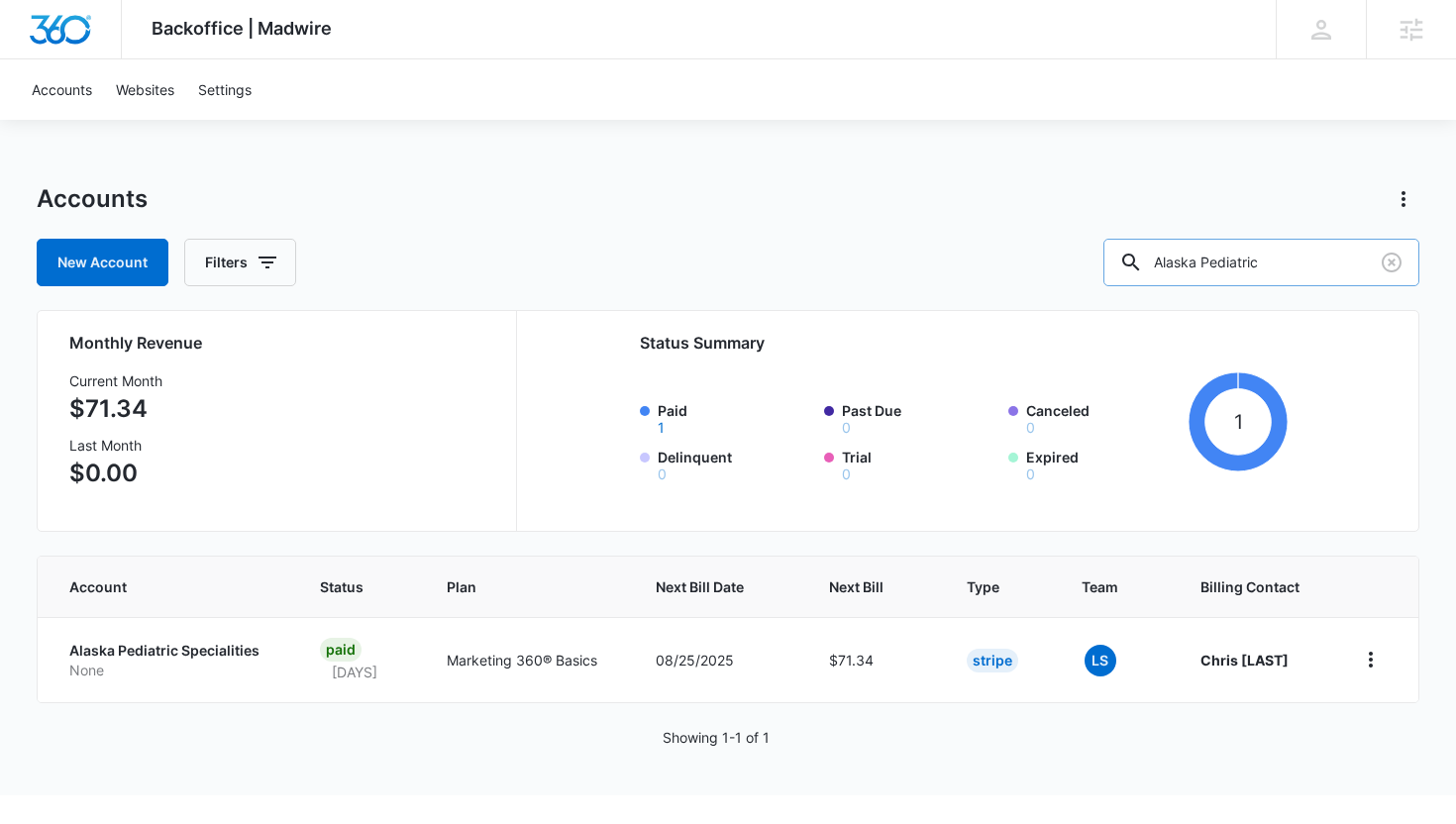click on "Alaska Pediatric" at bounding box center (1261, 262) 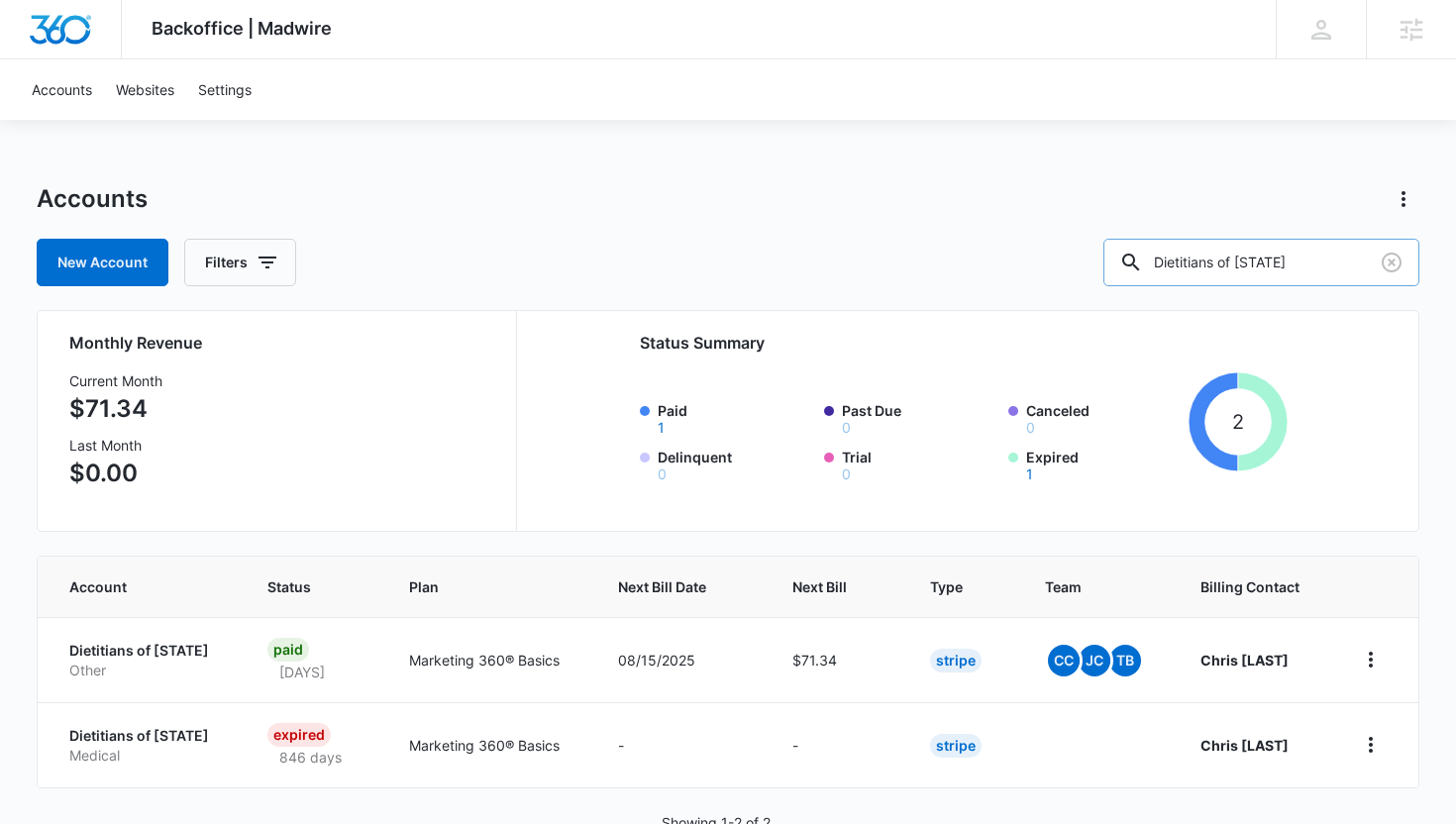 click on "Dietitians of Alaska" at bounding box center (1261, 262) 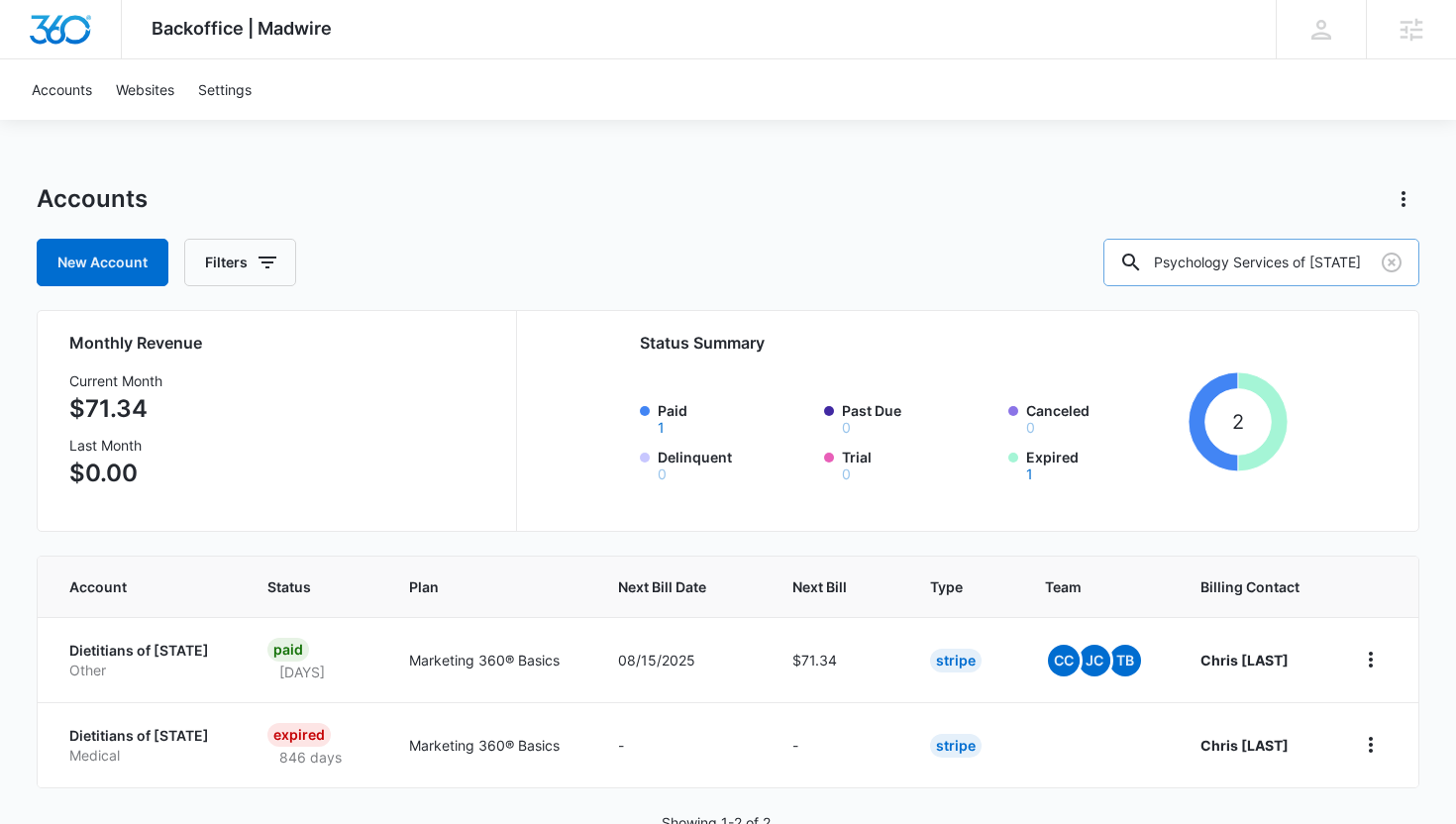 scroll, scrollTop: 0, scrollLeft: 44, axis: horizontal 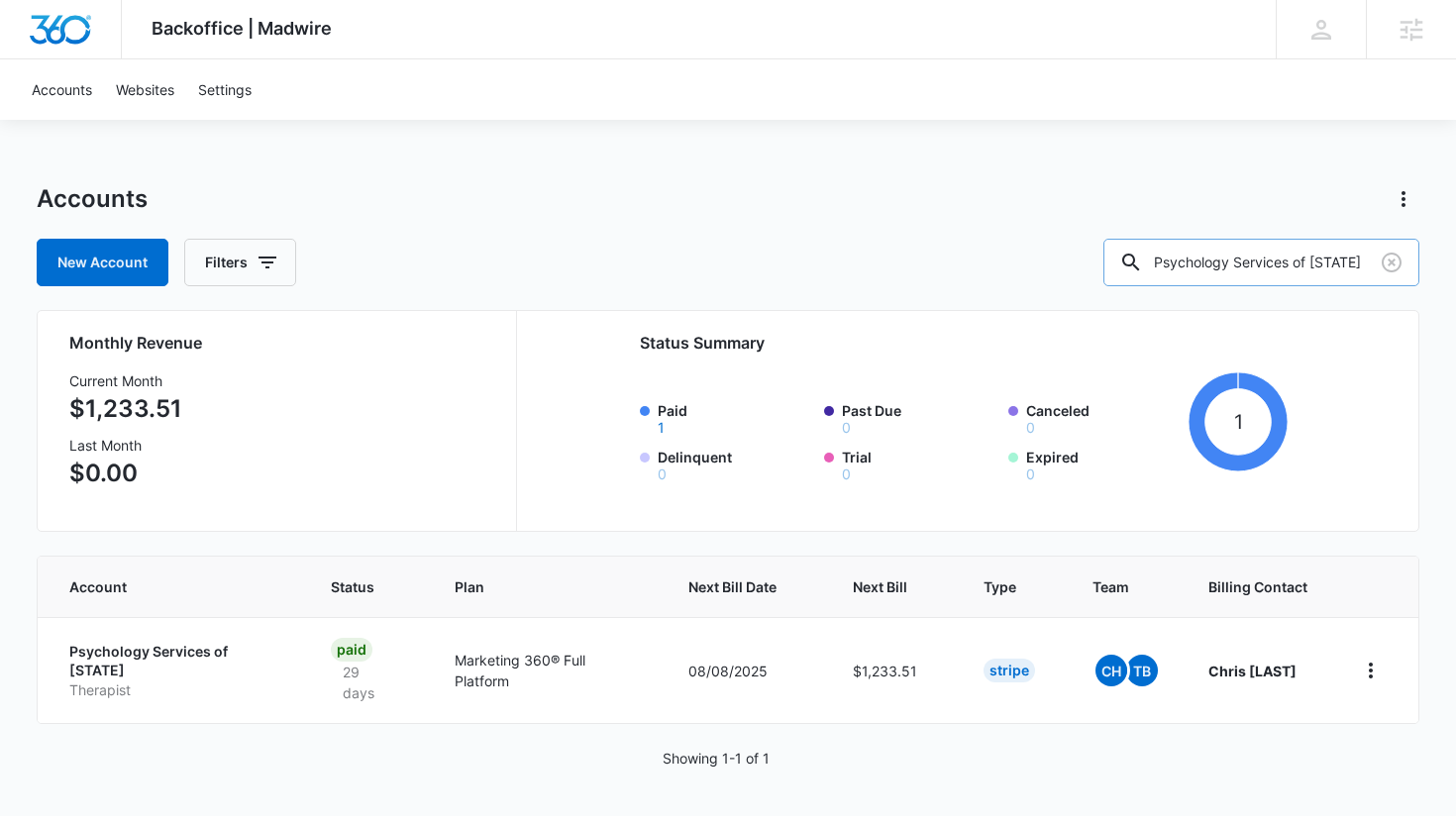 click on "Psychology Services of Alaska" at bounding box center [1261, 262] 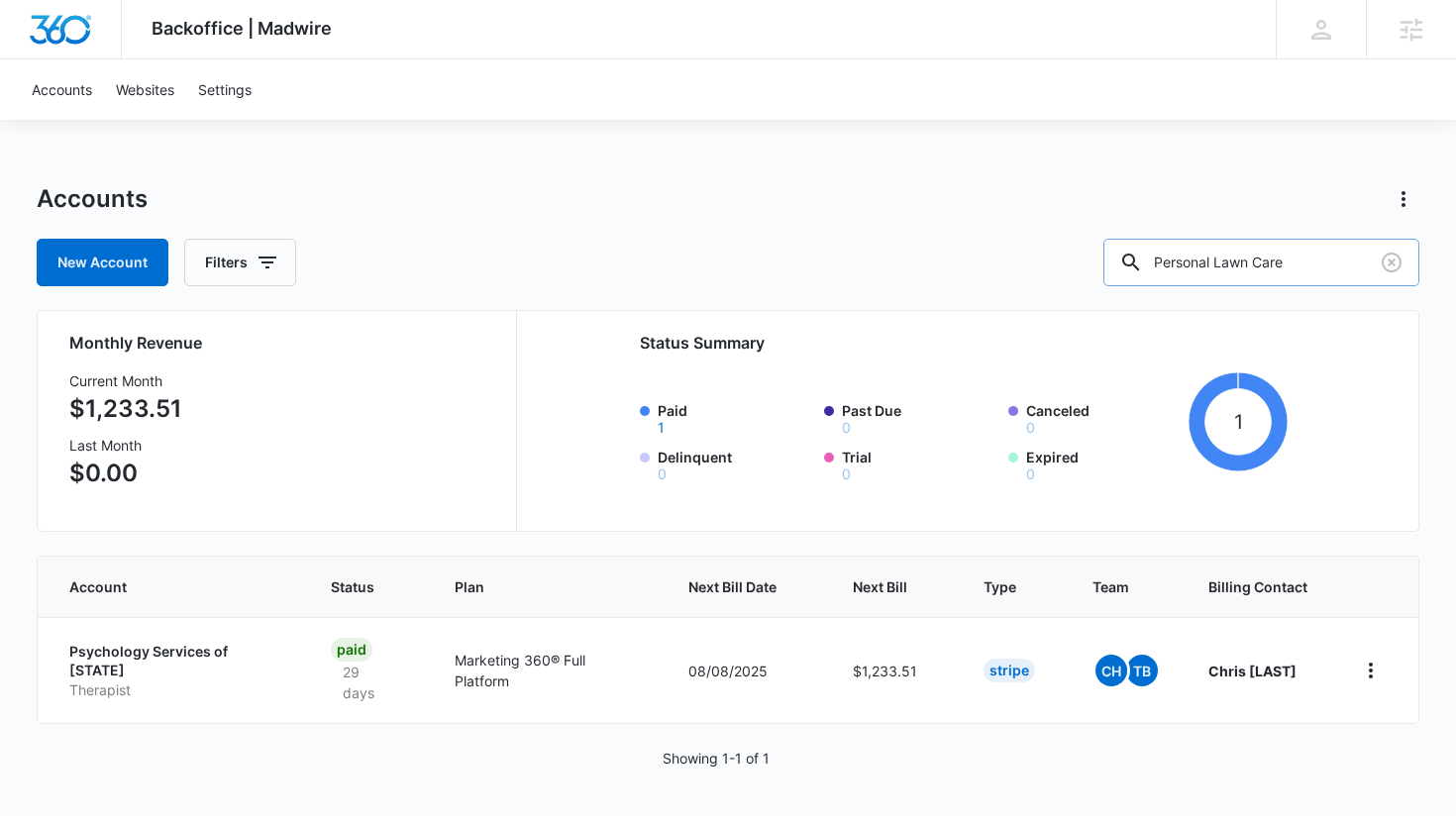 type on "Personal Lawn Care" 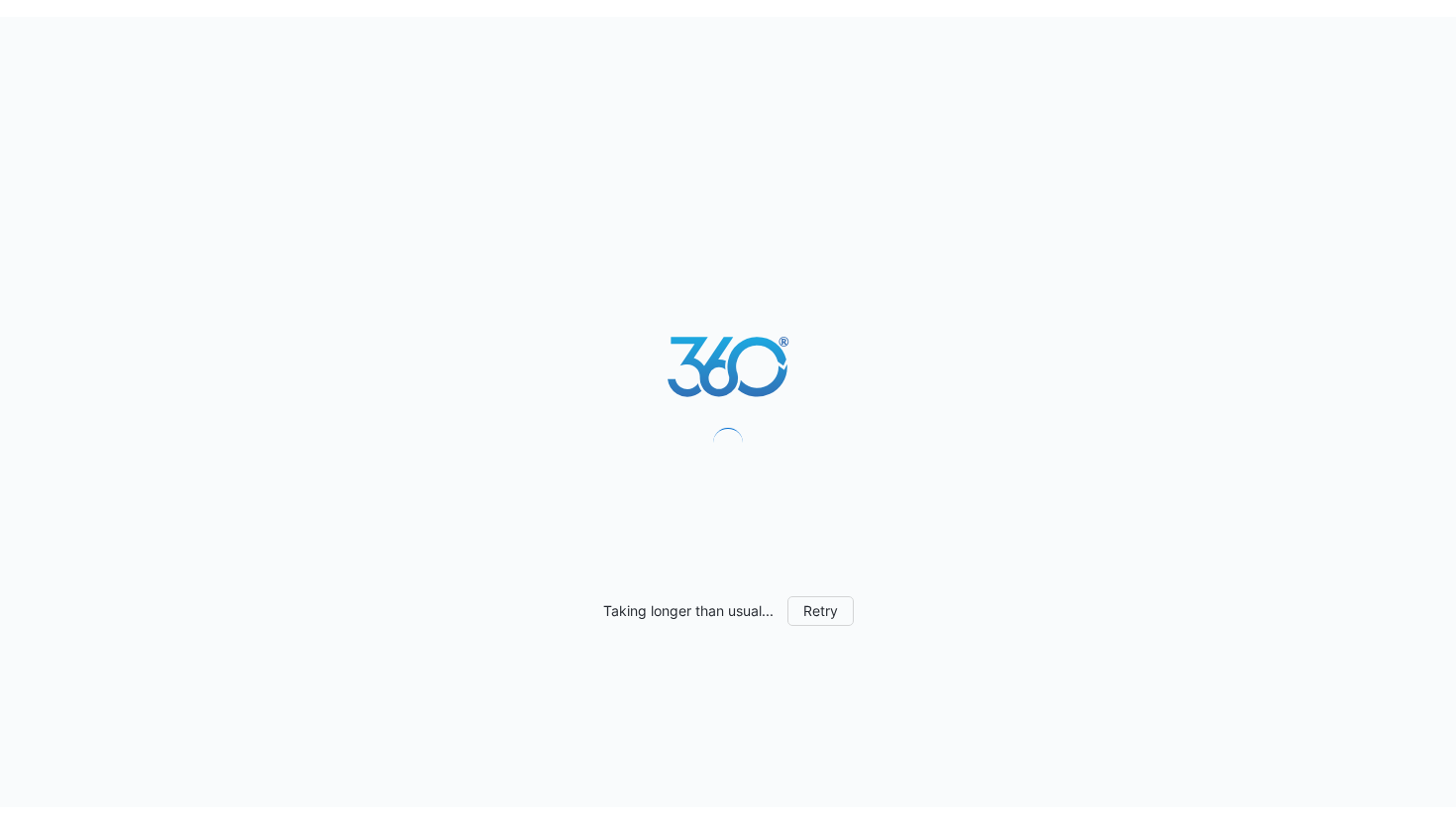 scroll, scrollTop: 0, scrollLeft: 0, axis: both 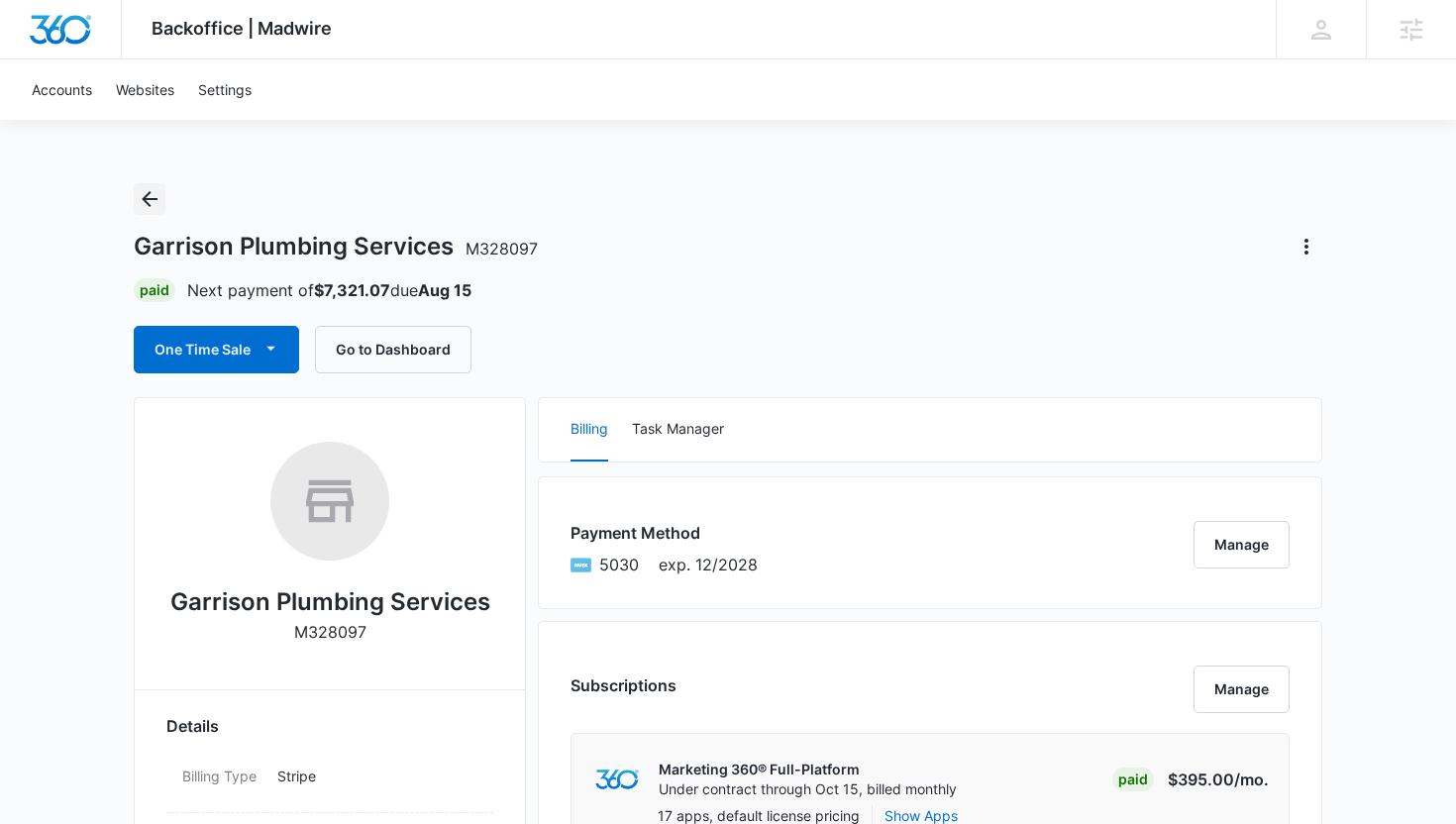 click 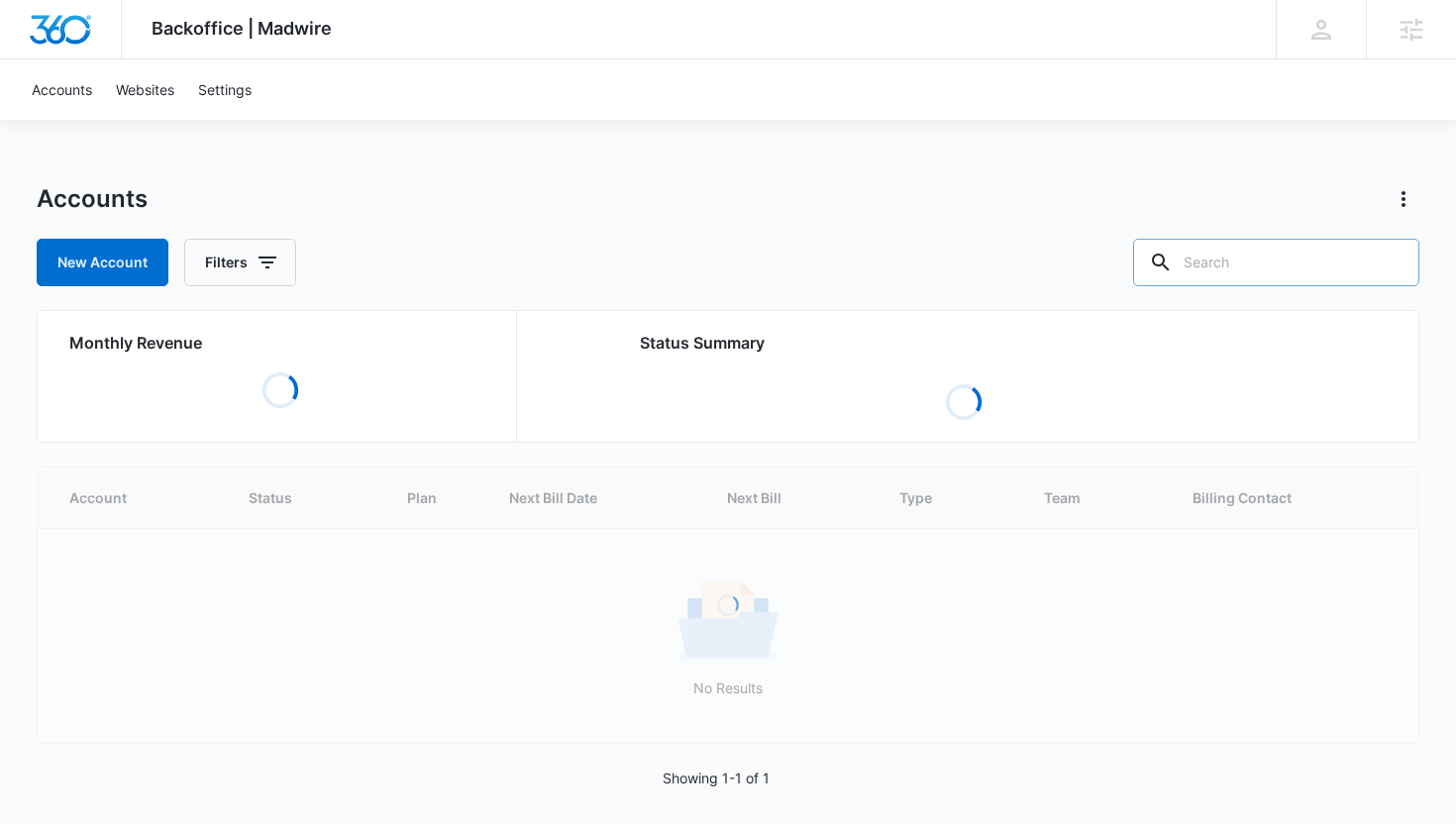 click at bounding box center (1276, 262) 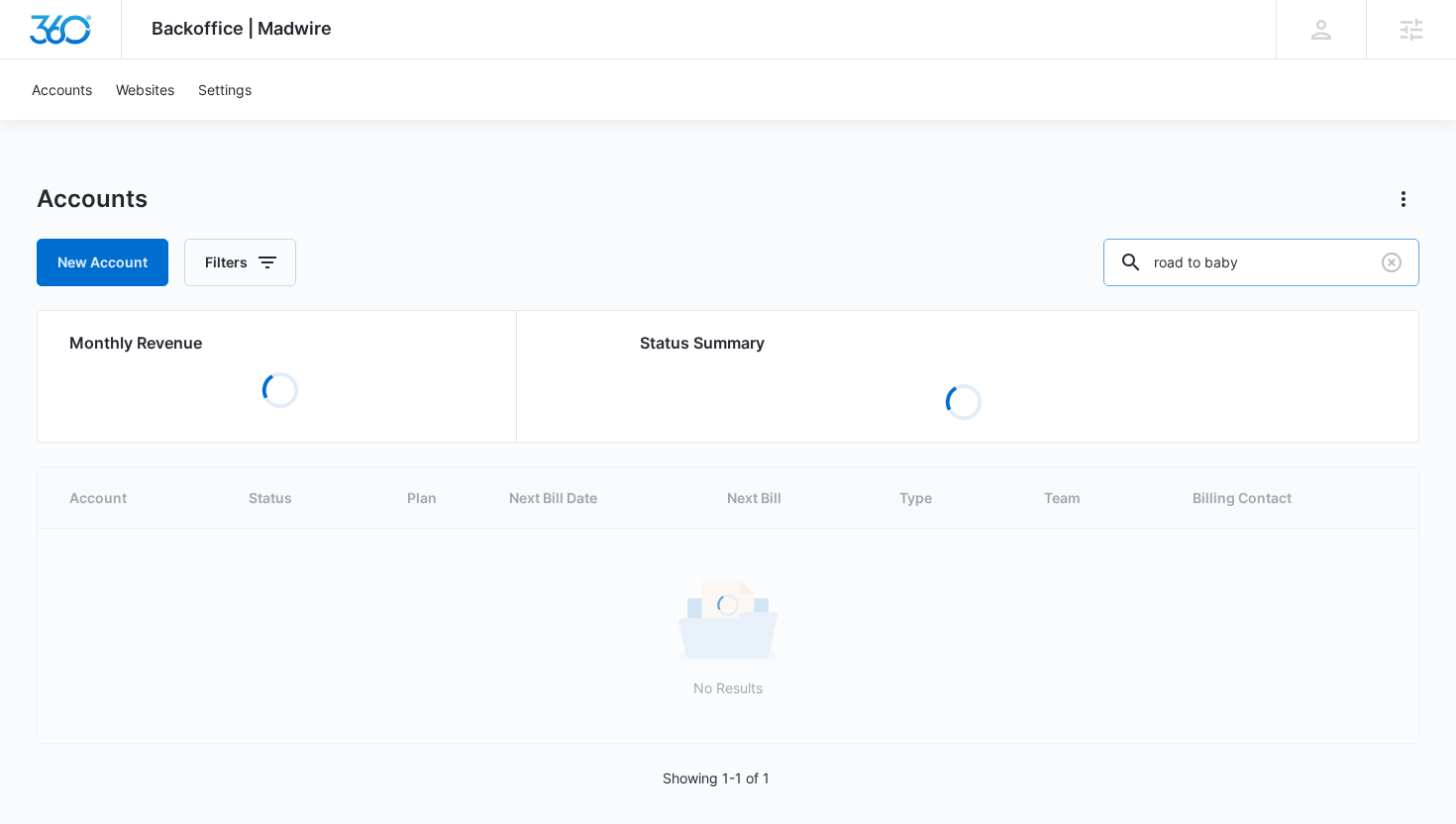 type on "road to baby" 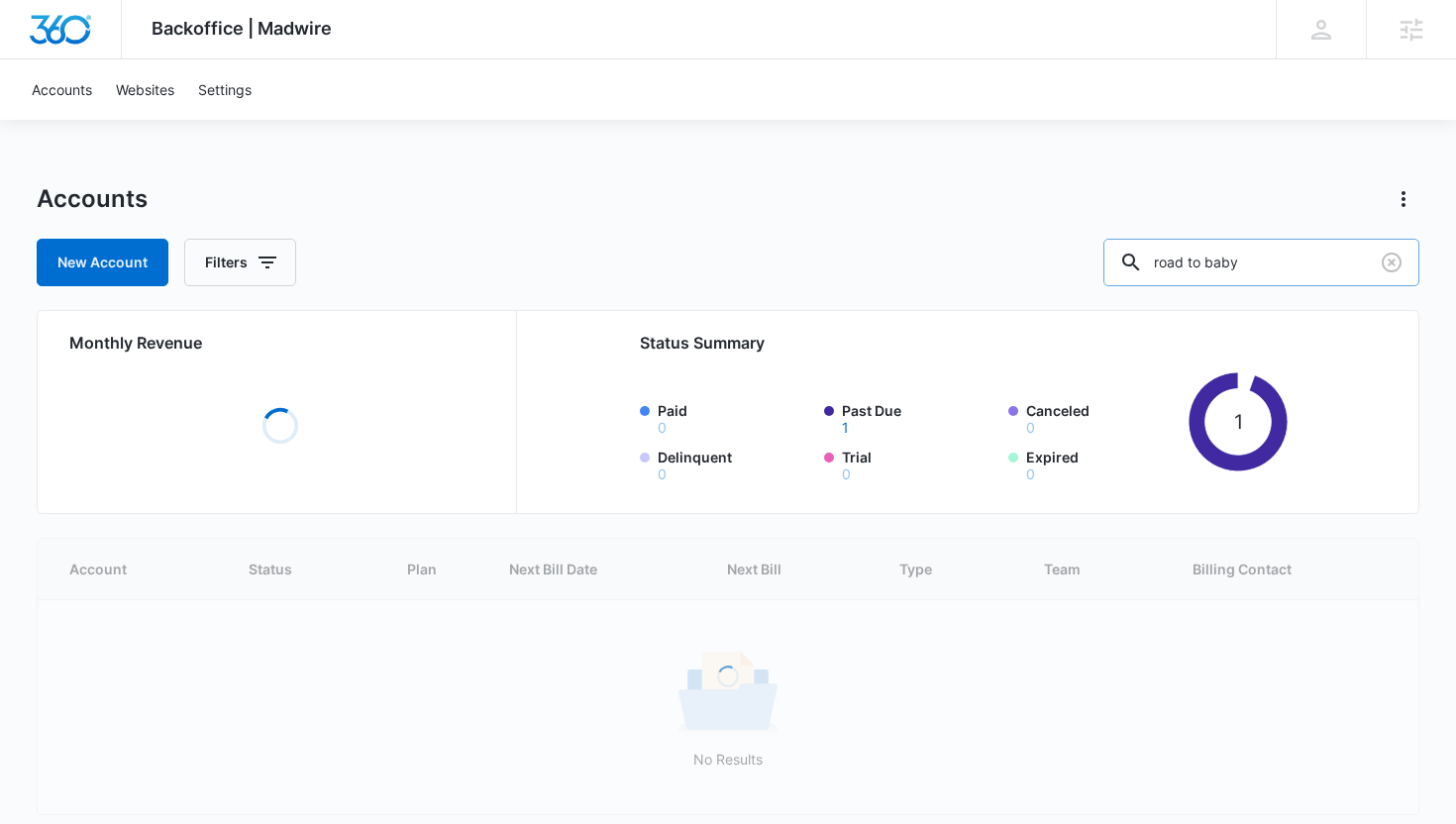 click on "road to baby" at bounding box center (1261, 262) 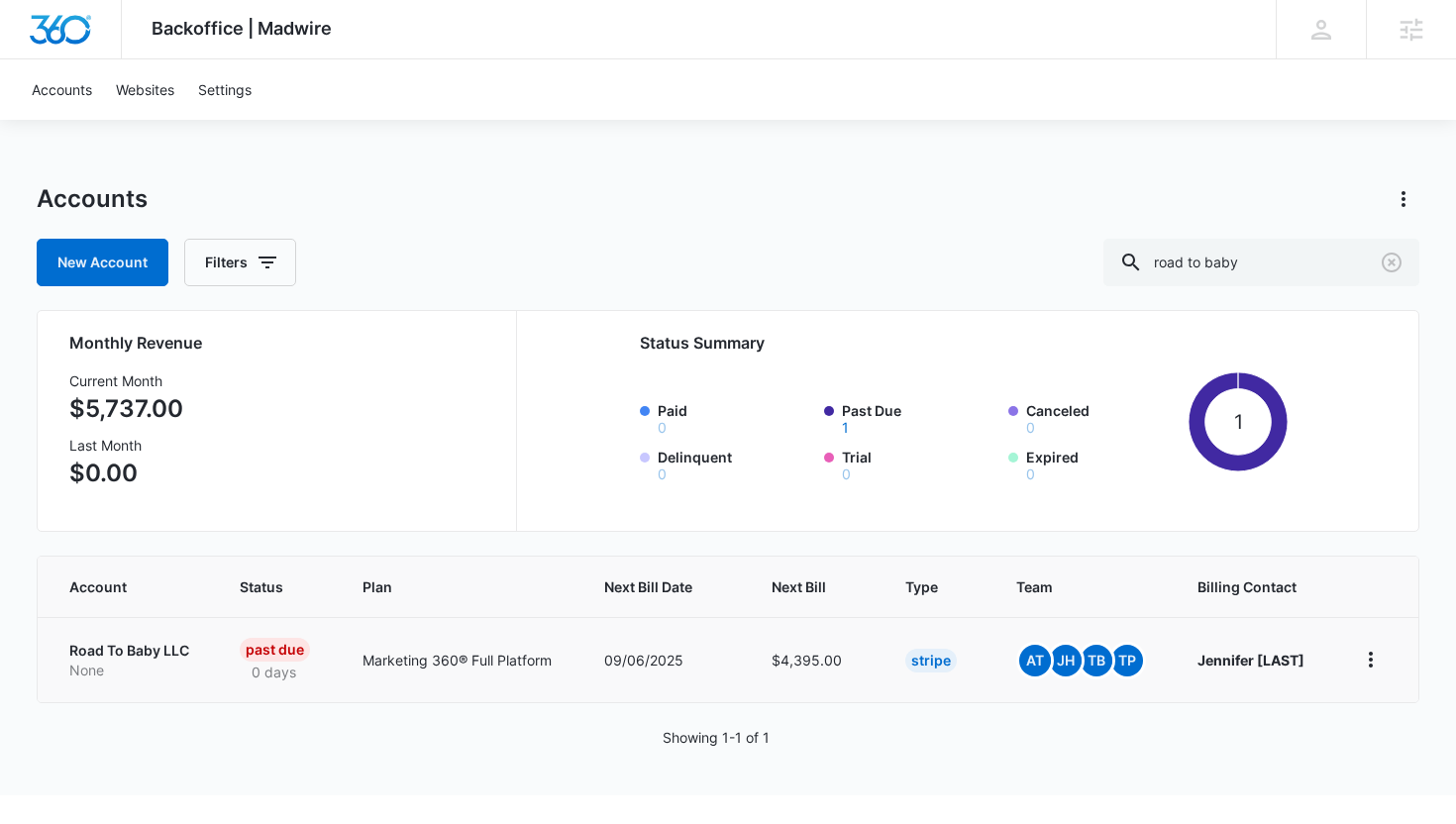 click on "Road To Baby LLC" at bounding box center [131, 651] 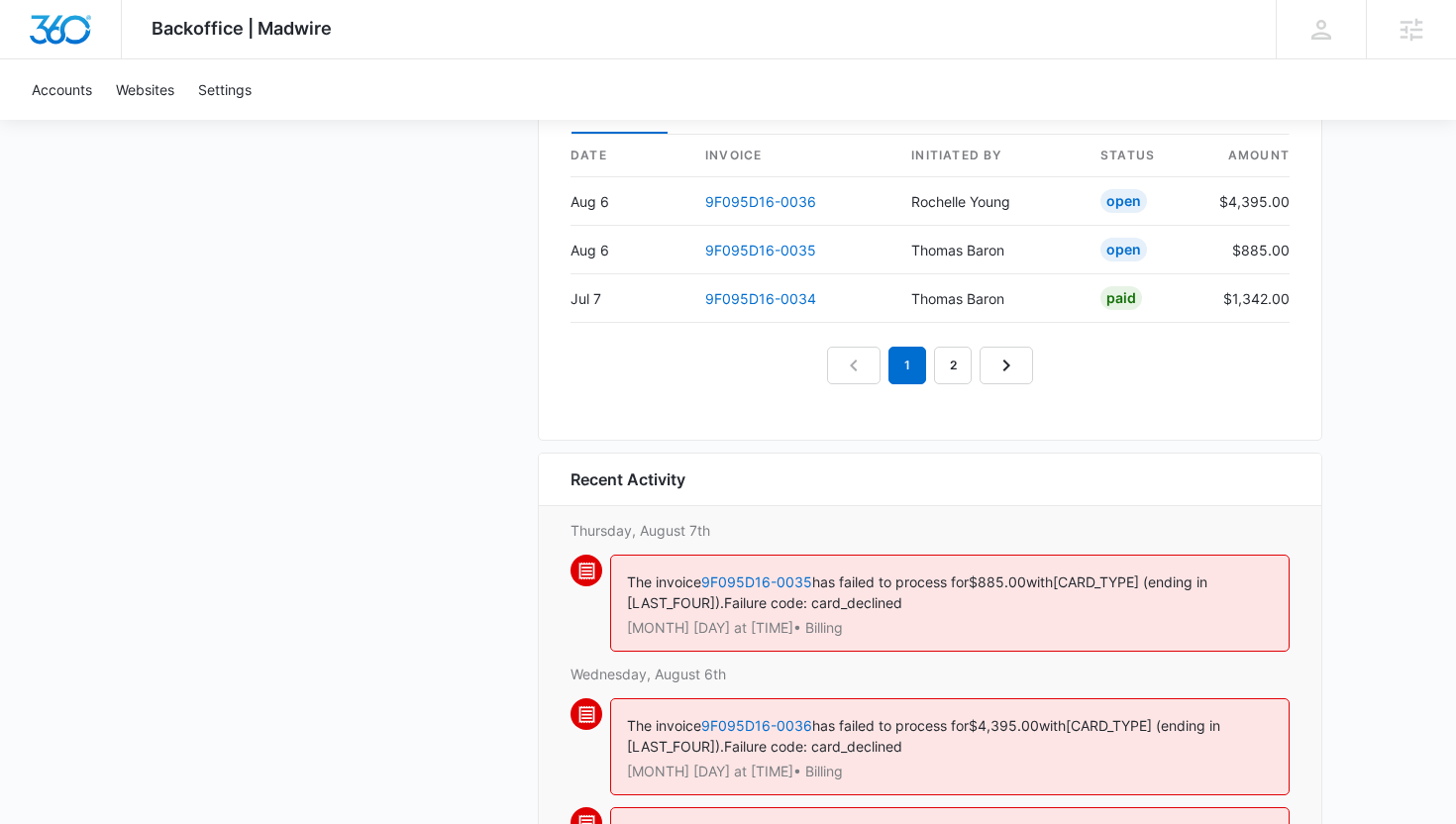scroll, scrollTop: 1913, scrollLeft: 0, axis: vertical 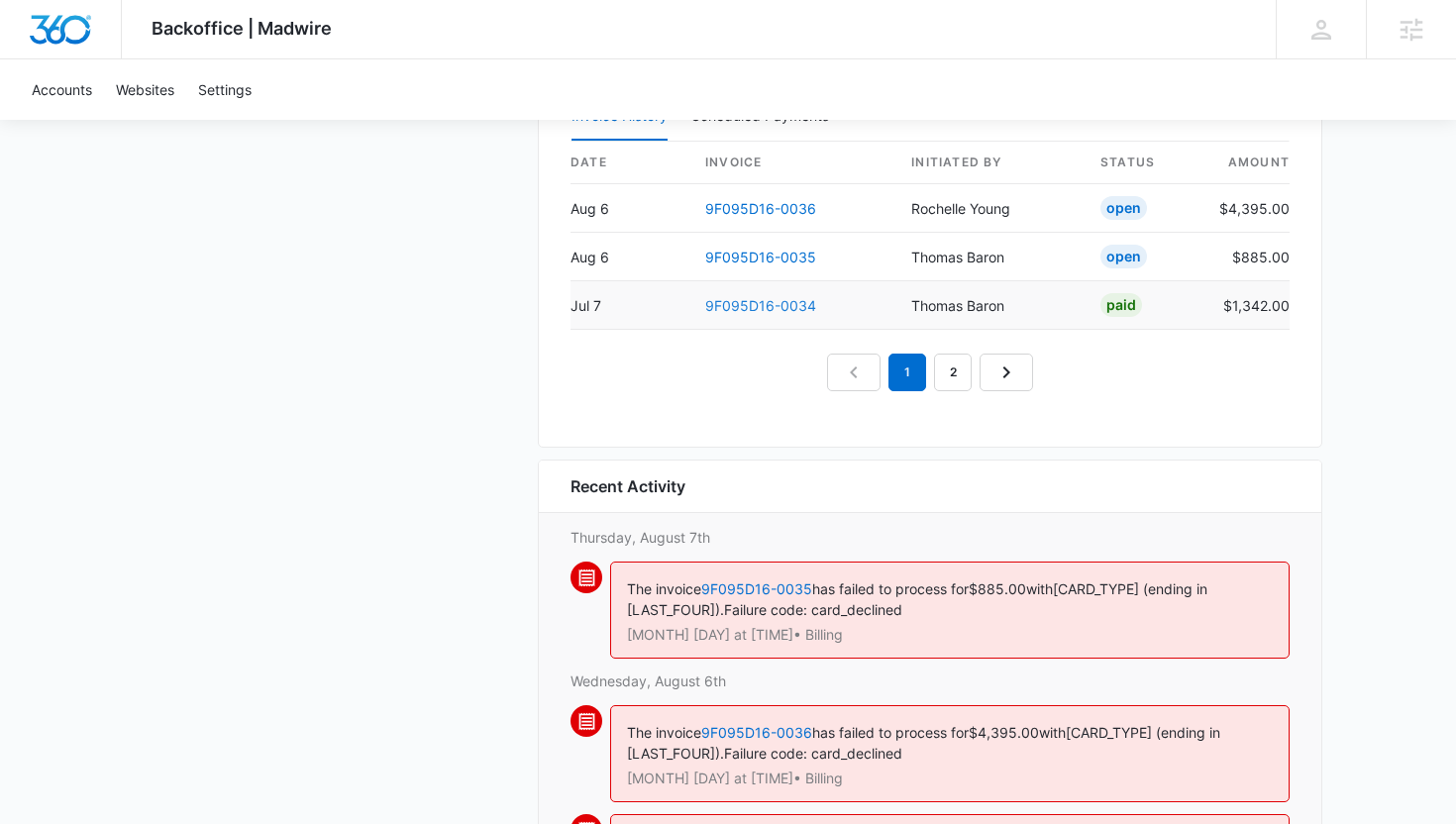 click on "9F095D16-0034" at bounding box center [761, 305] 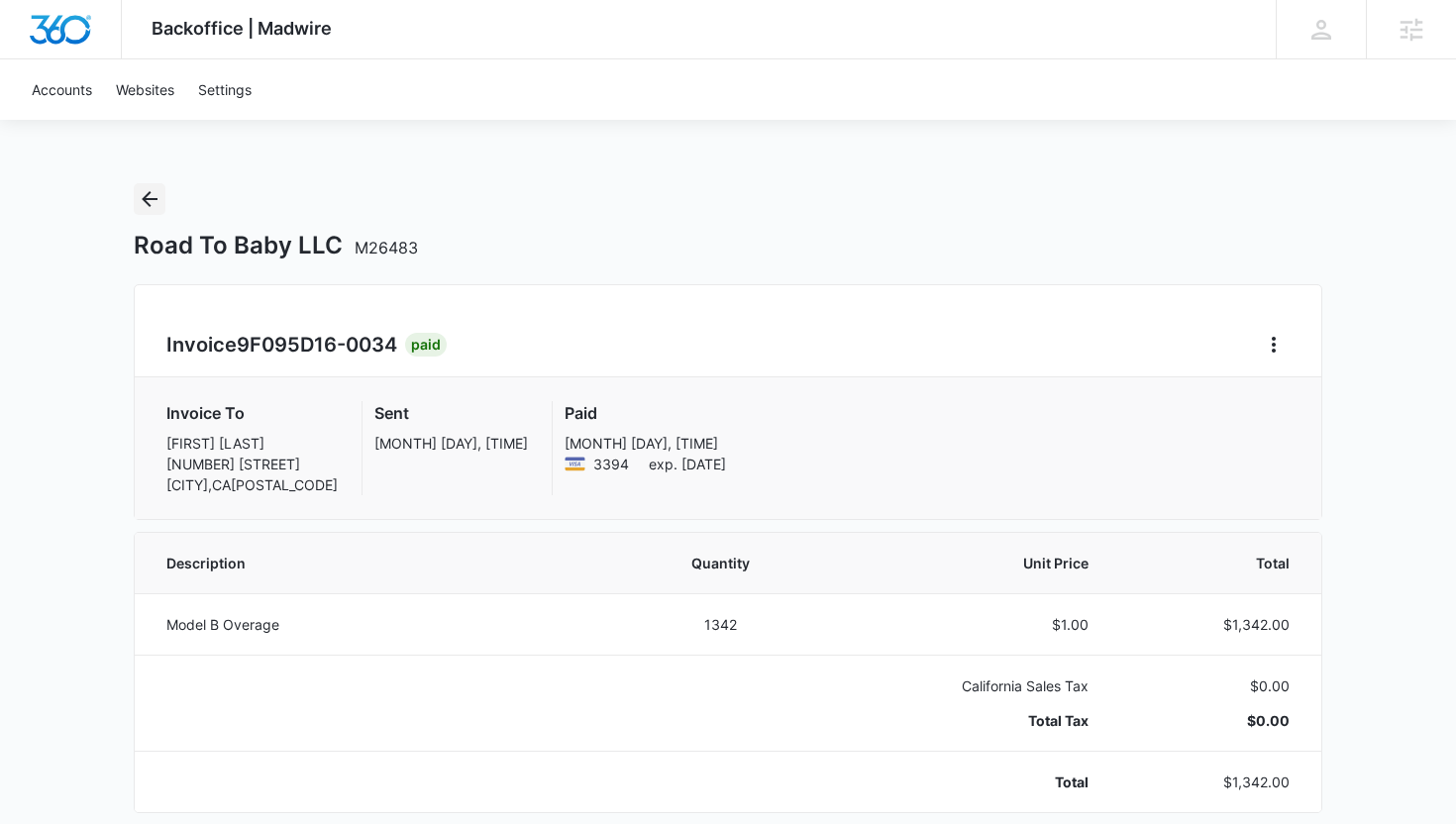 click 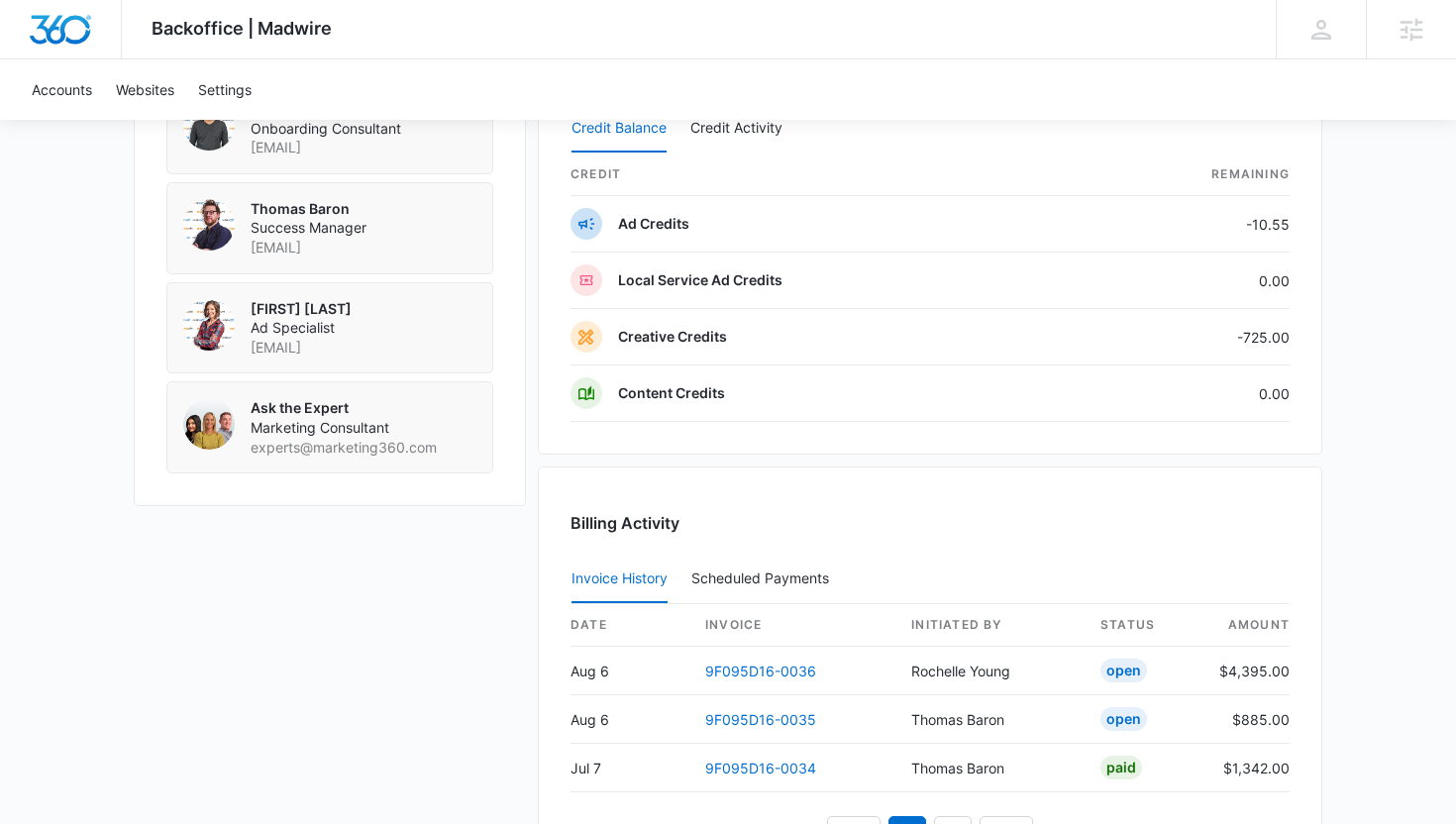 scroll, scrollTop: 1743, scrollLeft: 0, axis: vertical 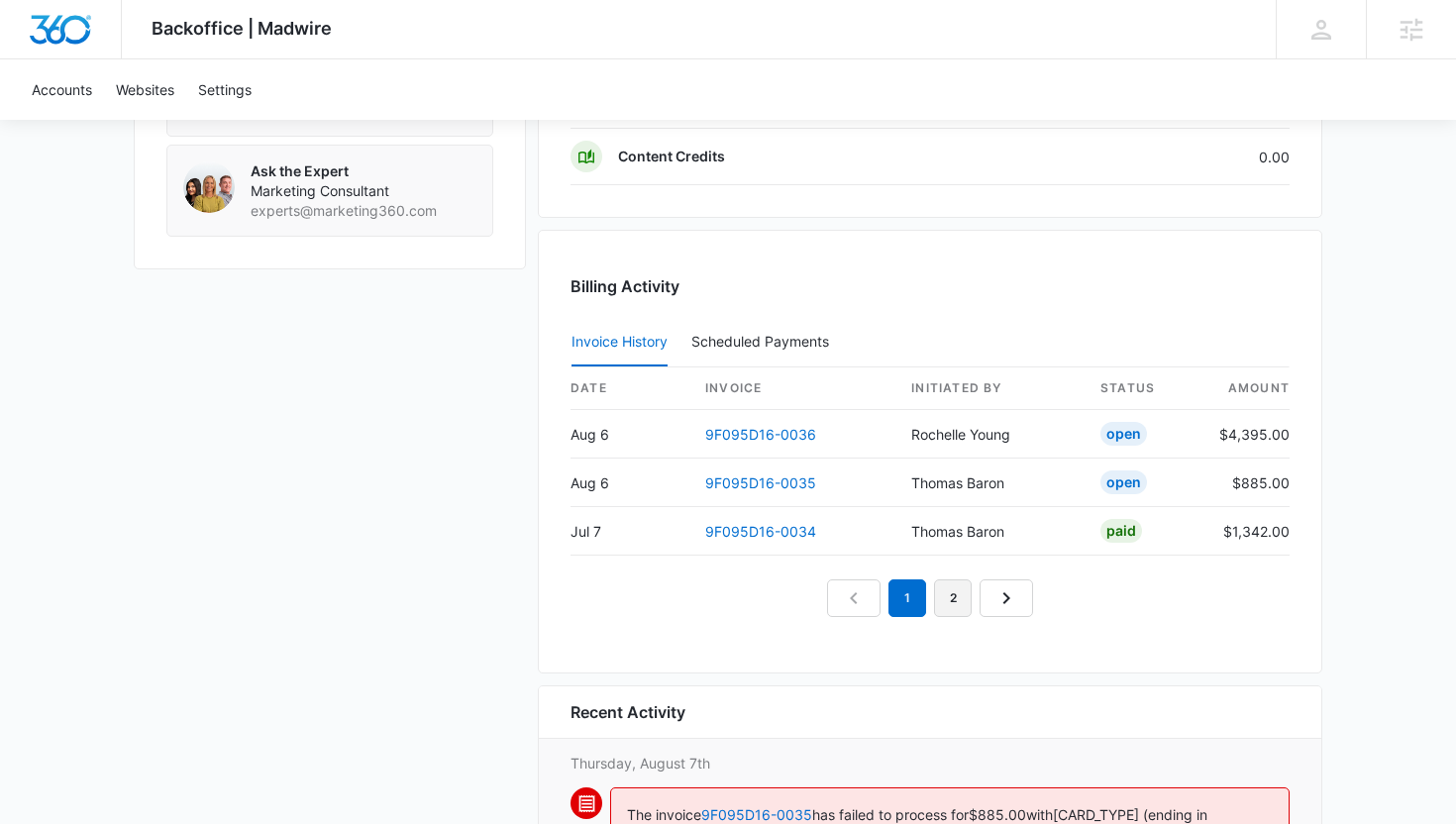 click on "2" at bounding box center (953, 598) 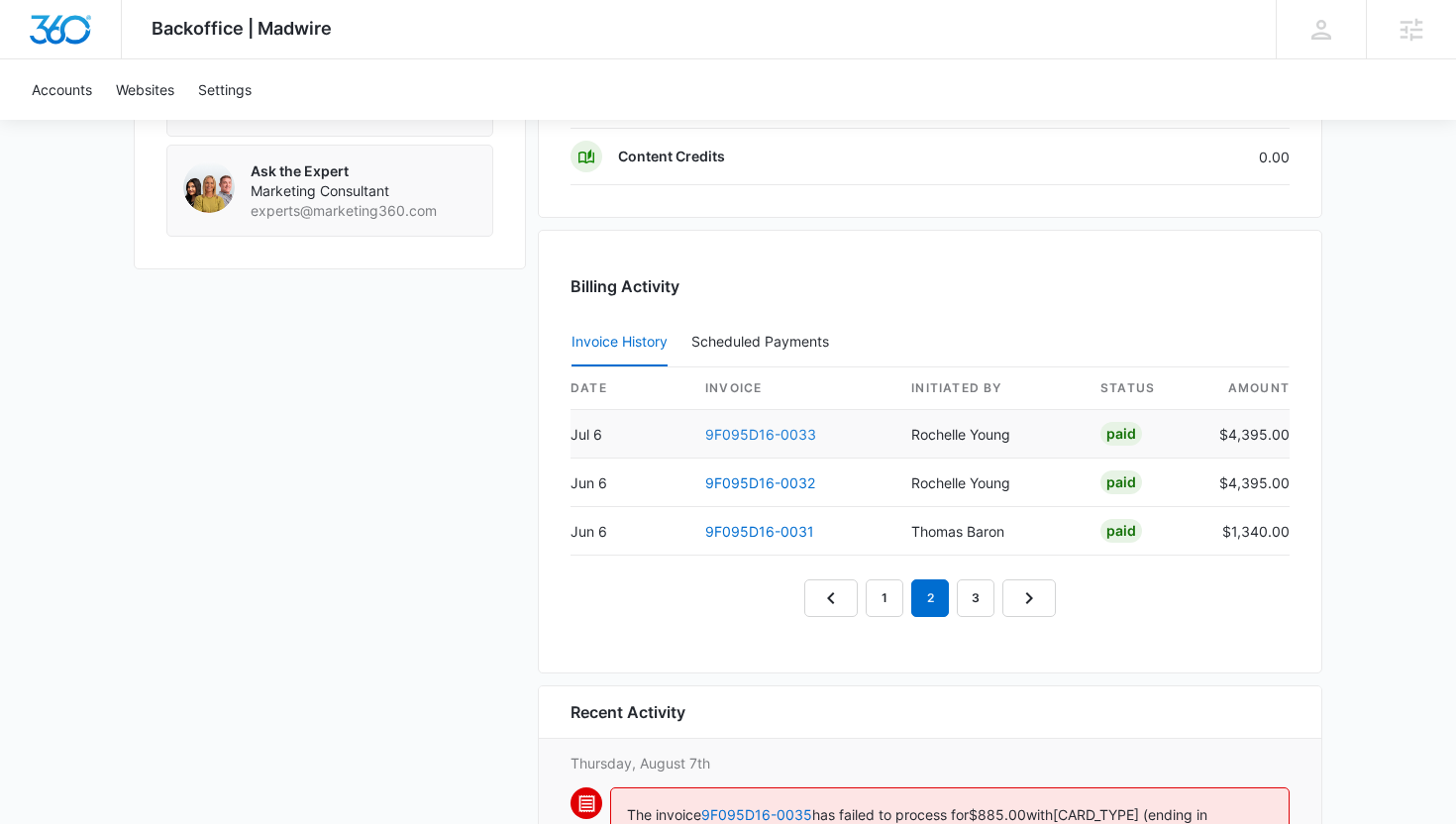 click on "9F095D16-0033" at bounding box center [761, 434] 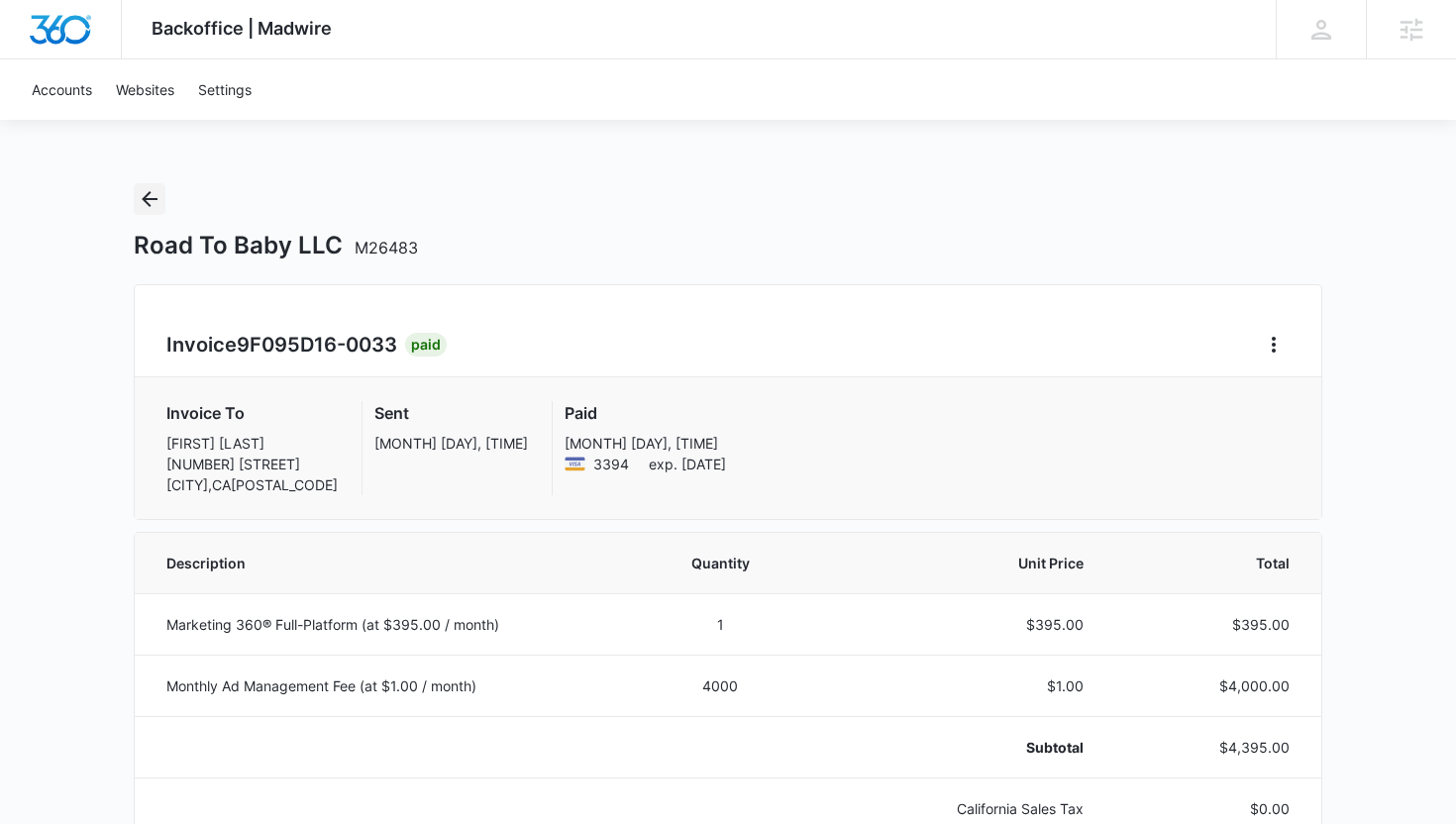 click at bounding box center (150, 199) 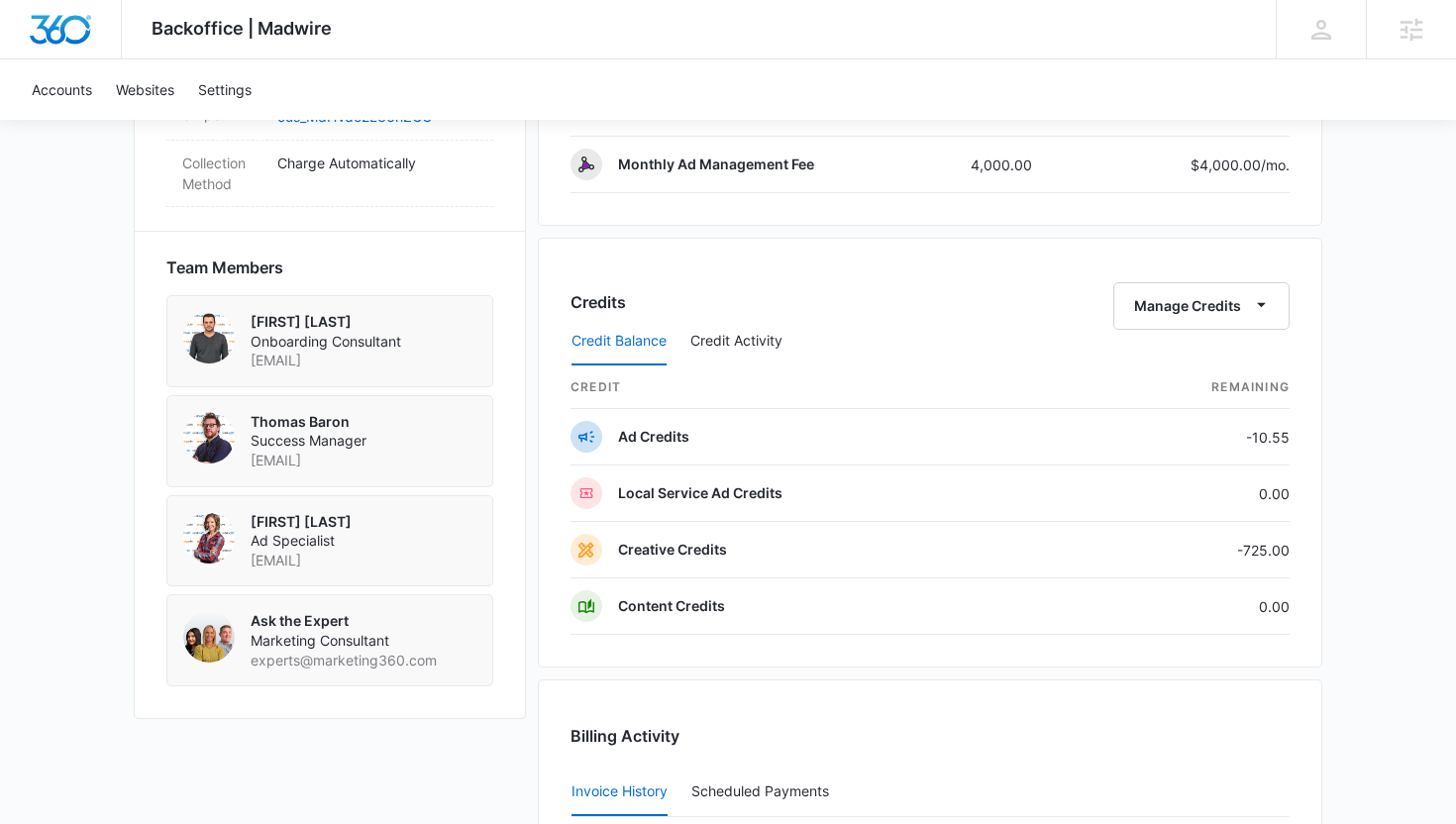 scroll, scrollTop: 1669, scrollLeft: 0, axis: vertical 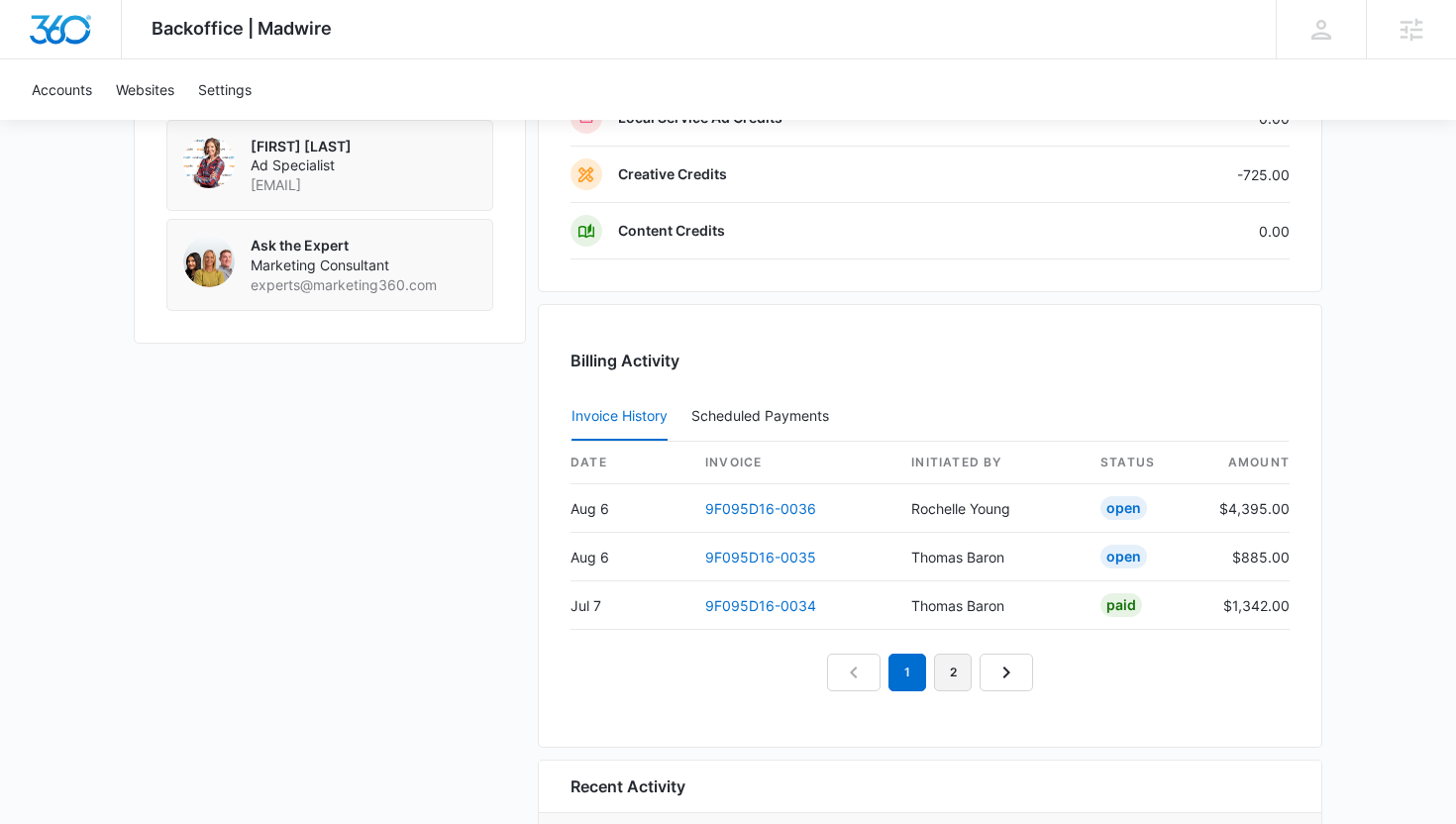 click on "2" at bounding box center [953, 672] 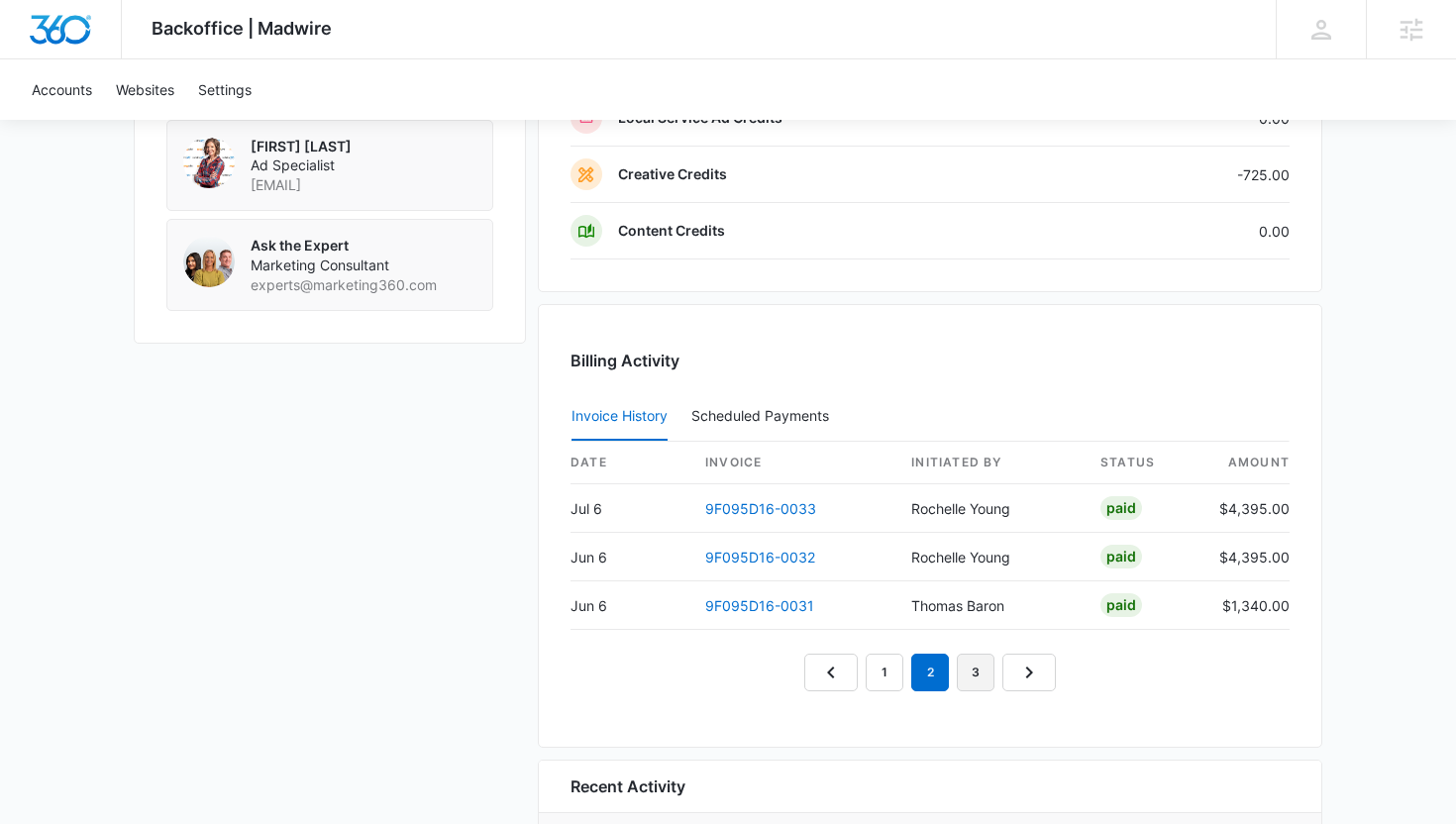 click on "3" at bounding box center [976, 672] 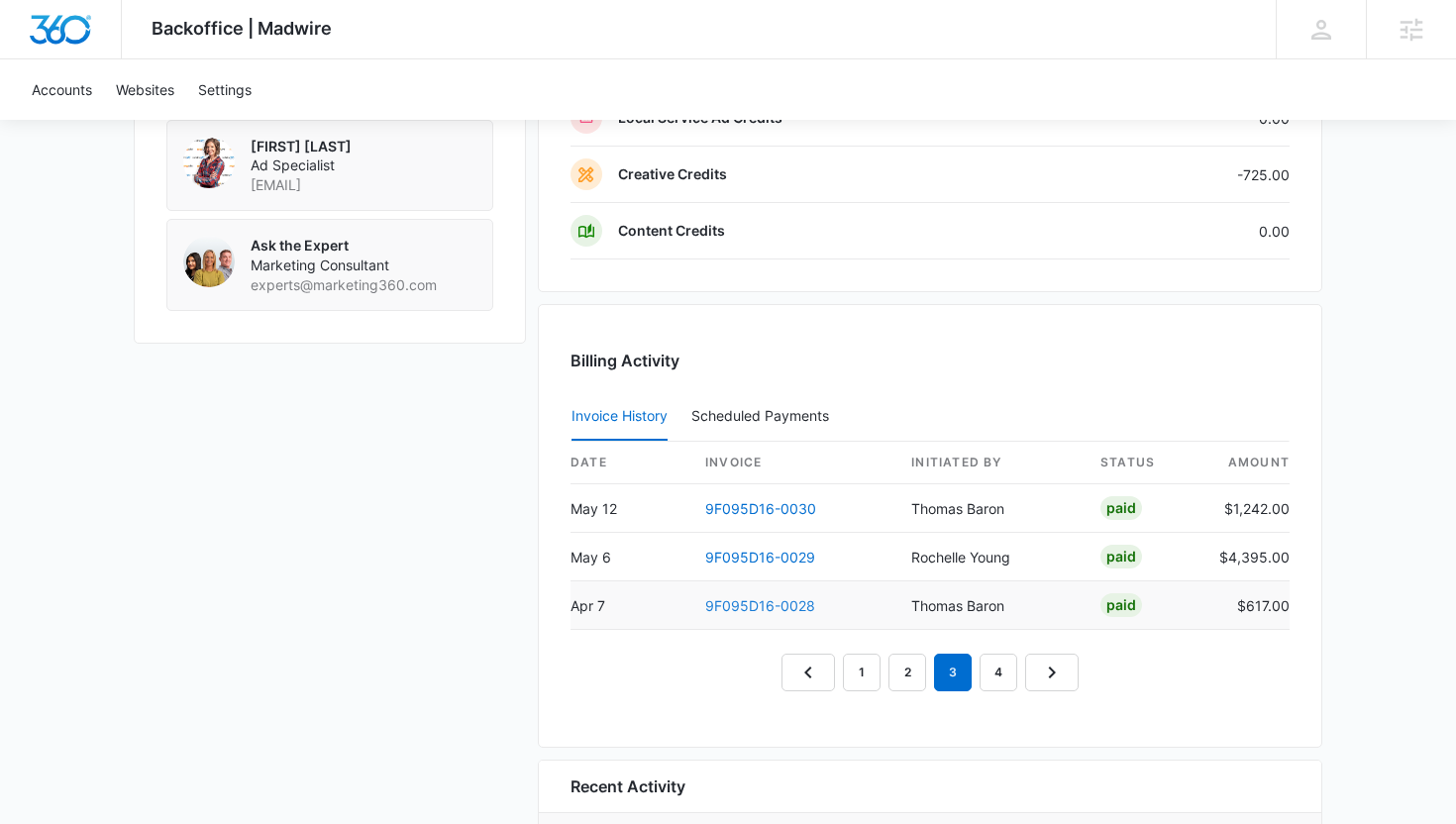 click on "9F095D16-0028" at bounding box center [760, 605] 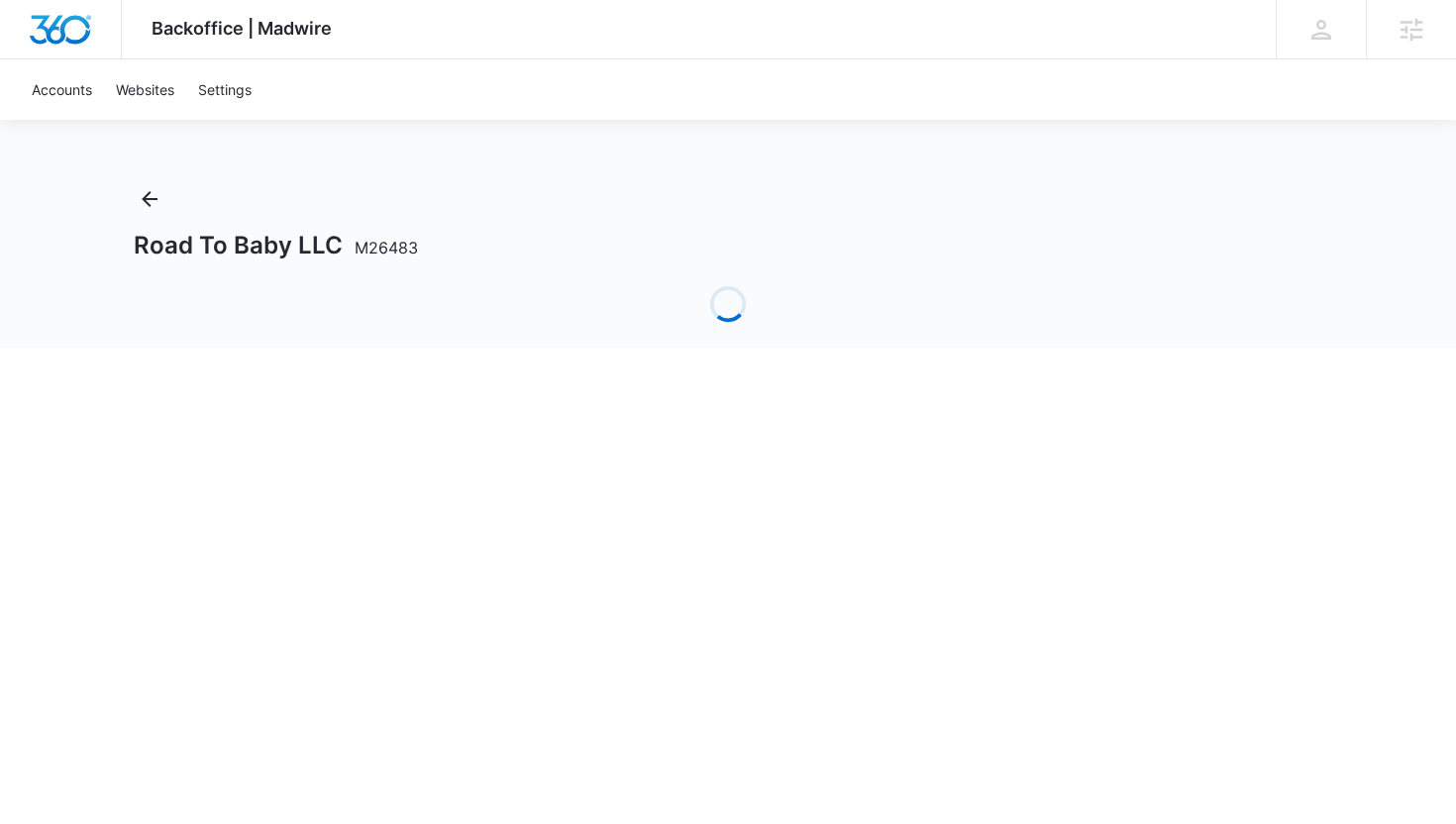 scroll, scrollTop: 0, scrollLeft: 0, axis: both 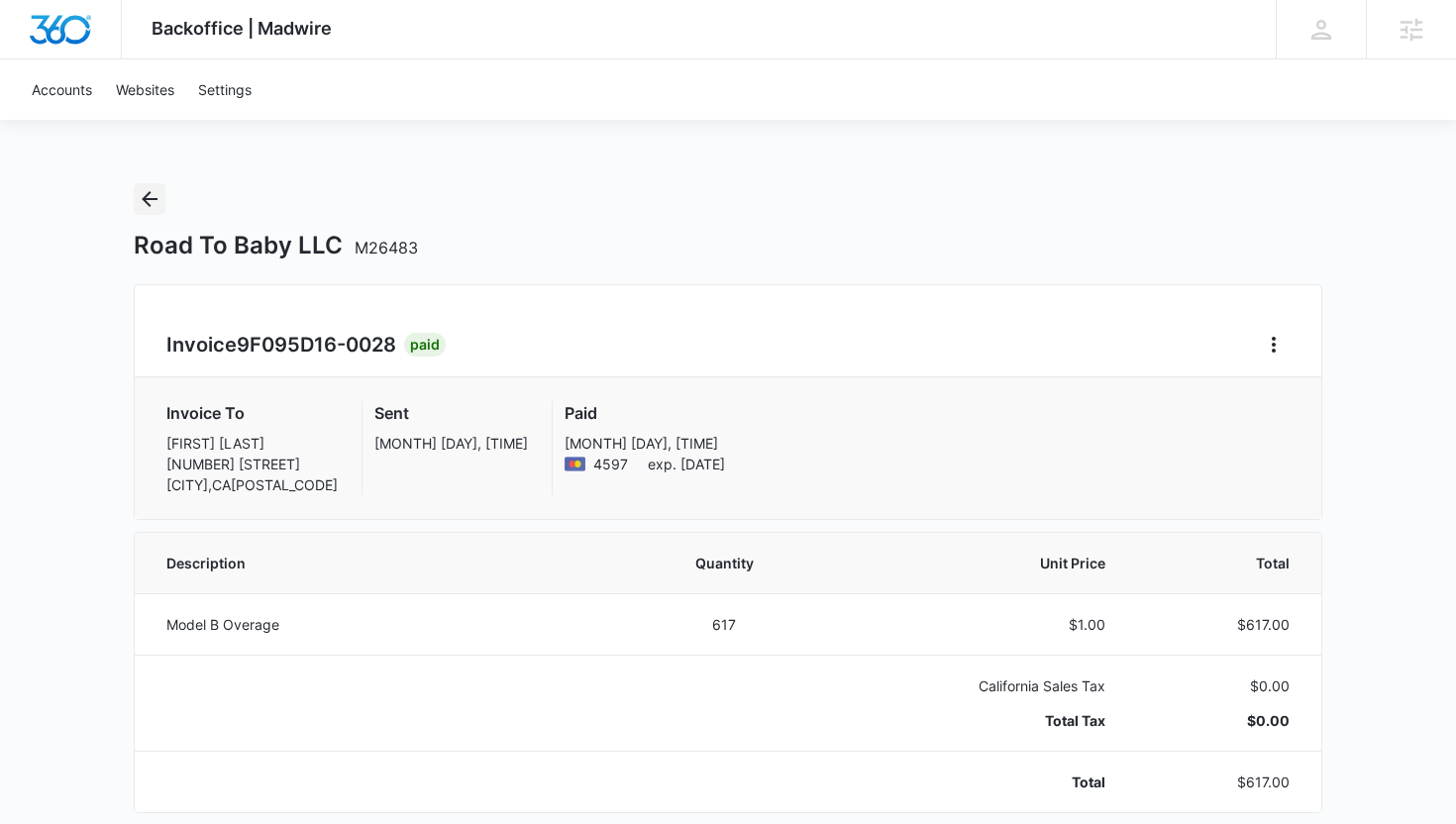 click 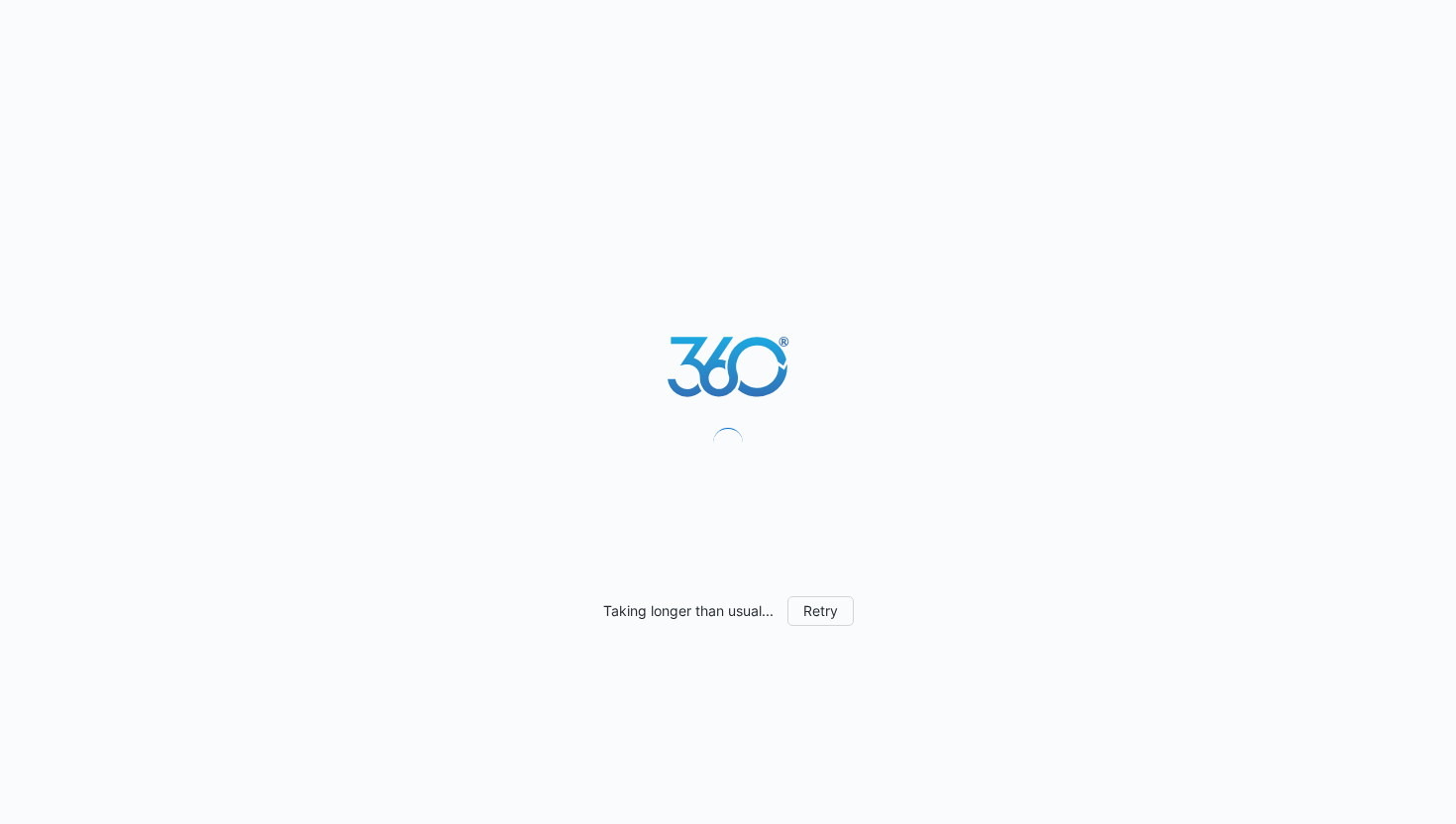 scroll, scrollTop: 0, scrollLeft: 0, axis: both 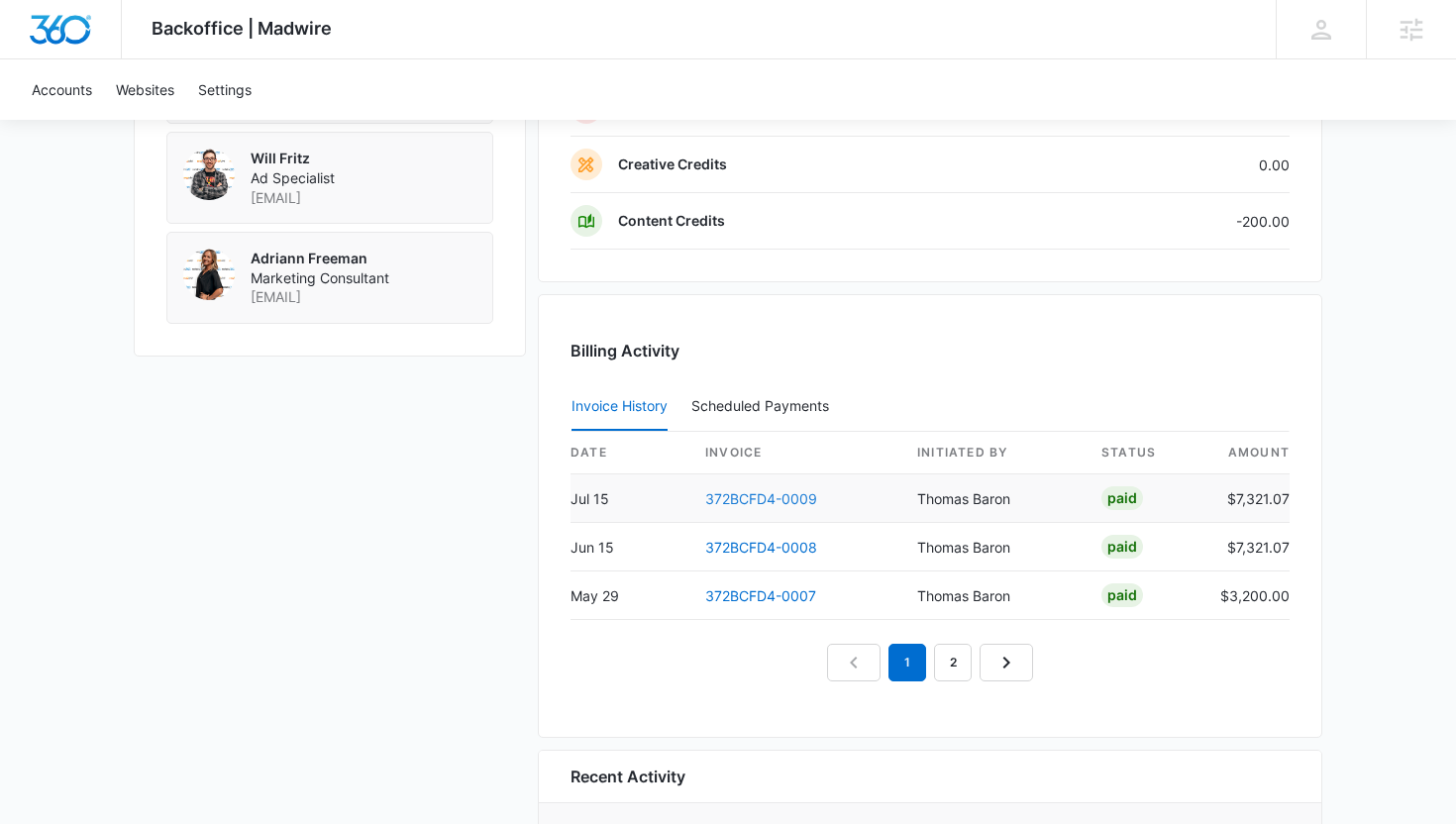 click on "372BCFD4-0009" at bounding box center [761, 498] 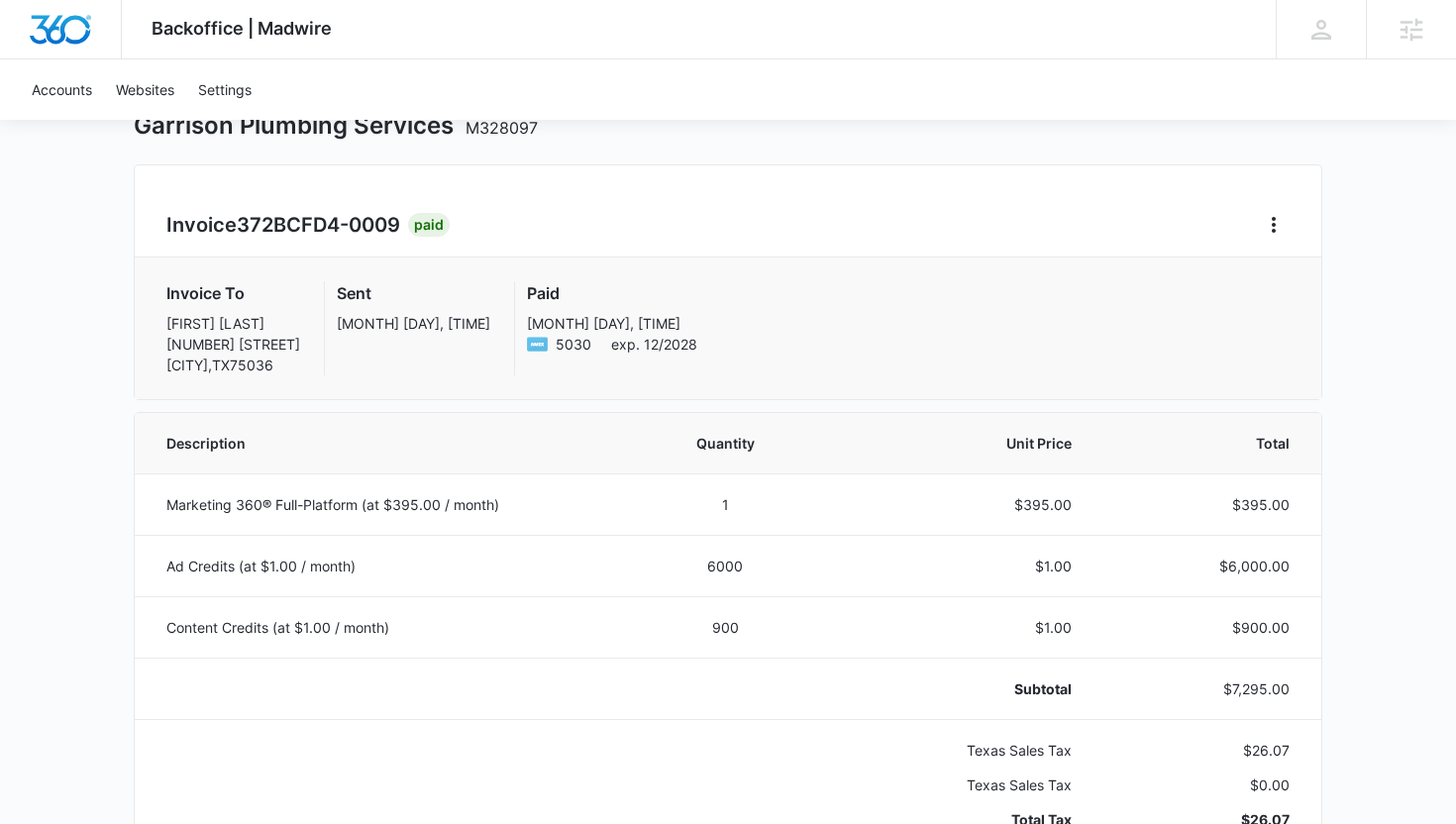 scroll, scrollTop: 121, scrollLeft: 0, axis: vertical 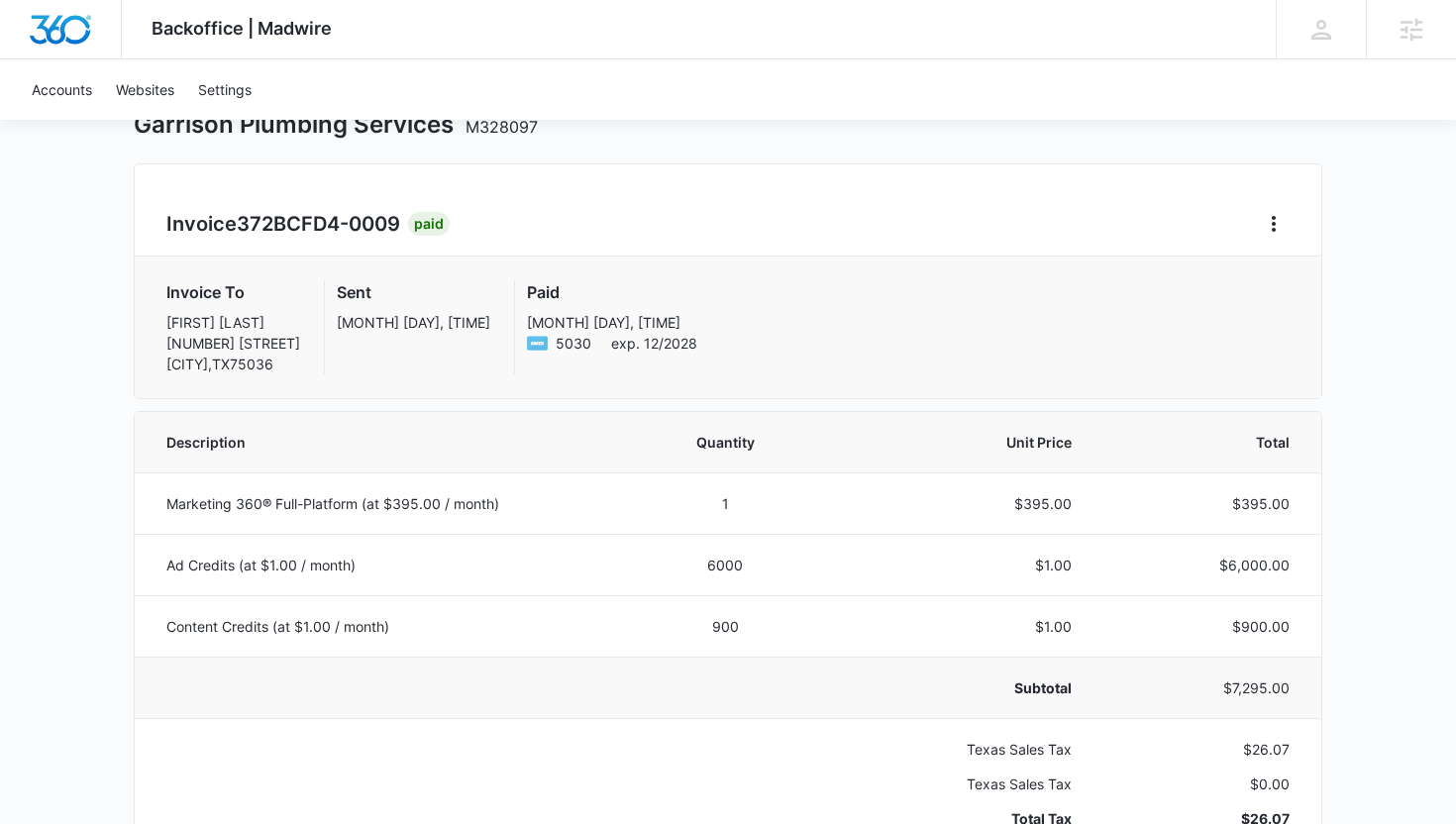click on "$7,295.00" at bounding box center [1204, 687] 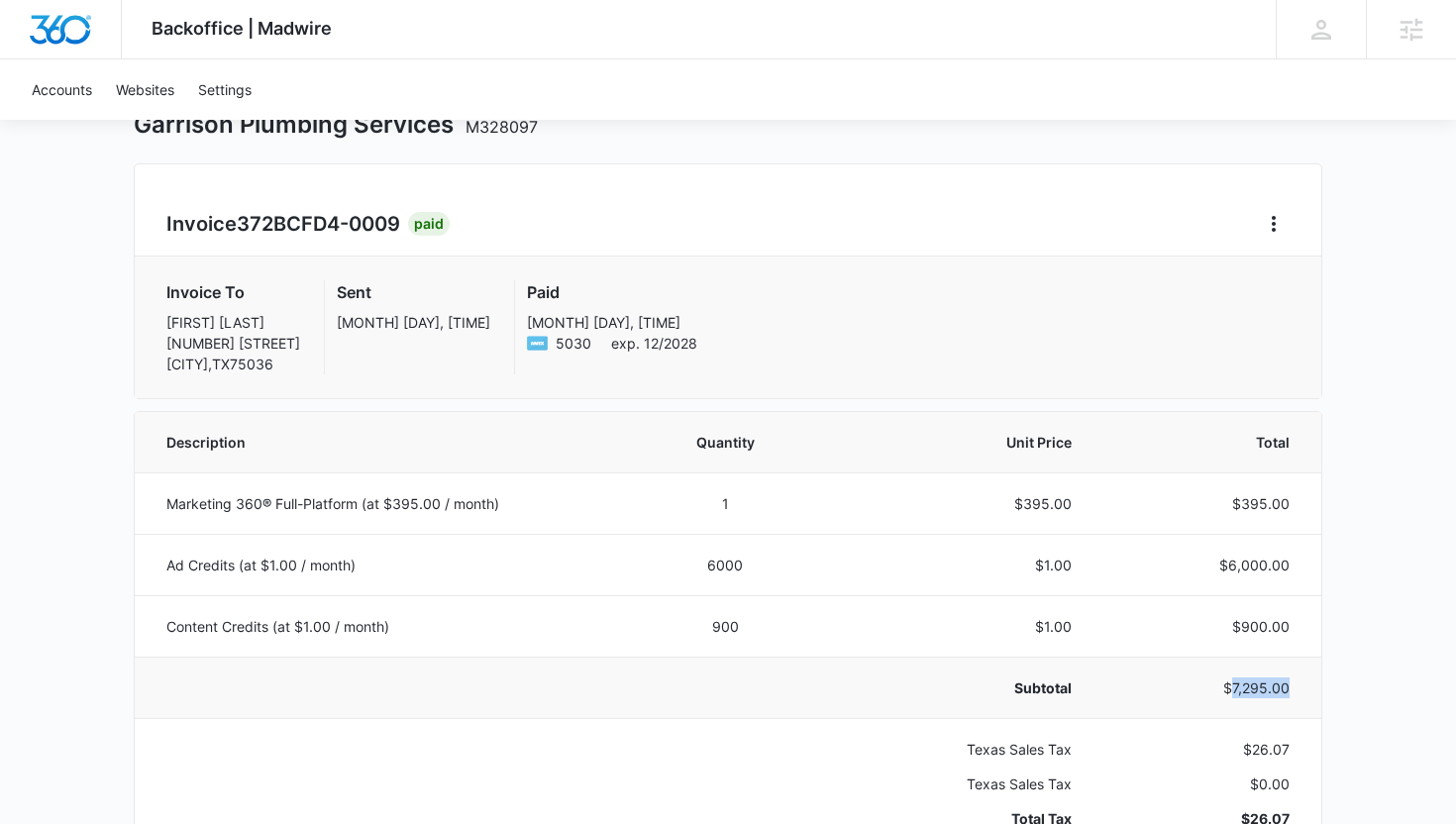 click on "$7,295.00" at bounding box center [1204, 687] 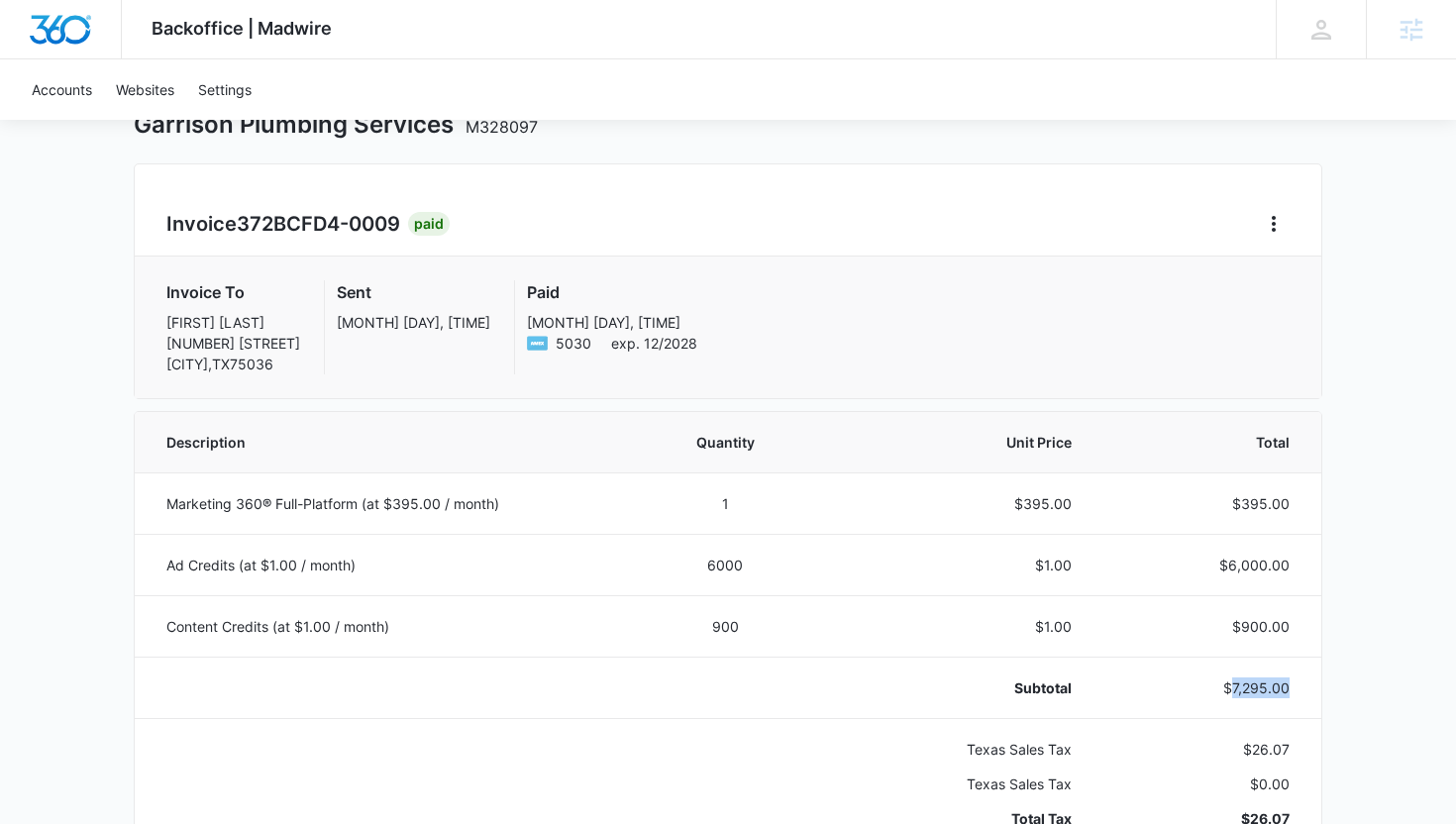 copy on "7,295.00" 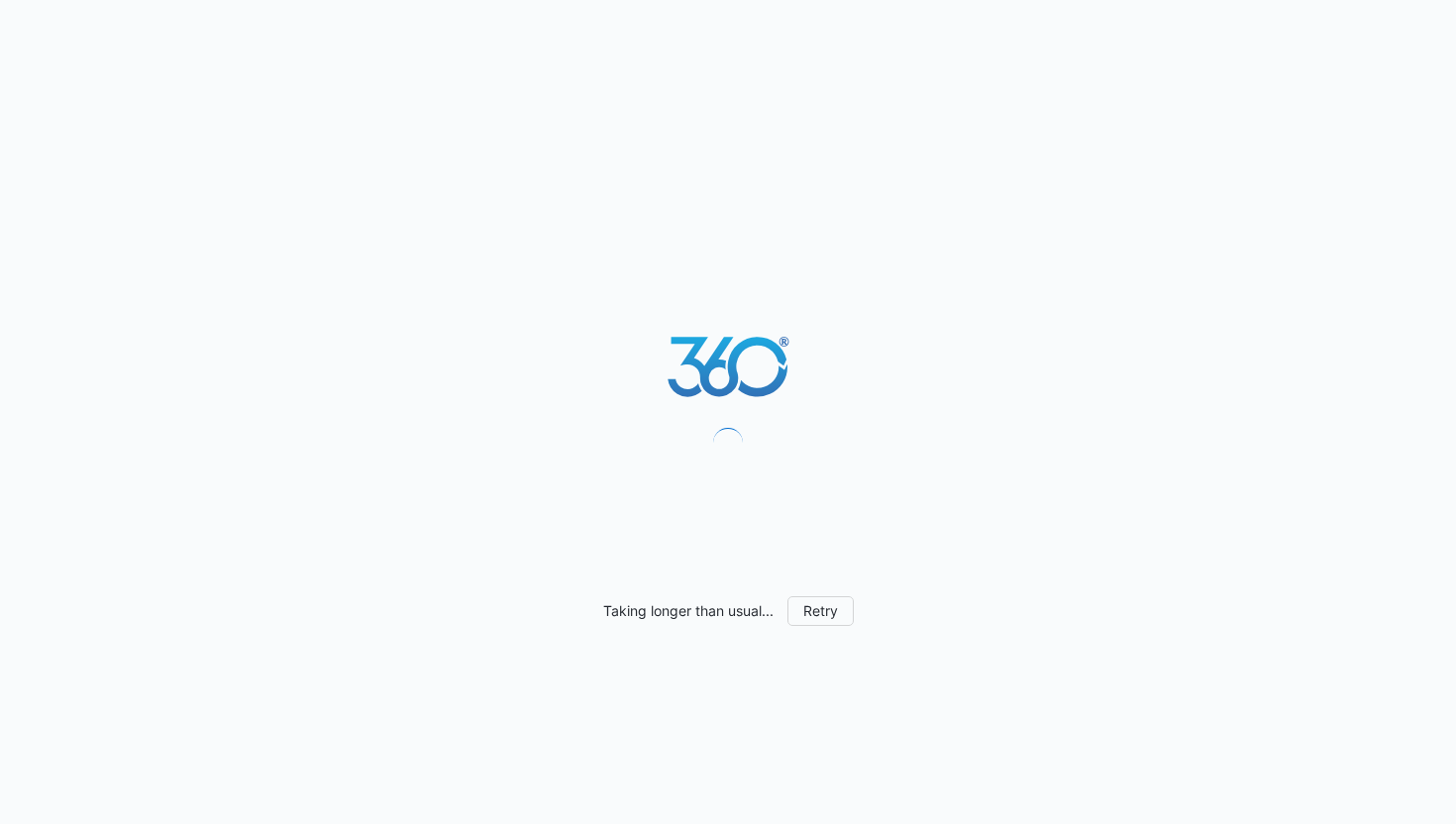 scroll, scrollTop: 0, scrollLeft: 0, axis: both 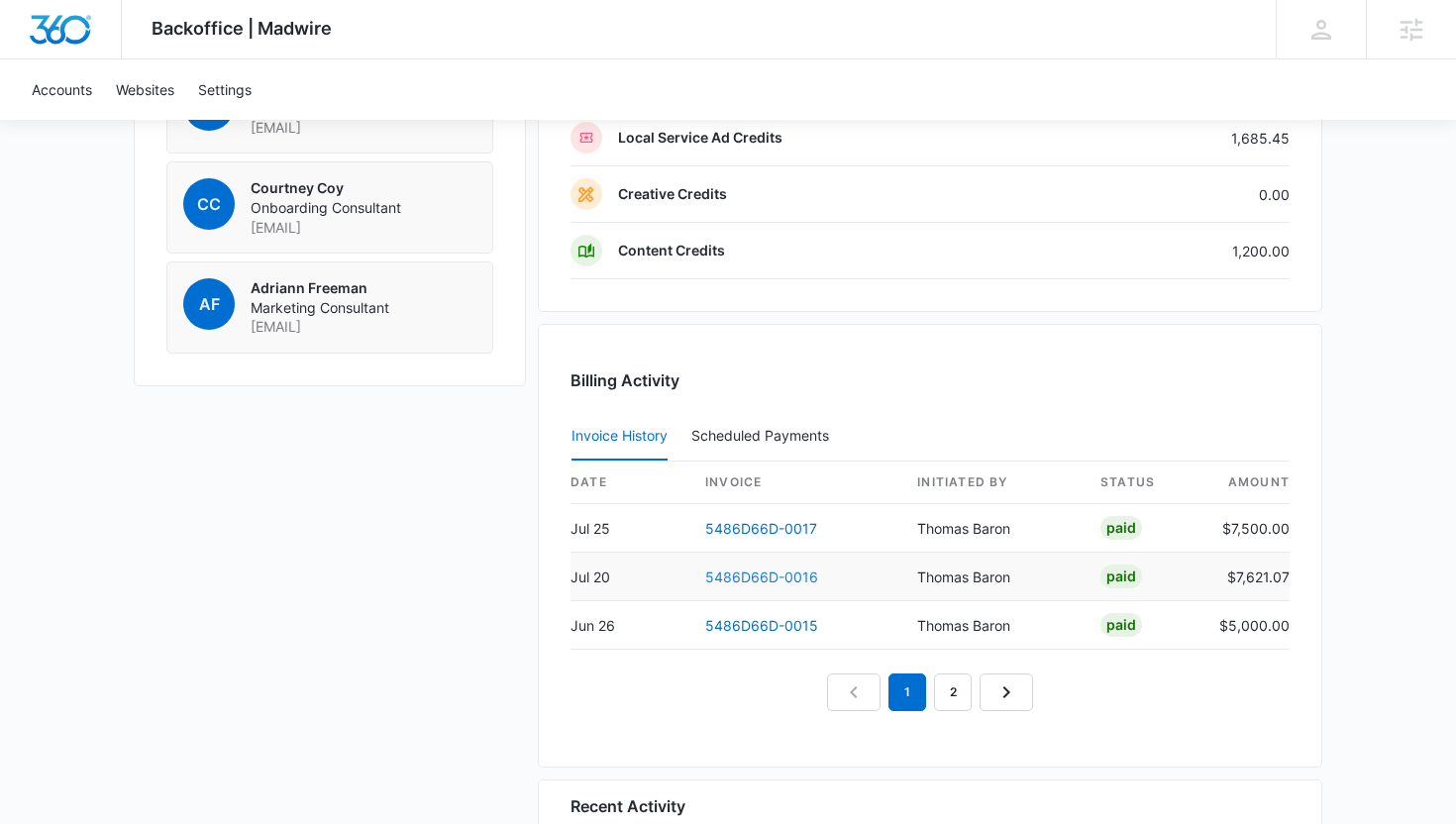 click on "5486D66D-0016" at bounding box center (762, 576) 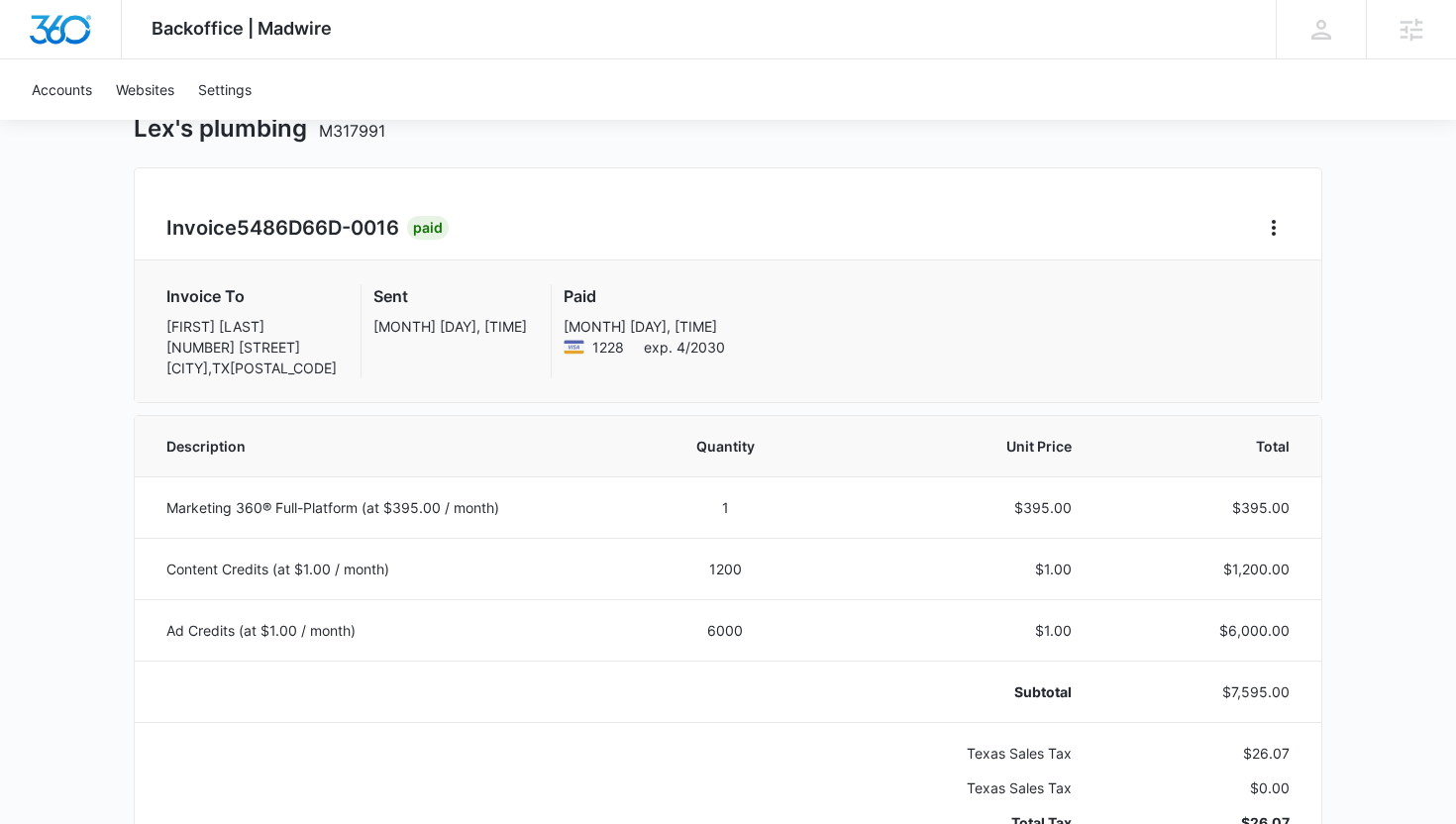 scroll, scrollTop: 217, scrollLeft: 0, axis: vertical 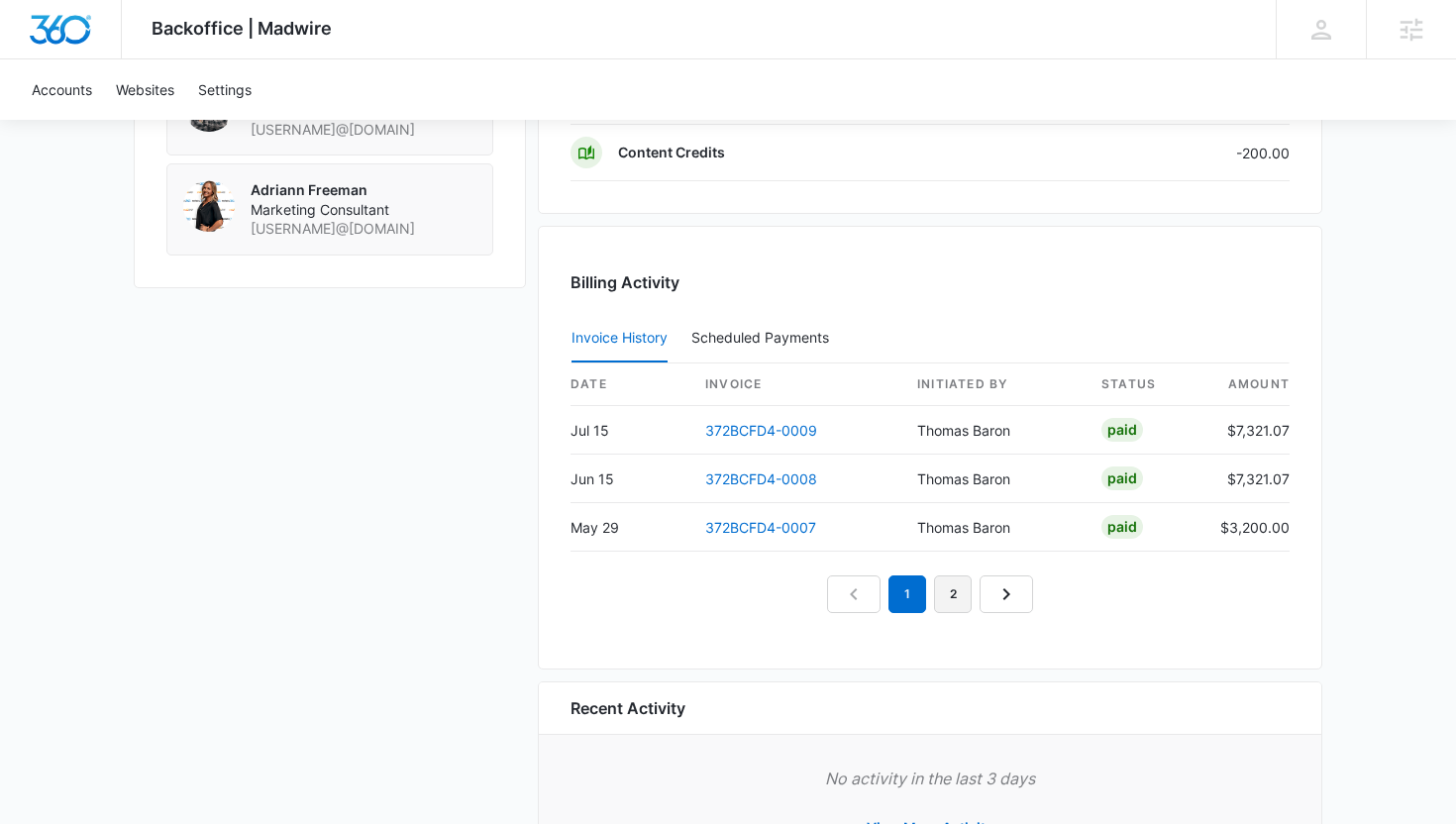 click on "2" at bounding box center (953, 594) 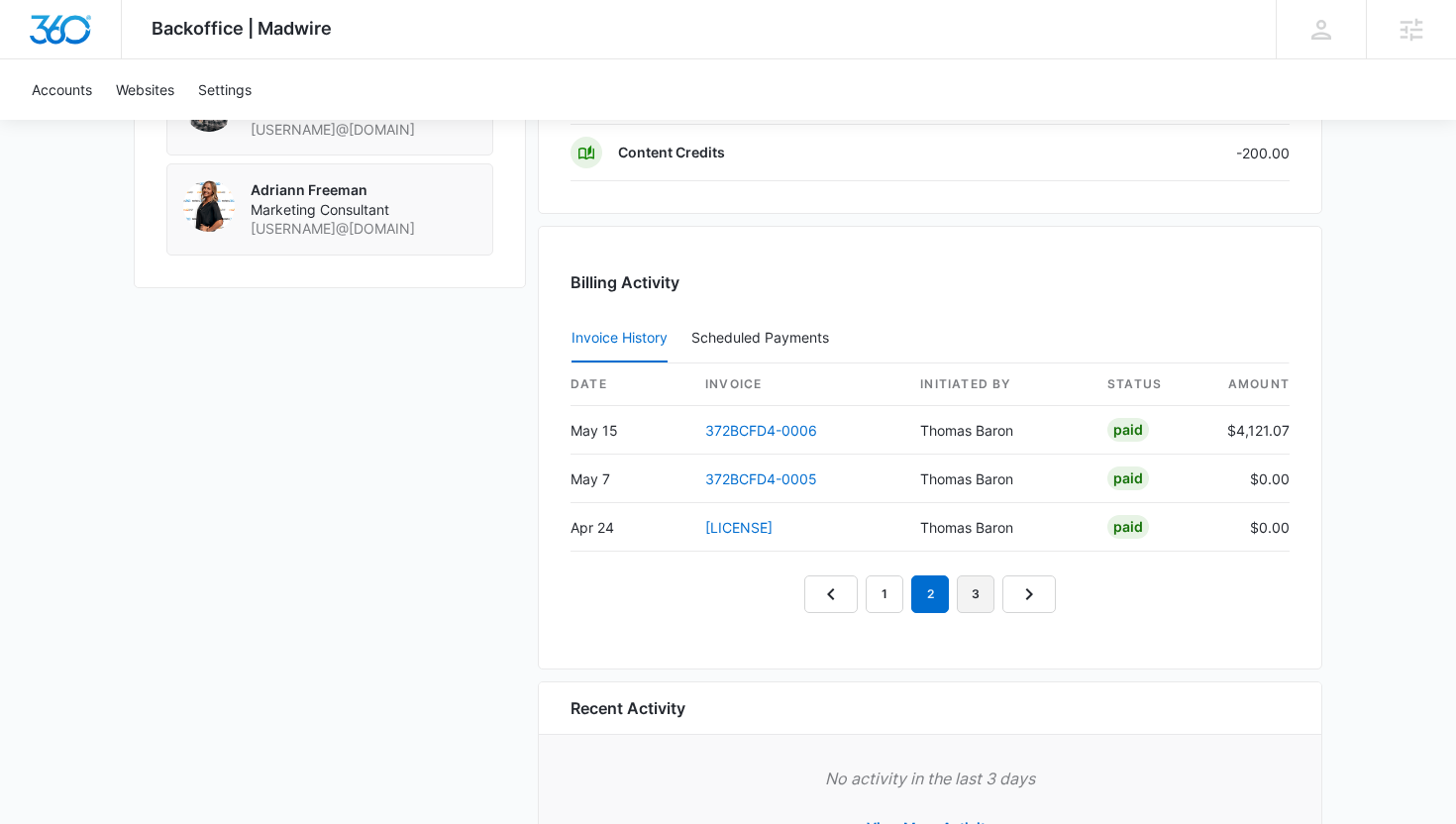 click on "3" at bounding box center [976, 594] 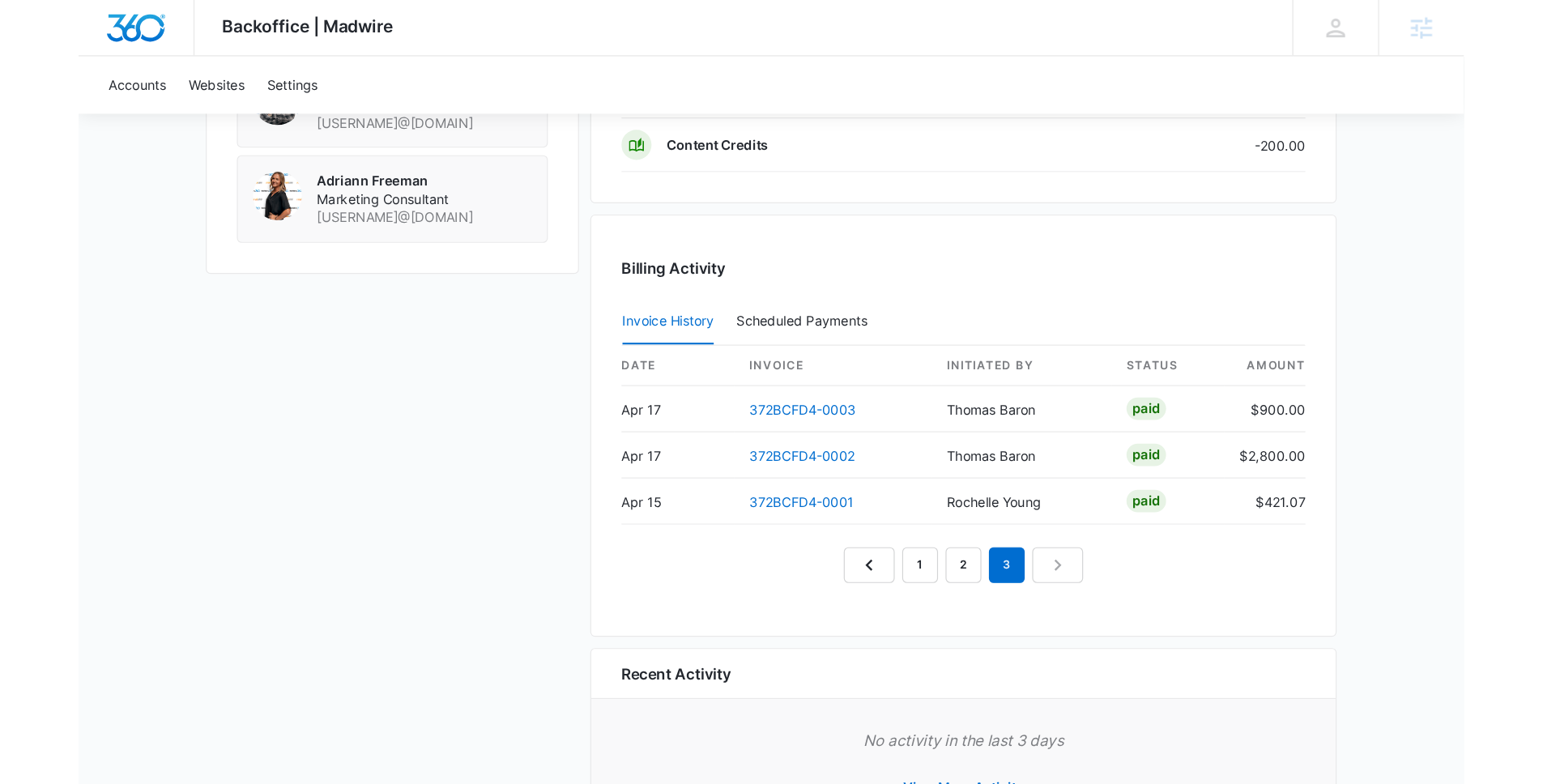 scroll, scrollTop: 1445, scrollLeft: 0, axis: vertical 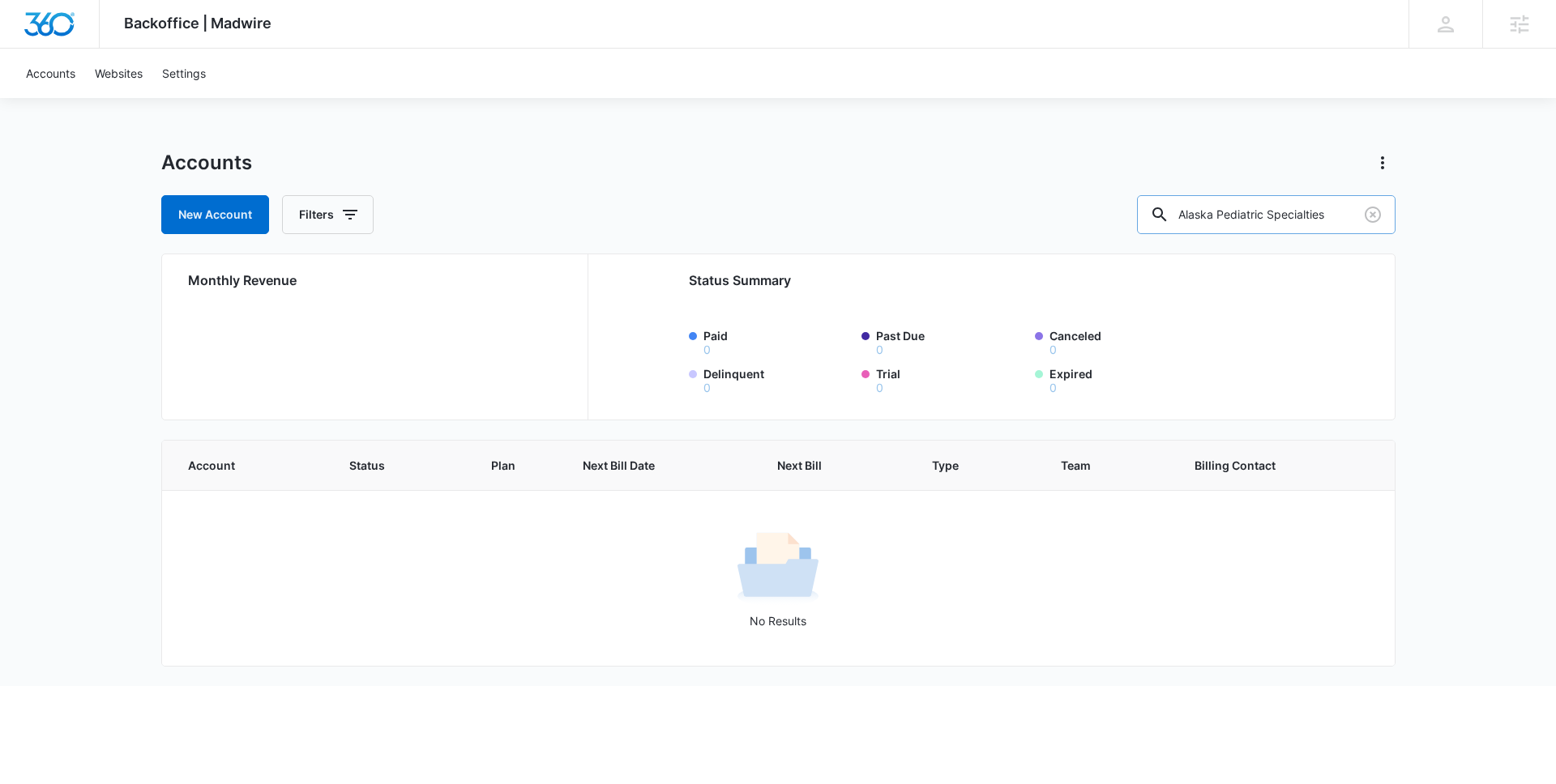 click on "Alaska Pediatric Specialties" at bounding box center (1266, 215) 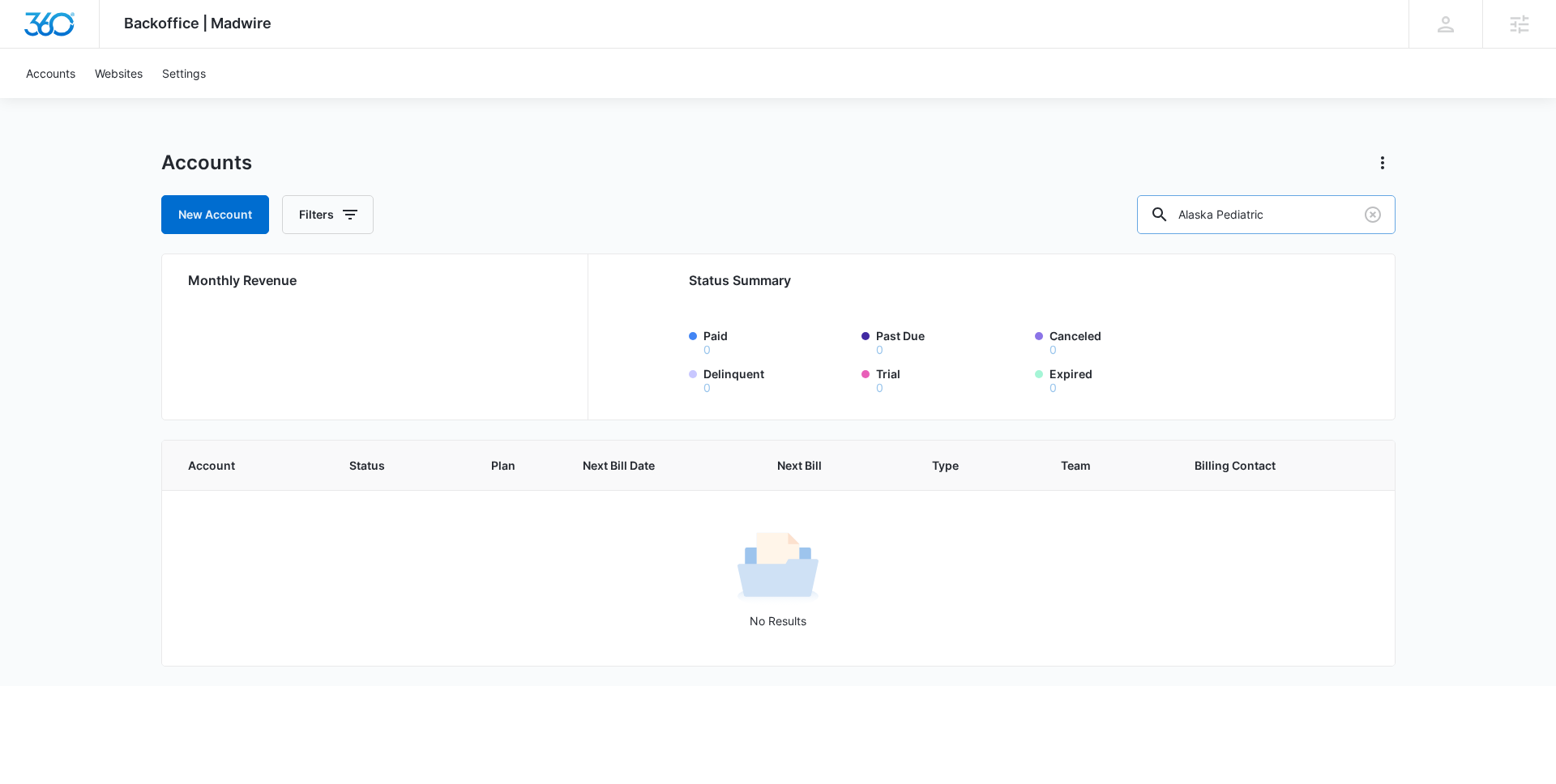 type on "Alaska Pediatric" 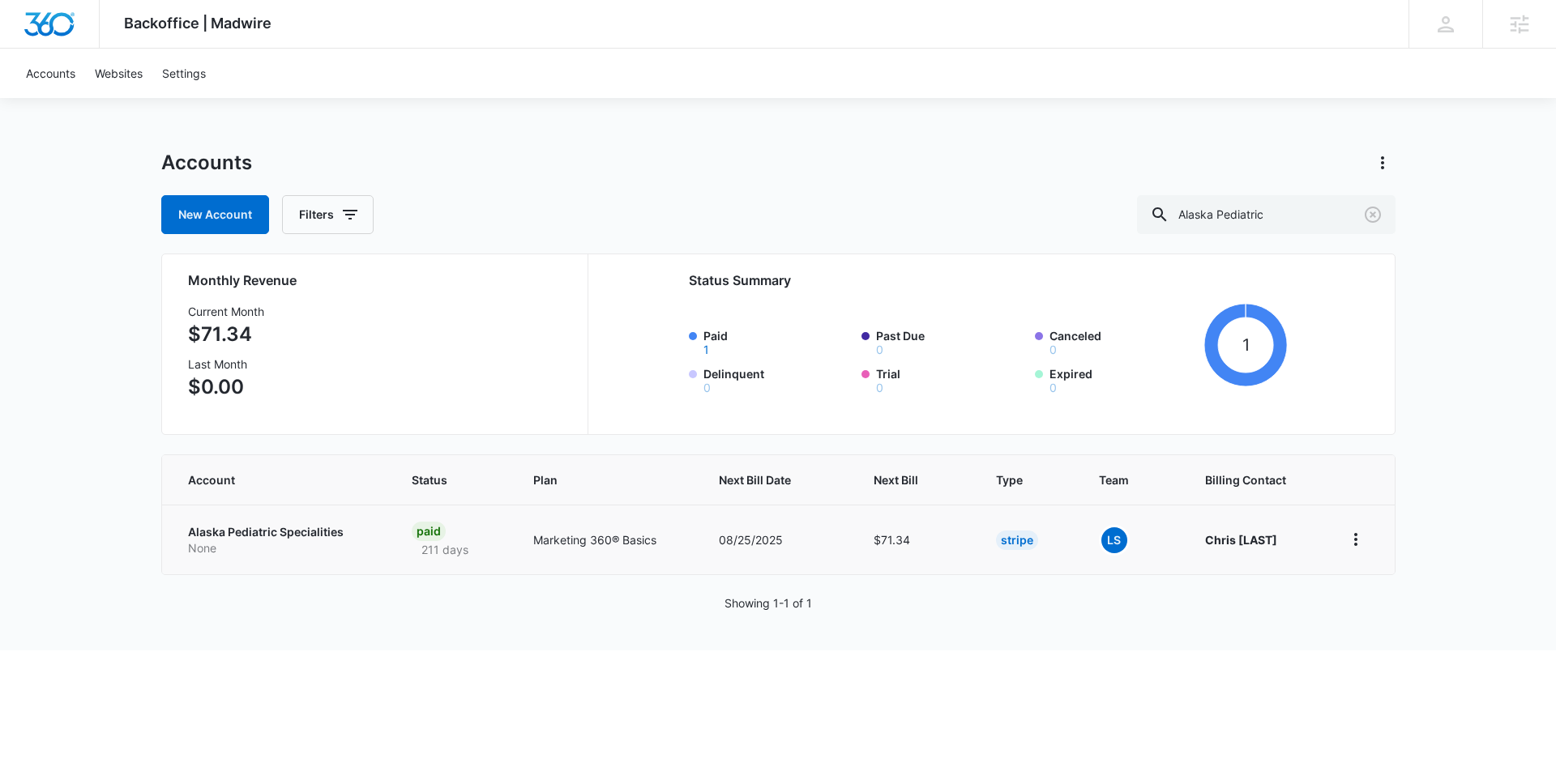 click on "Alaska Pediatric Specialities" at bounding box center [280, 532] 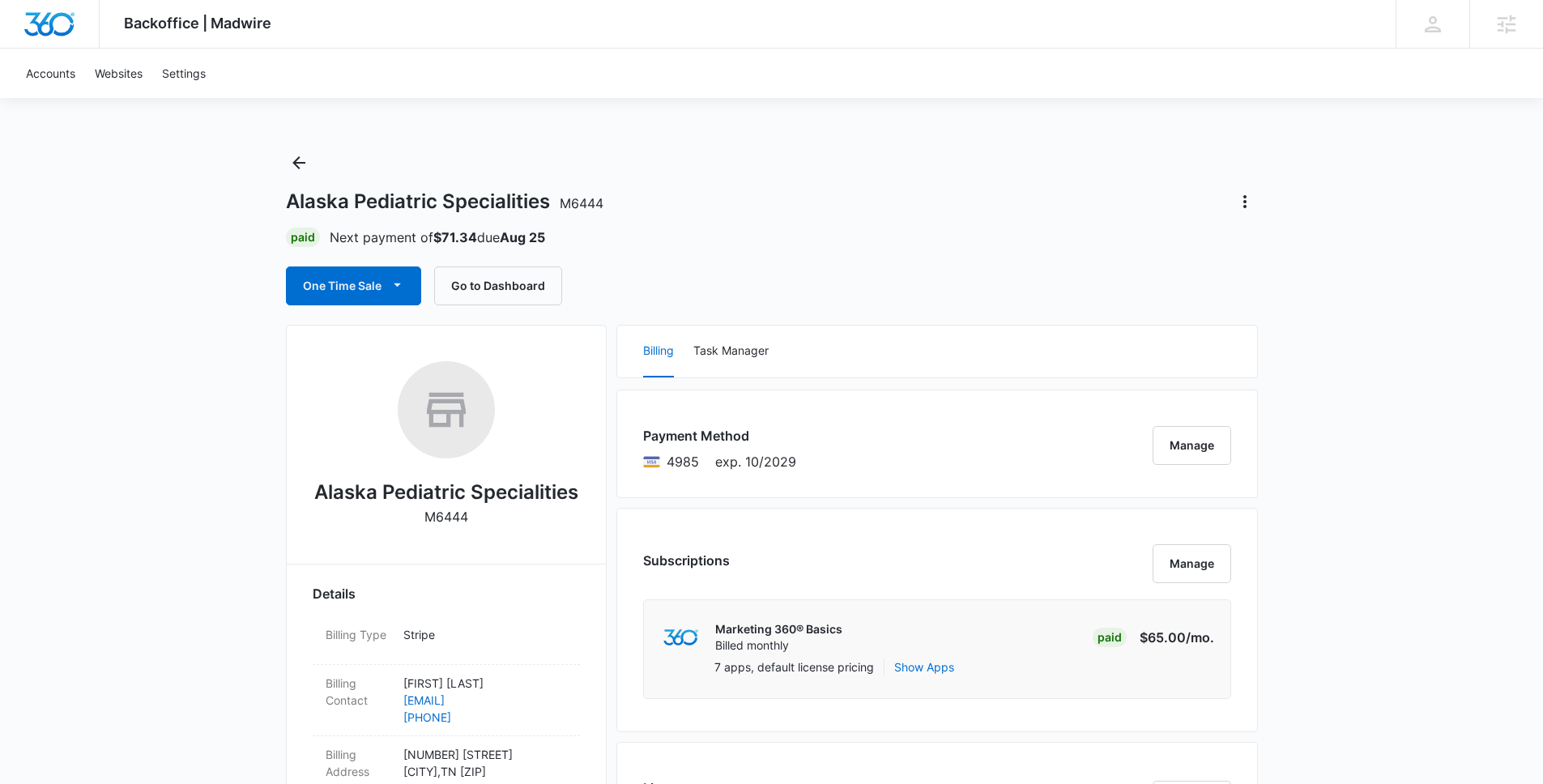 click on "M6444" at bounding box center (582, 203) 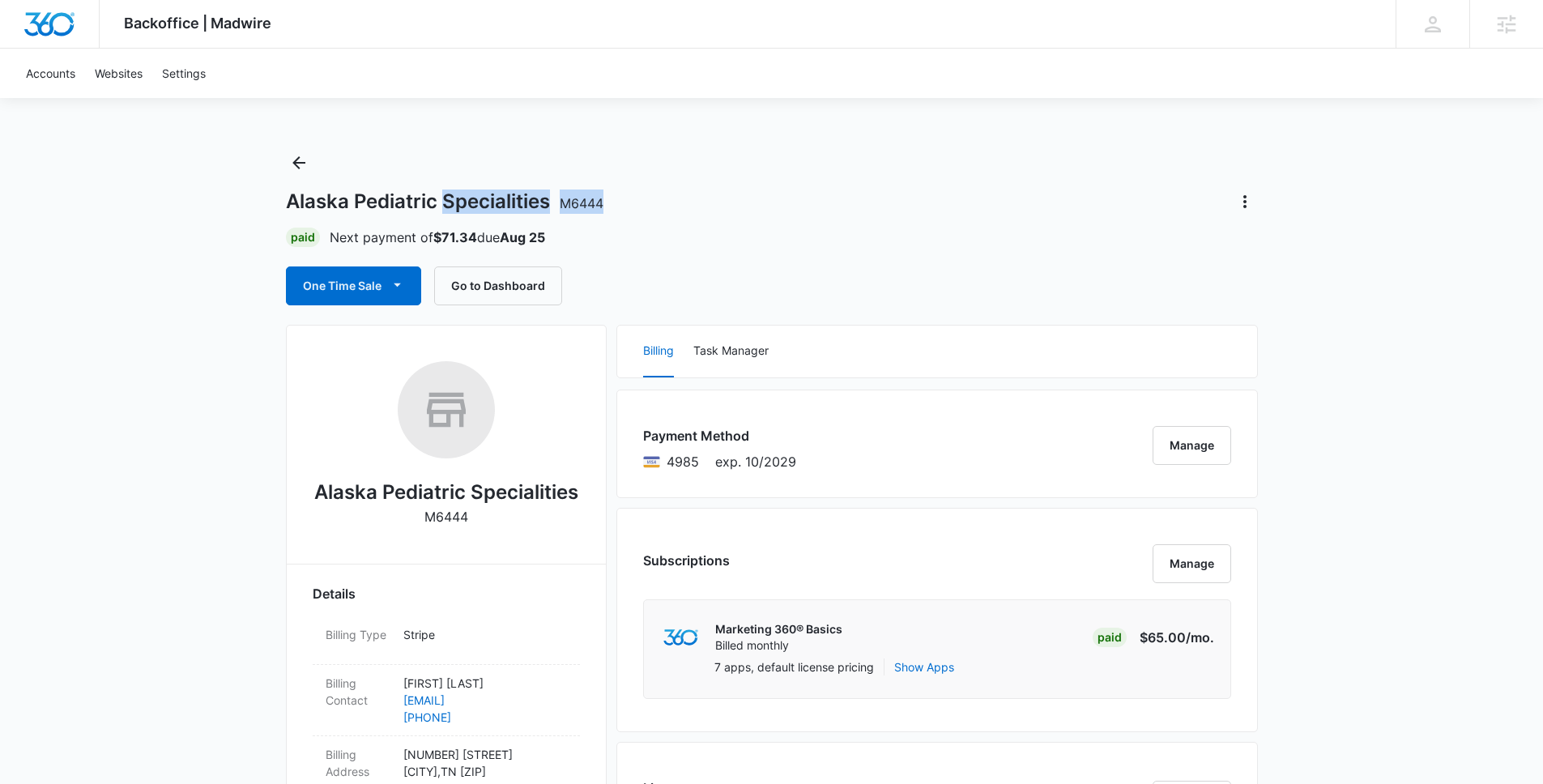 click on "M6444" at bounding box center (582, 203) 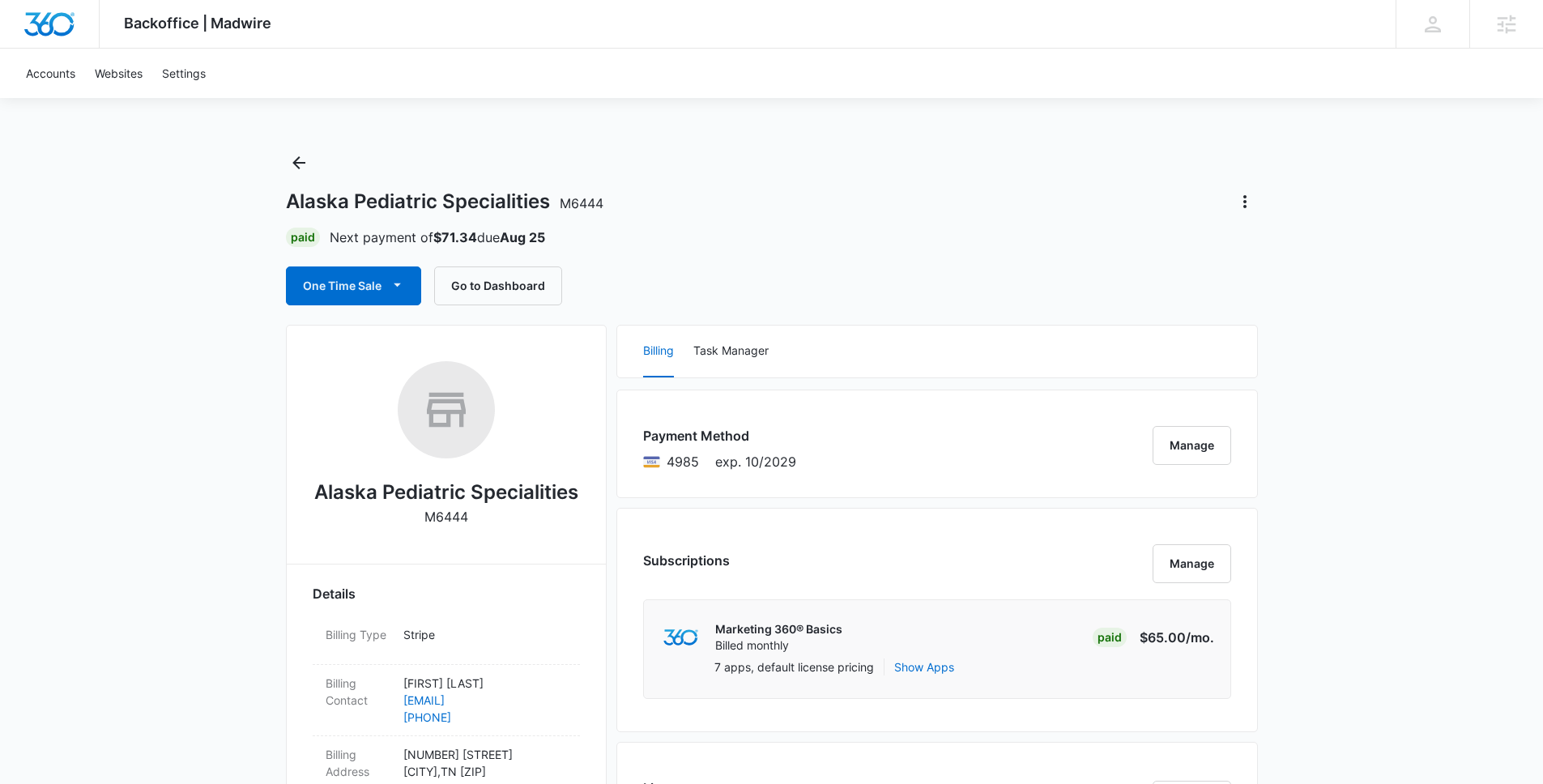click on "Alaska Pediatric Specialities M6444 Paid Next payment of  $71.34  due  Aug 25 One Time Sale Go to Dashboard" at bounding box center [772, 228] 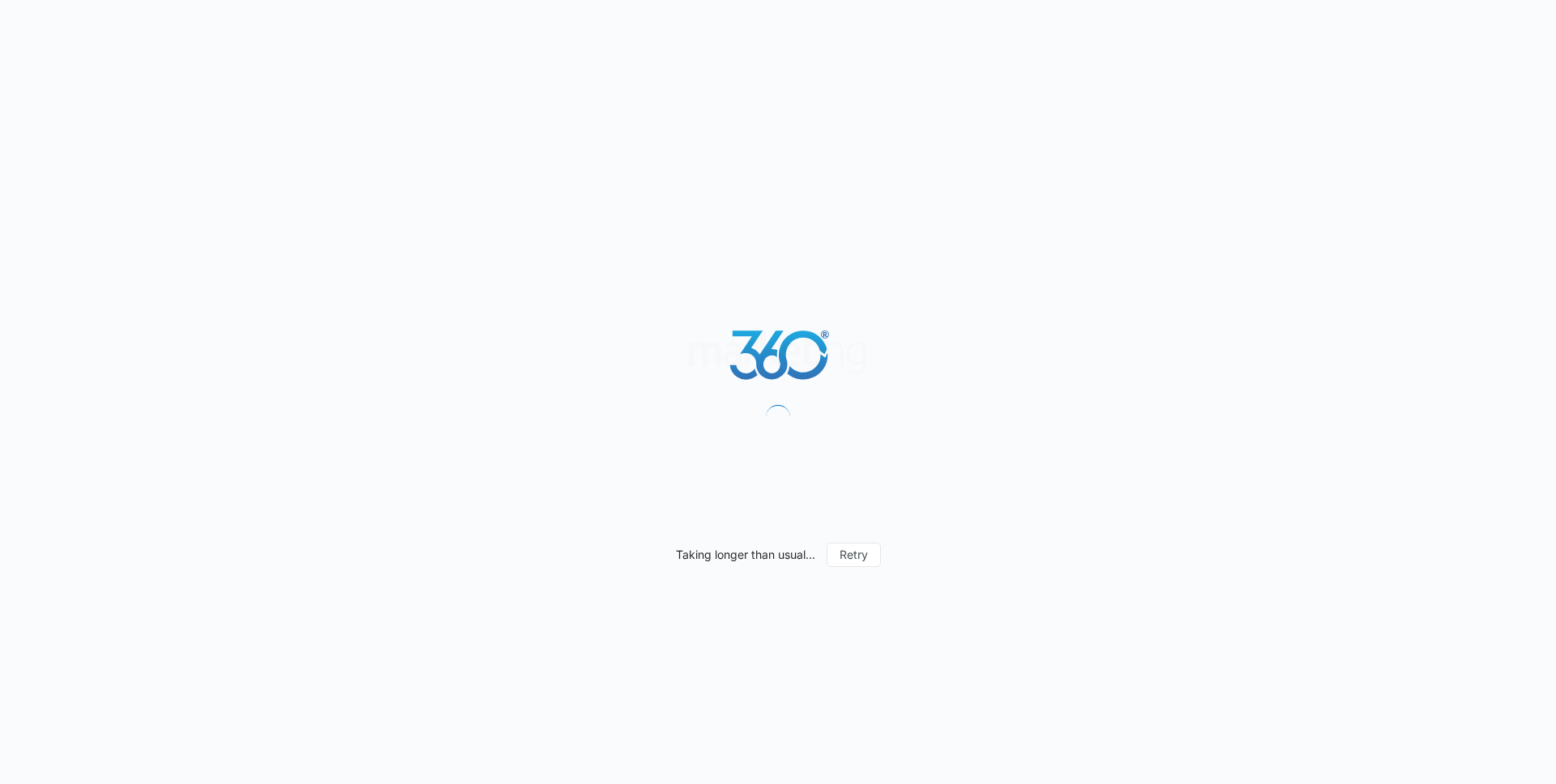 scroll, scrollTop: 0, scrollLeft: 0, axis: both 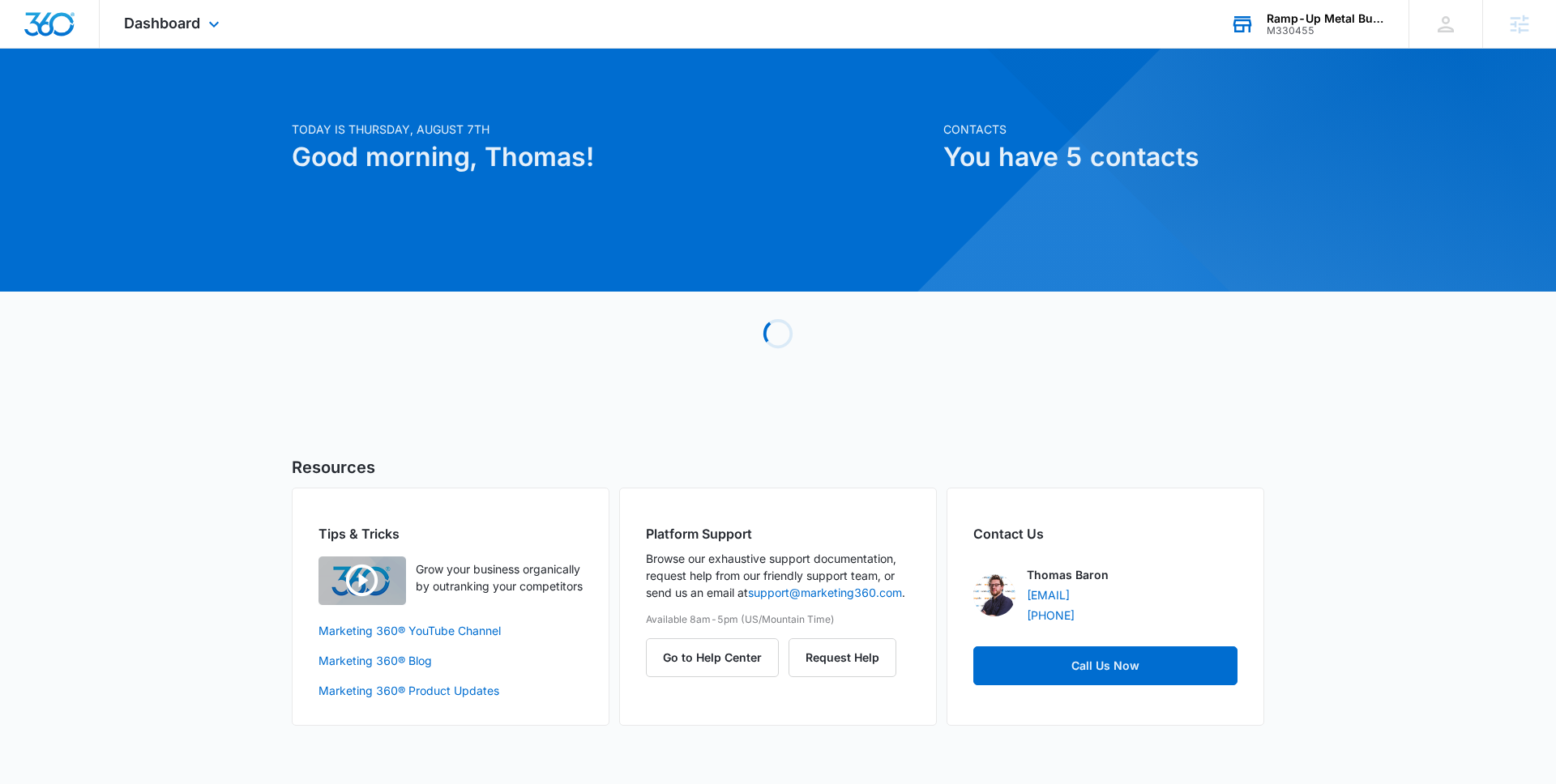 click on "Ramp-Up Metal Buildings" at bounding box center [1326, 19] 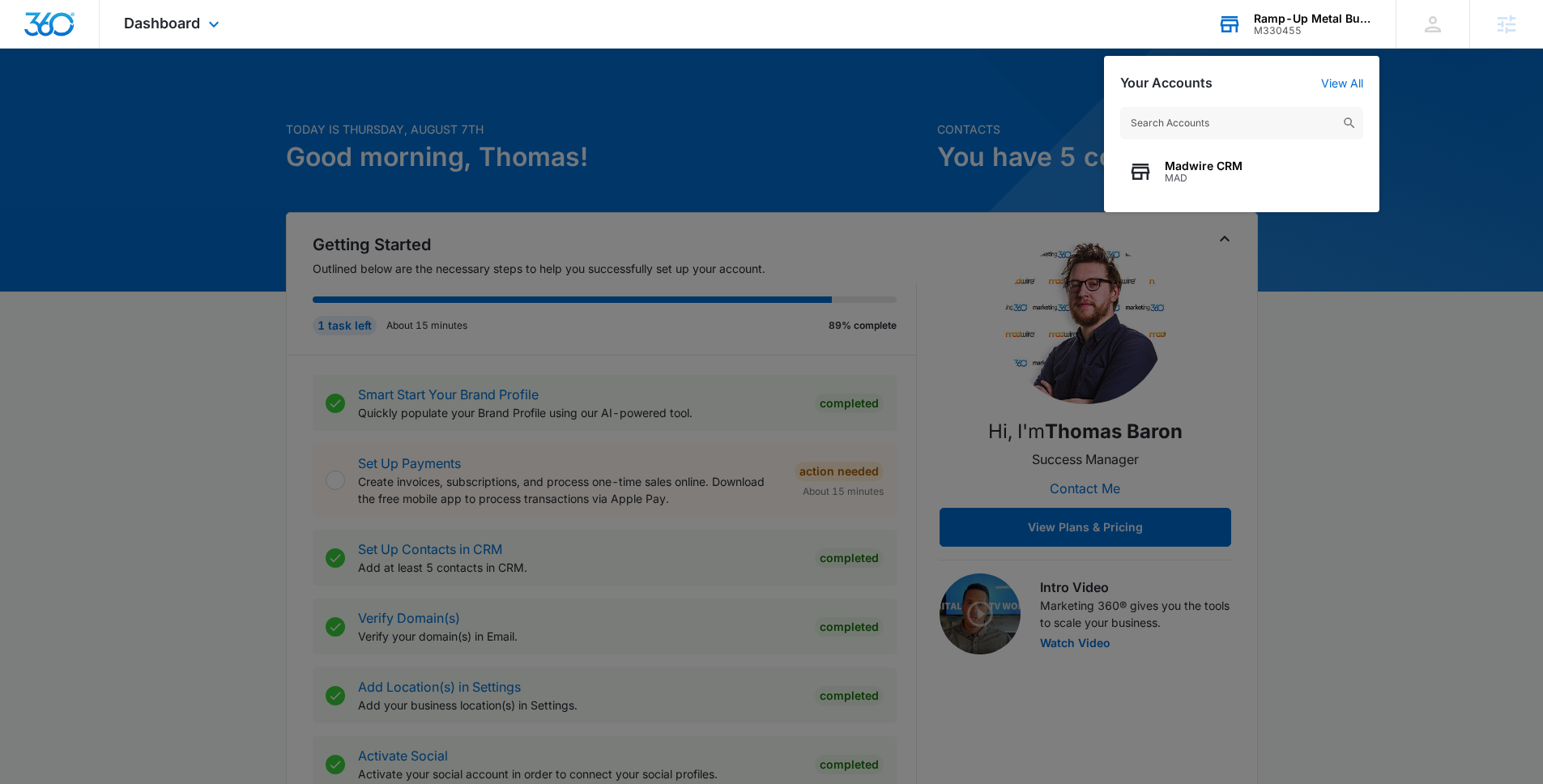 click at bounding box center (1242, 123) 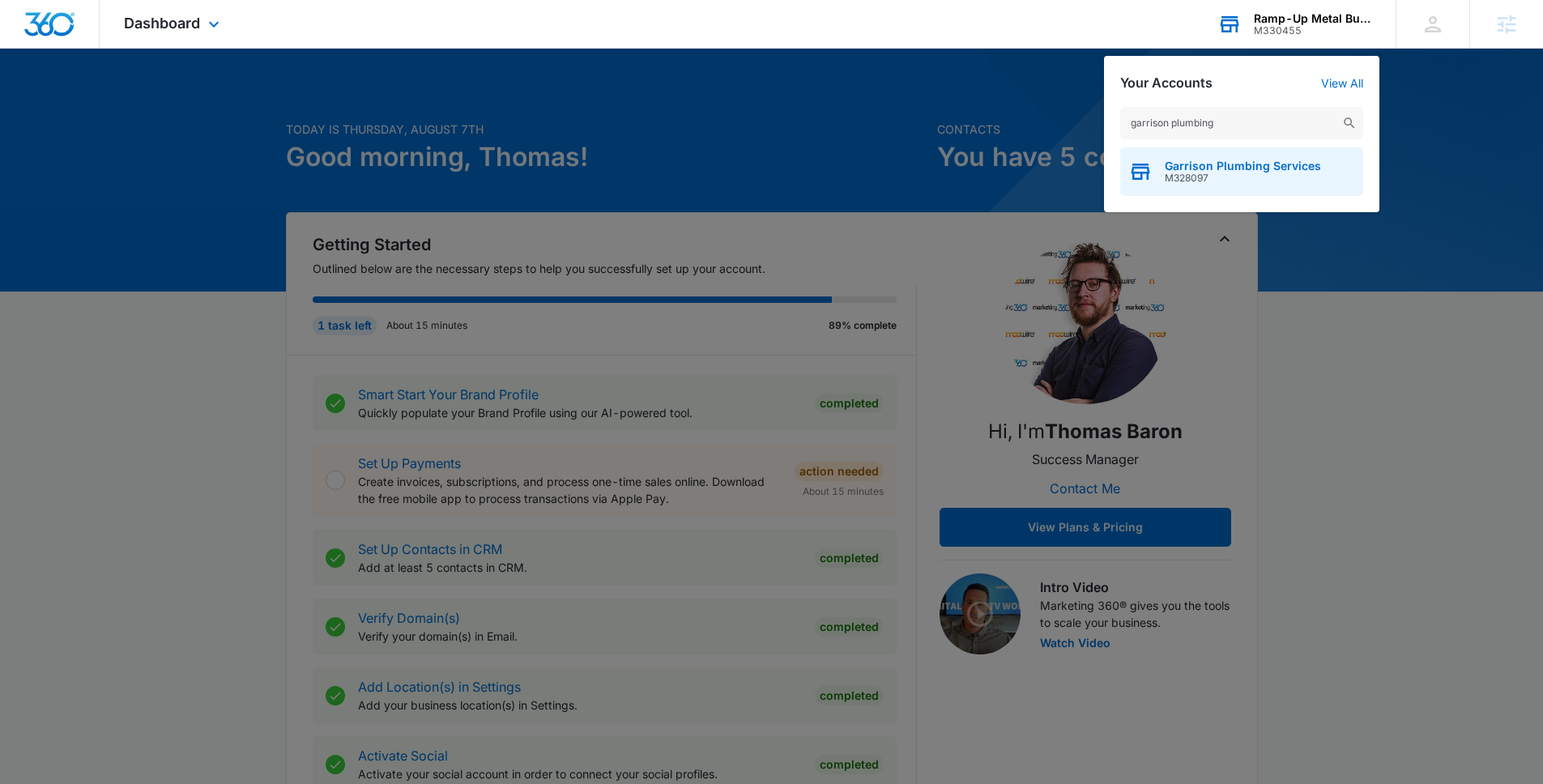 type on "garrison plumbing" 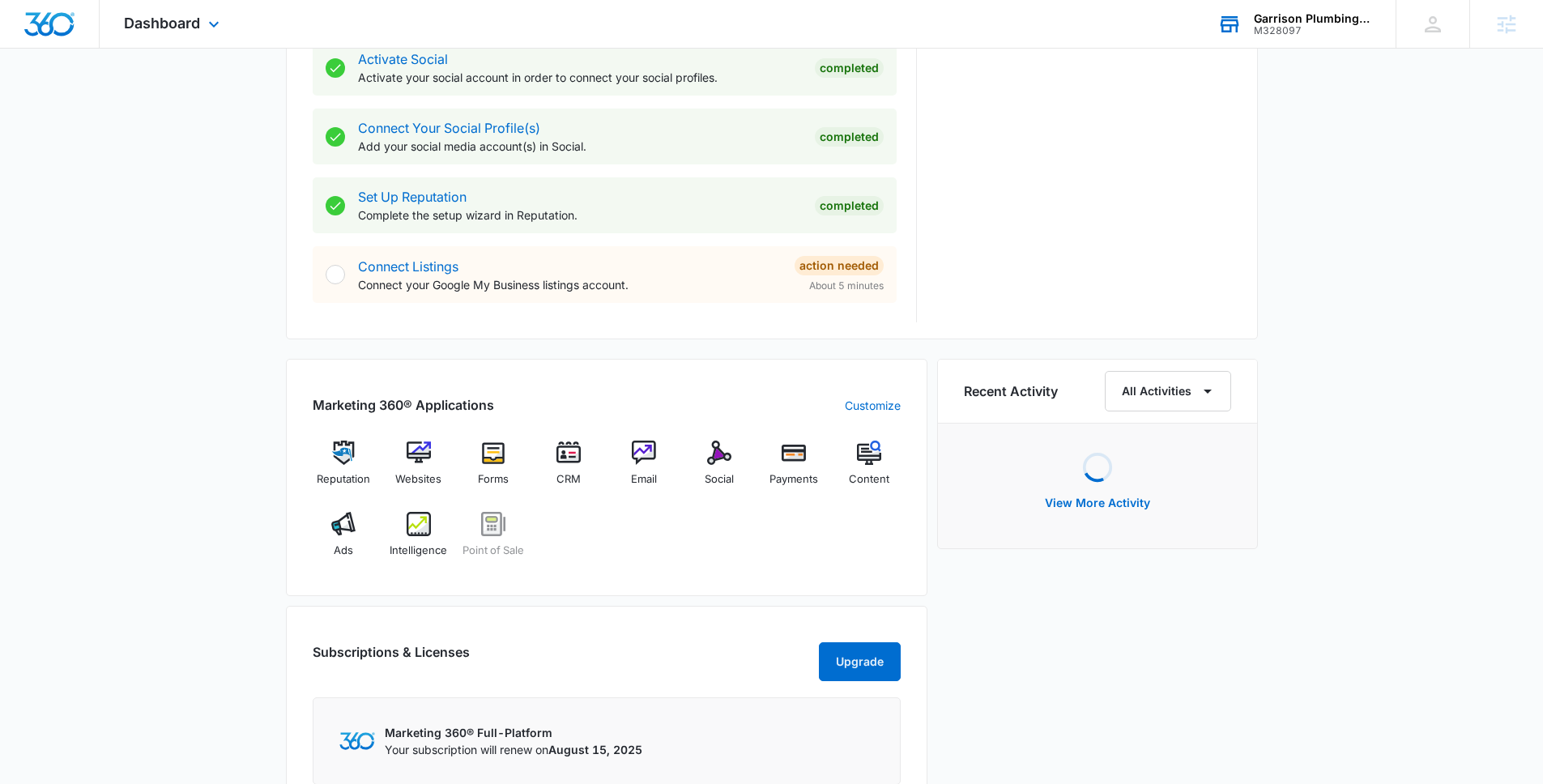 scroll, scrollTop: 707, scrollLeft: 0, axis: vertical 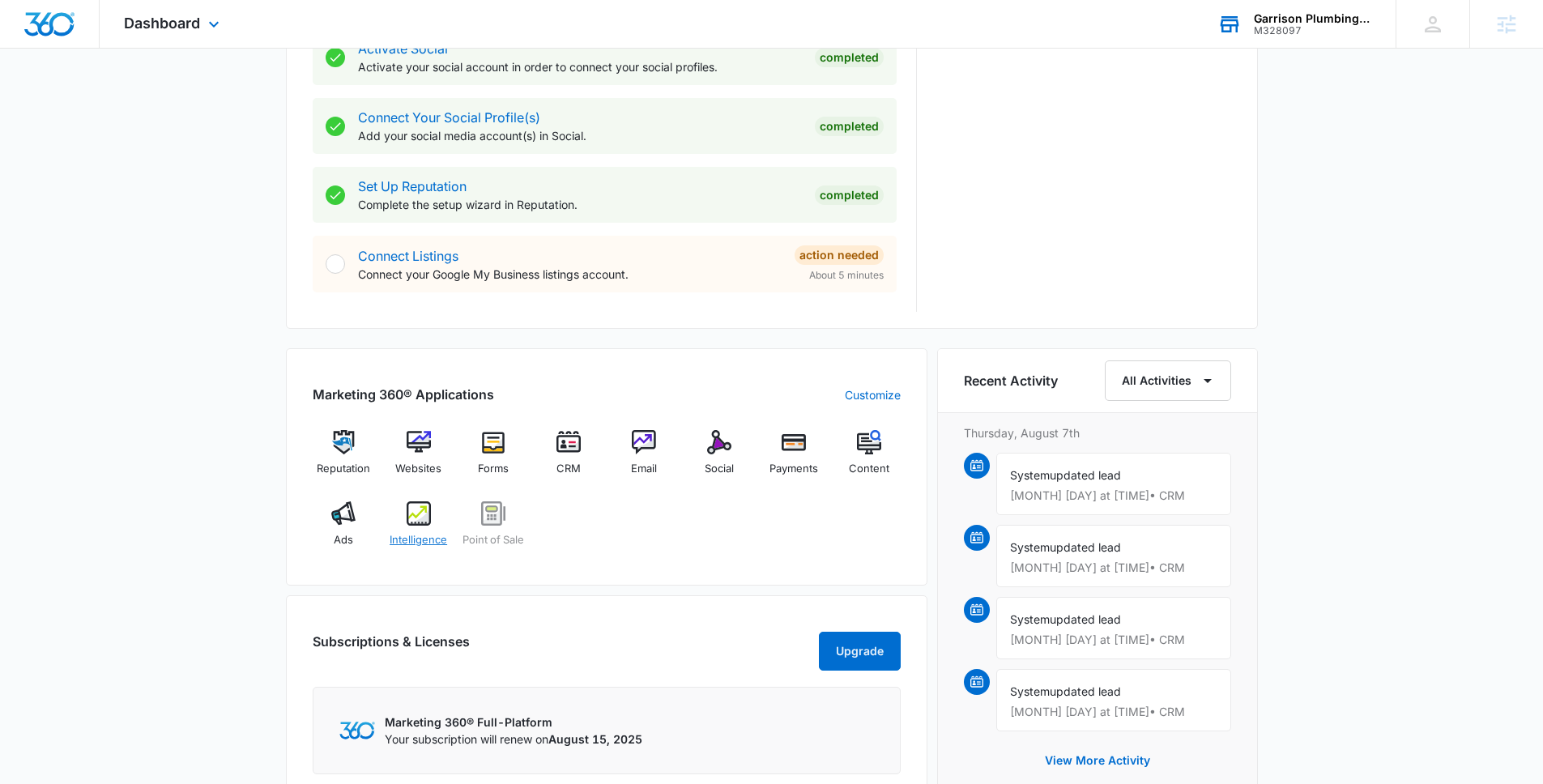 click at bounding box center (419, 513) 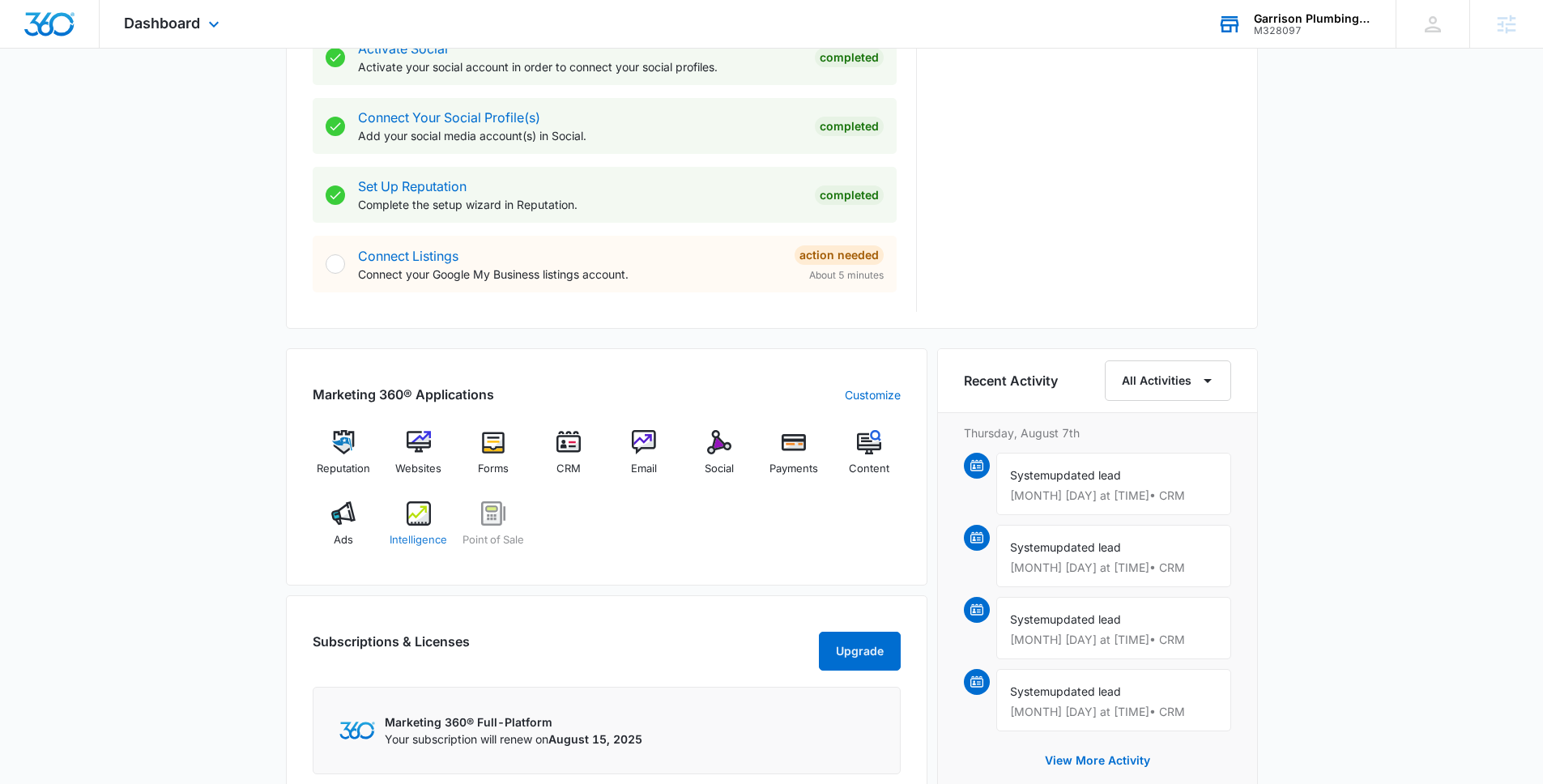 scroll, scrollTop: 0, scrollLeft: 0, axis: both 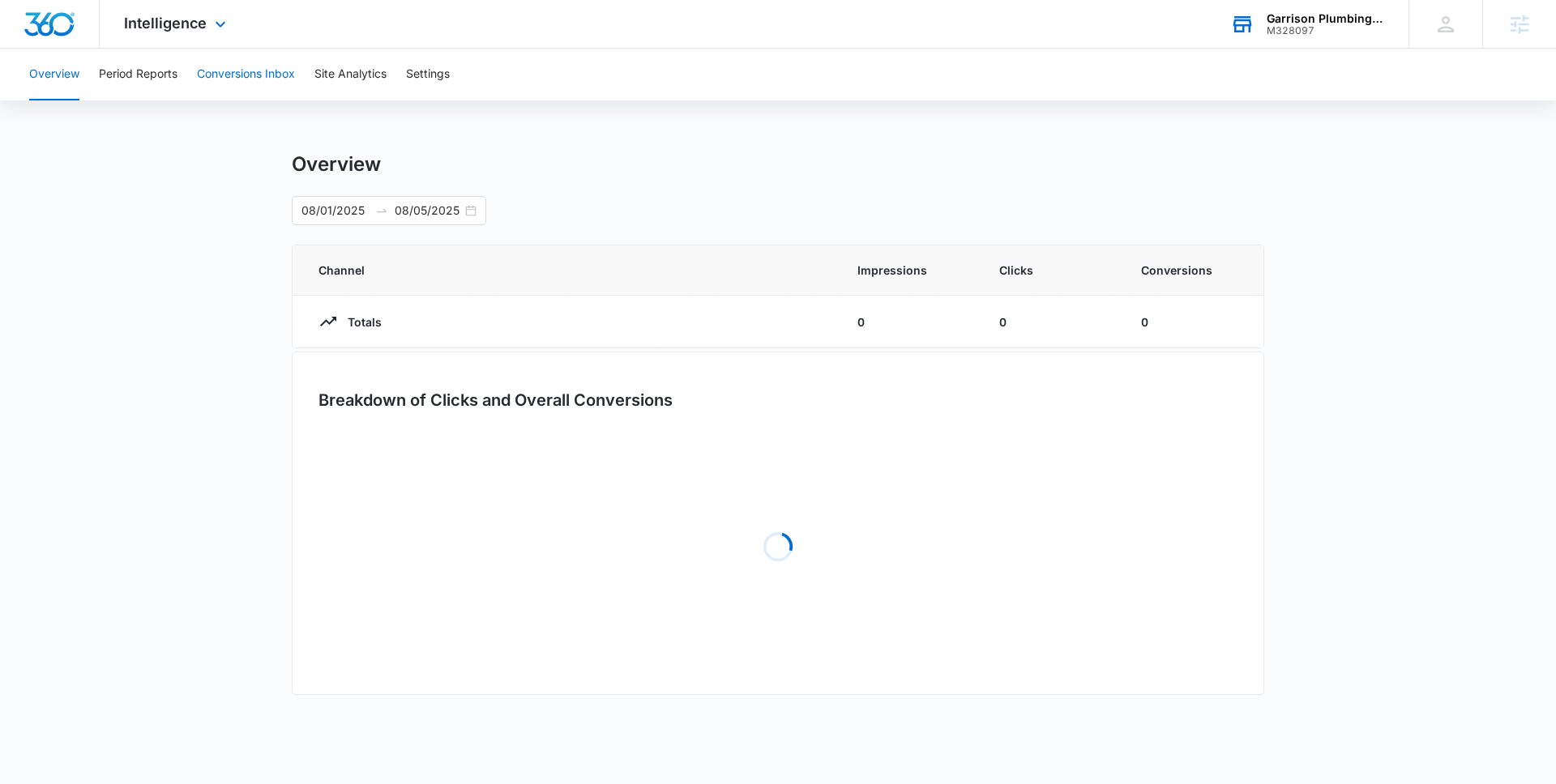 click on "Conversions Inbox" at bounding box center (246, 75) 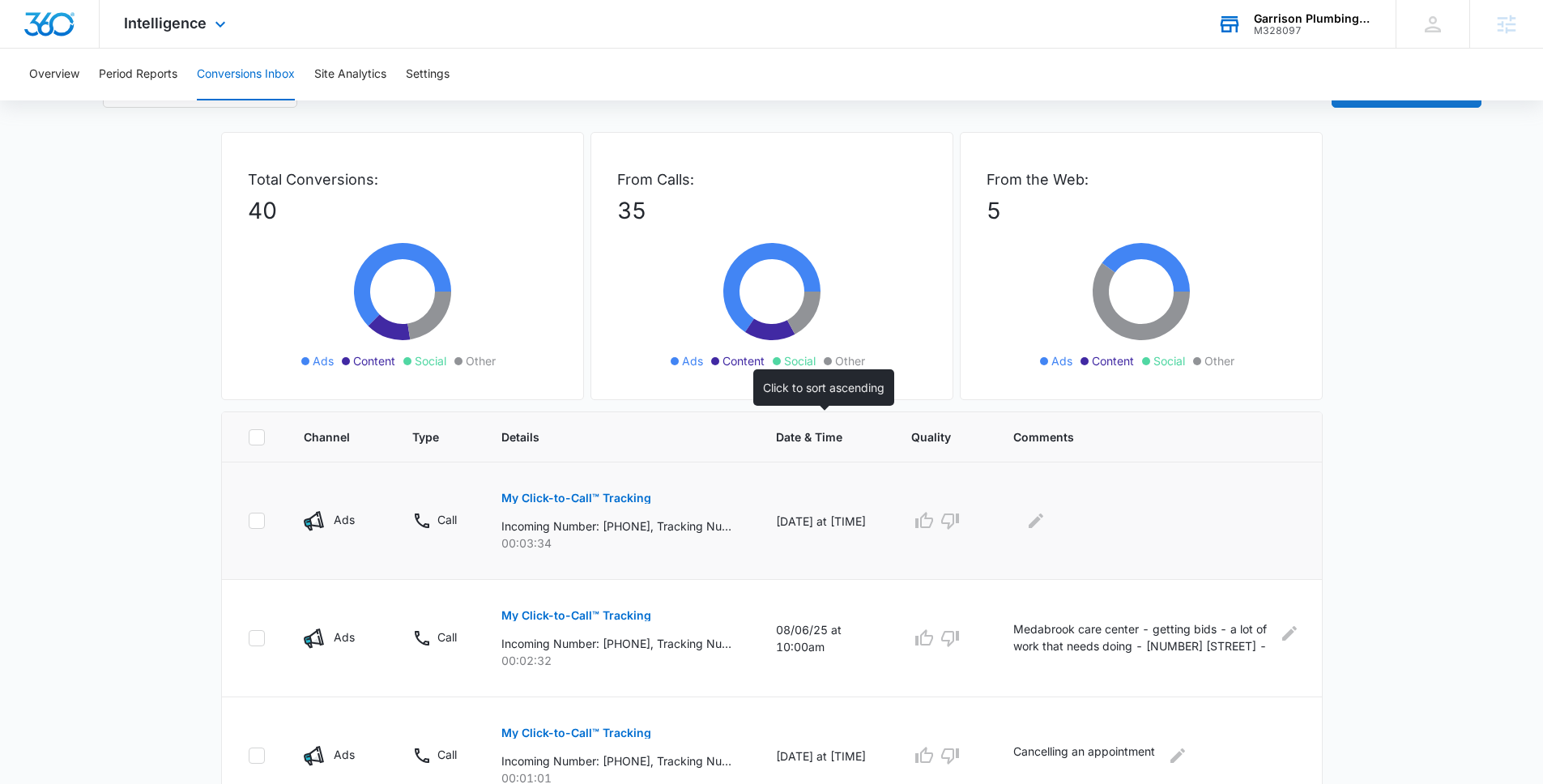 scroll, scrollTop: 256, scrollLeft: 0, axis: vertical 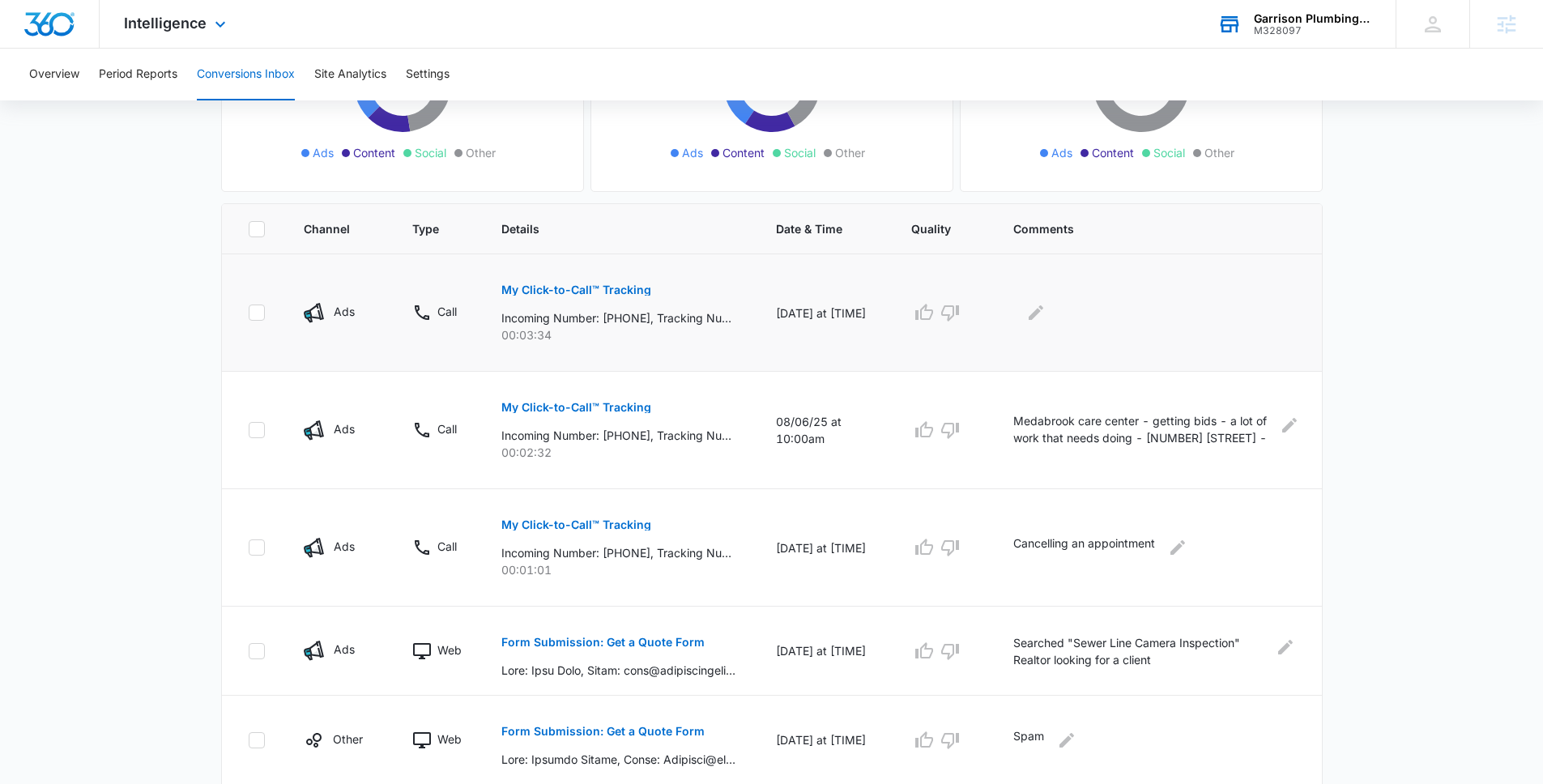click on "My Click-to-Call™ Tracking" at bounding box center (576, 290) 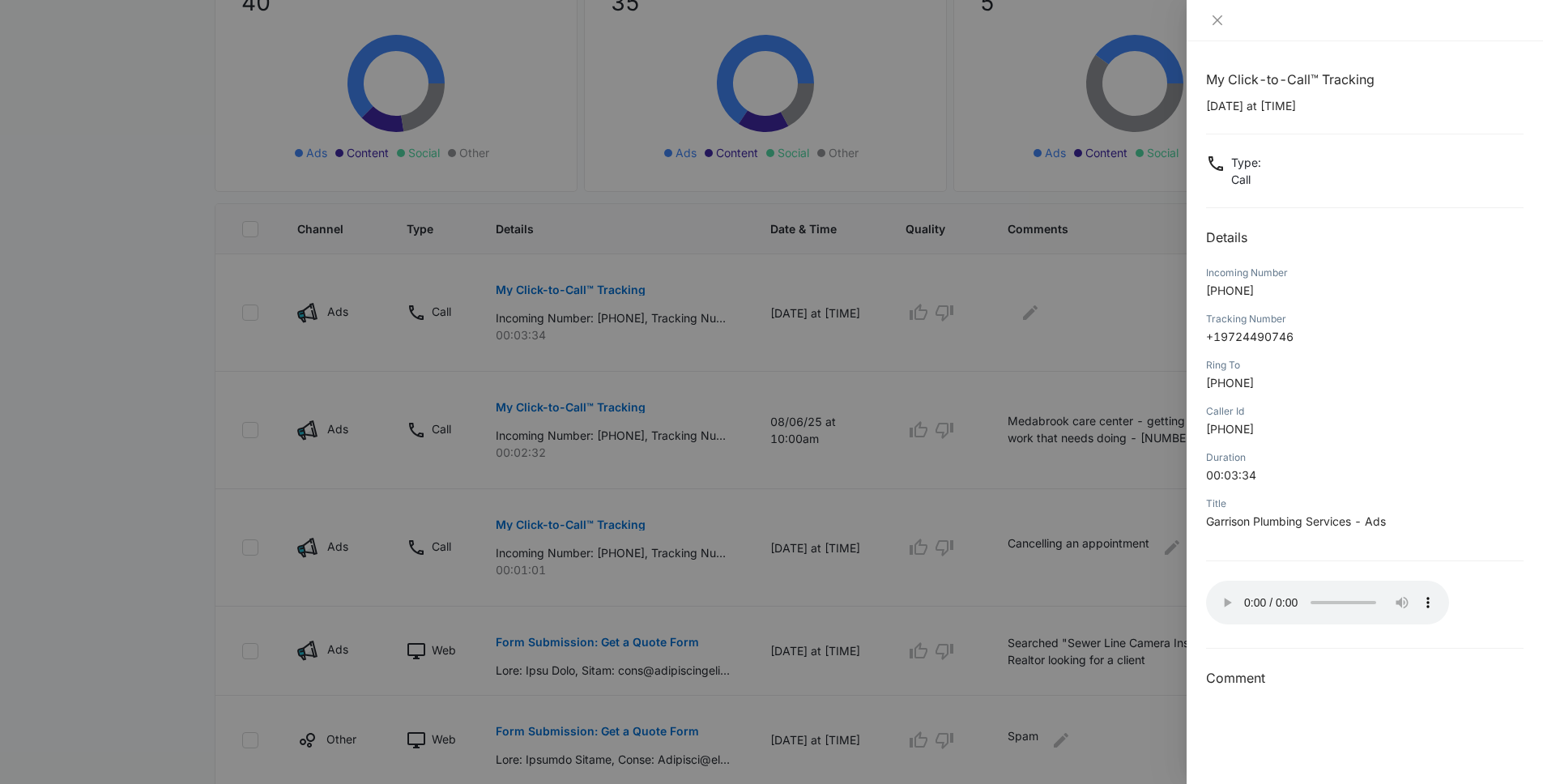 type 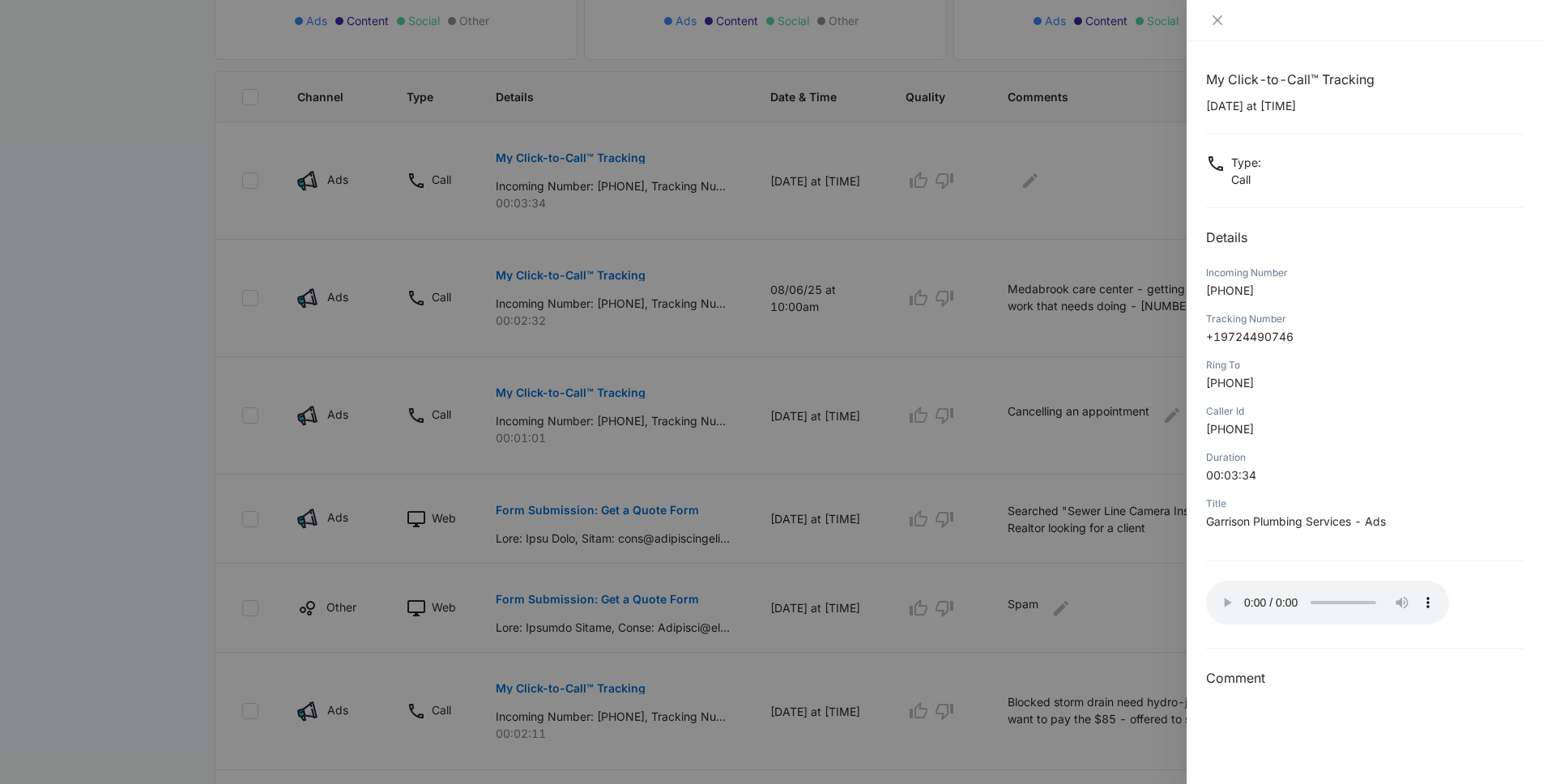 scroll, scrollTop: 387, scrollLeft: 0, axis: vertical 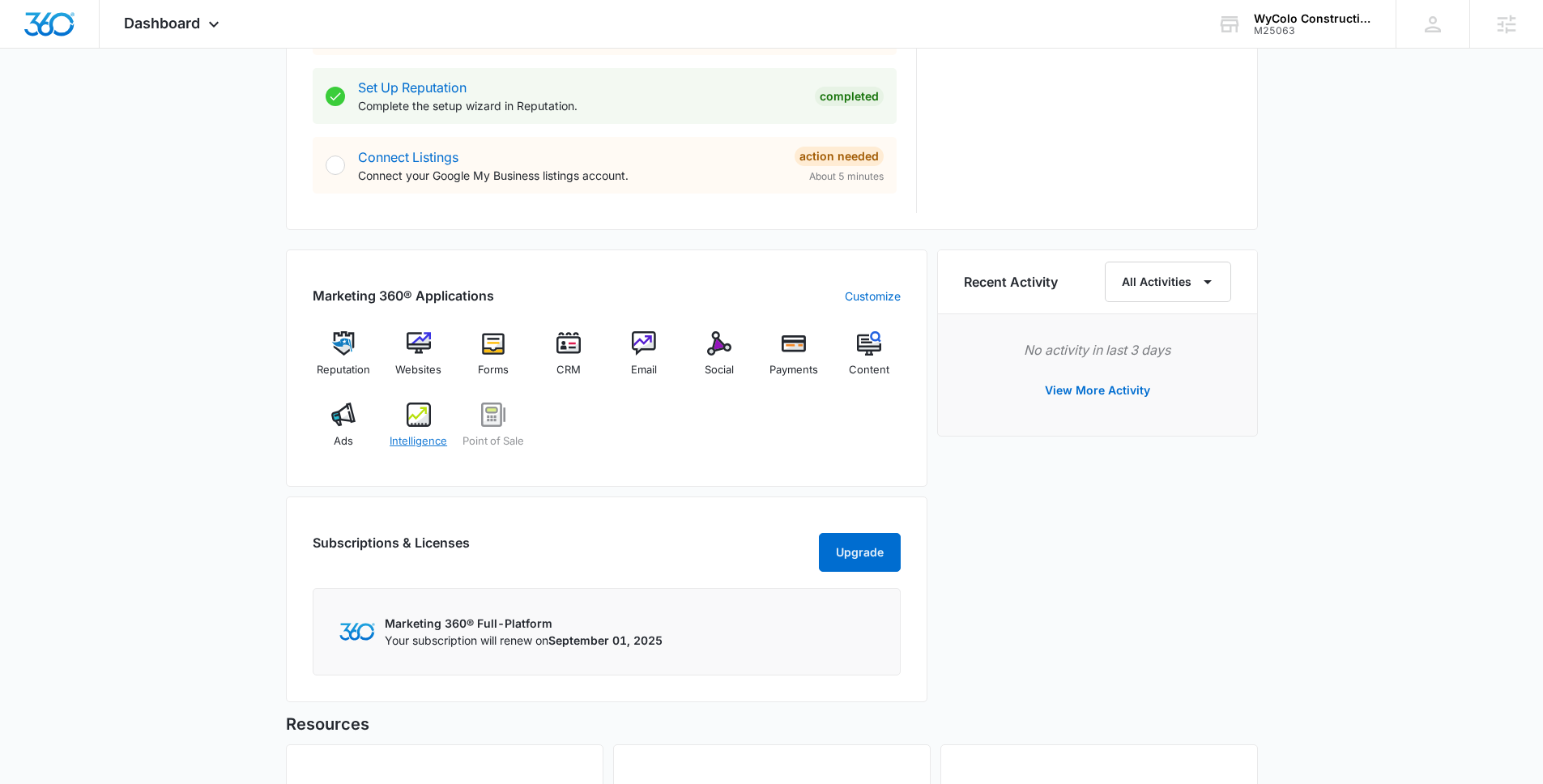 click on "Intelligence" at bounding box center [418, 432] 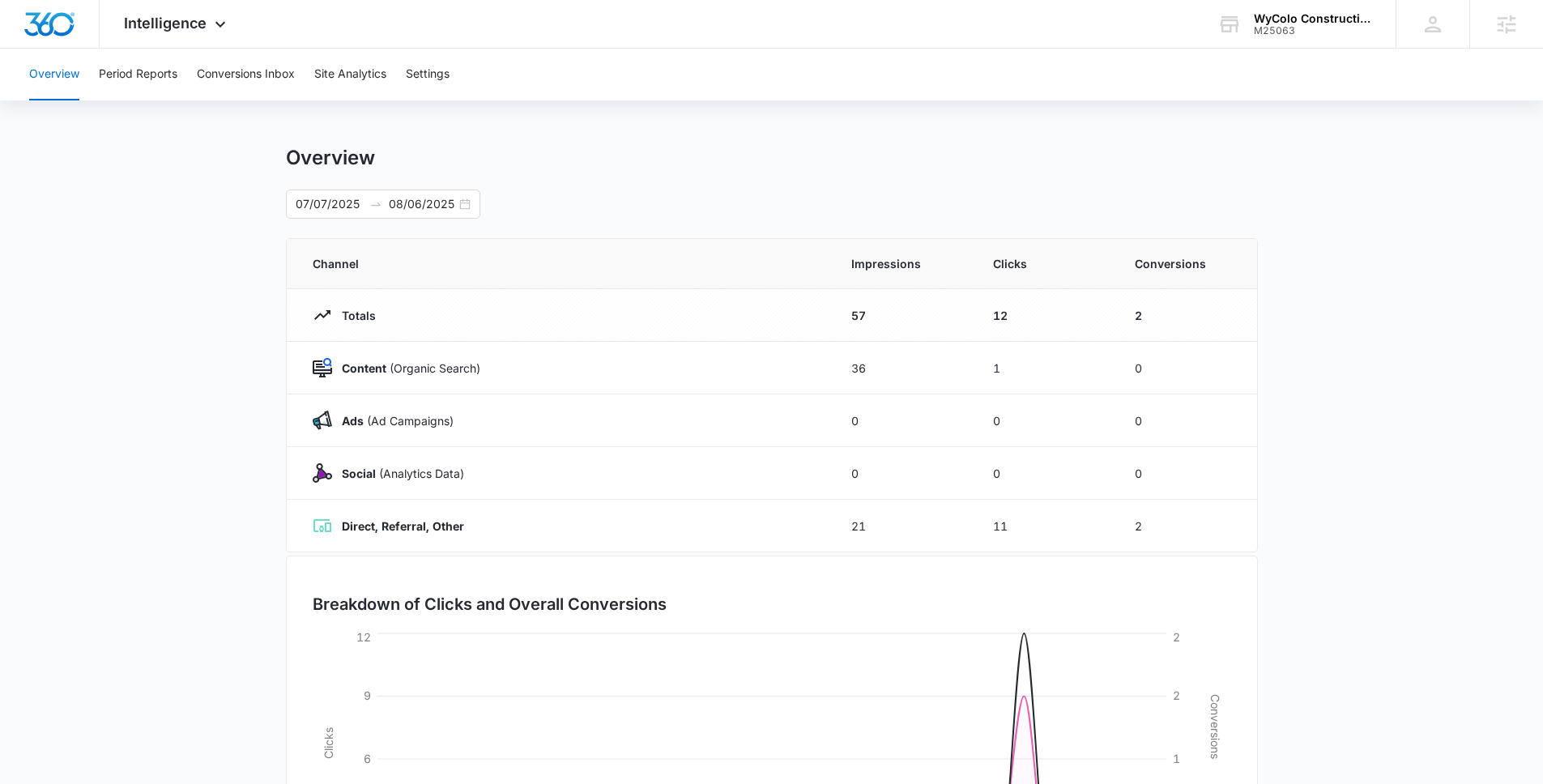scroll, scrollTop: 19, scrollLeft: 0, axis: vertical 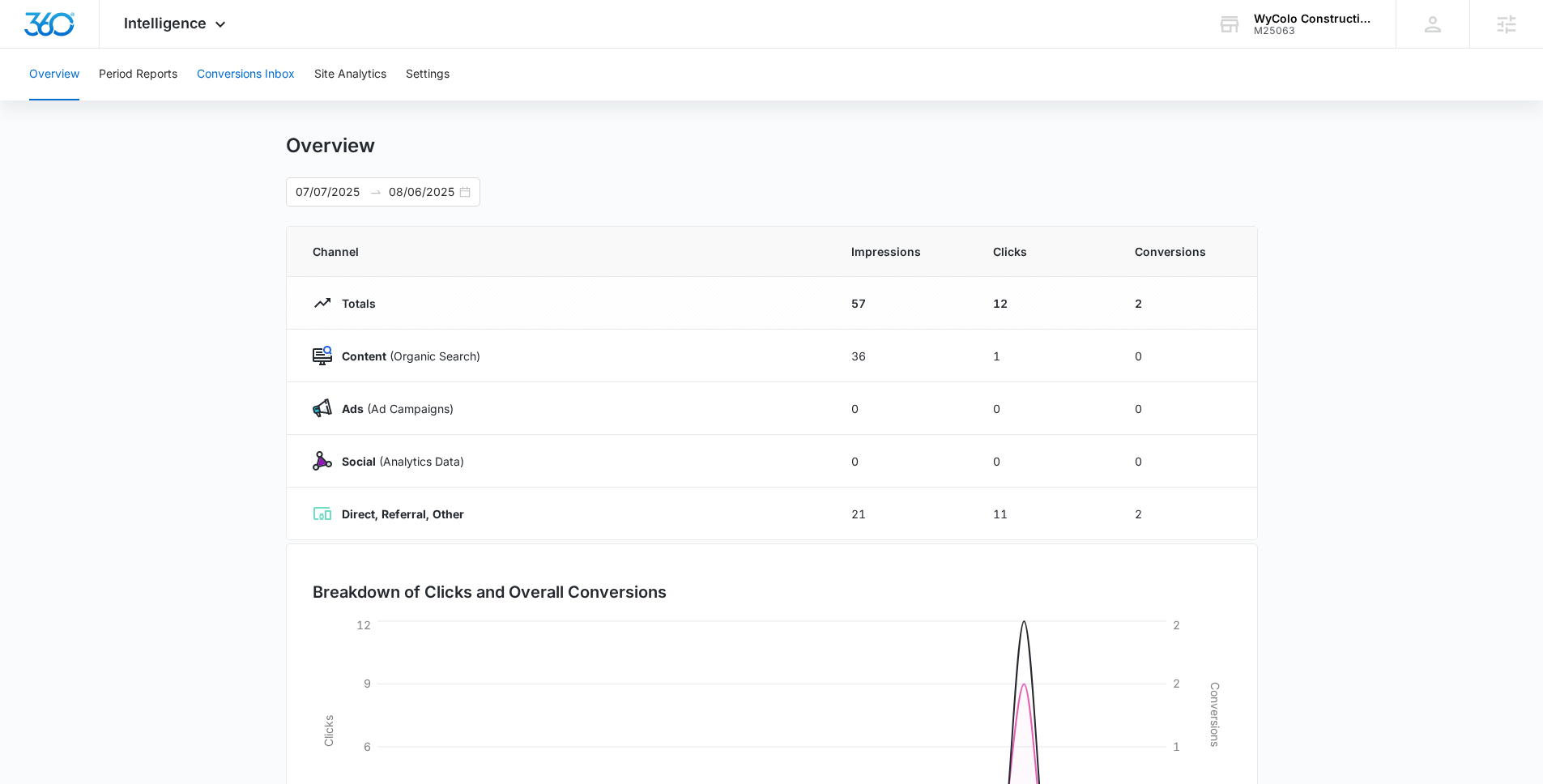 click on "Conversions Inbox" at bounding box center (245, 75) 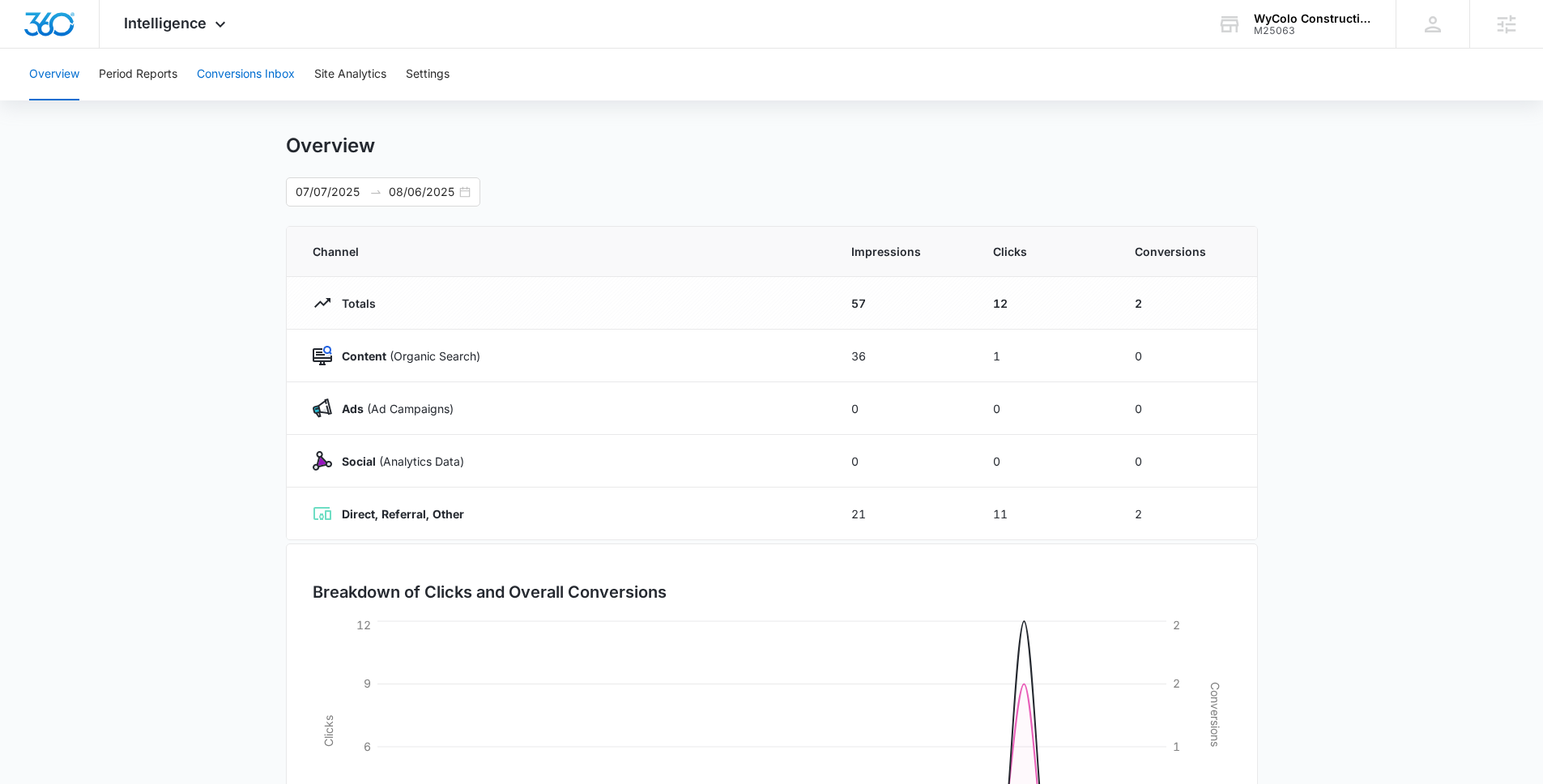 scroll, scrollTop: 0, scrollLeft: 0, axis: both 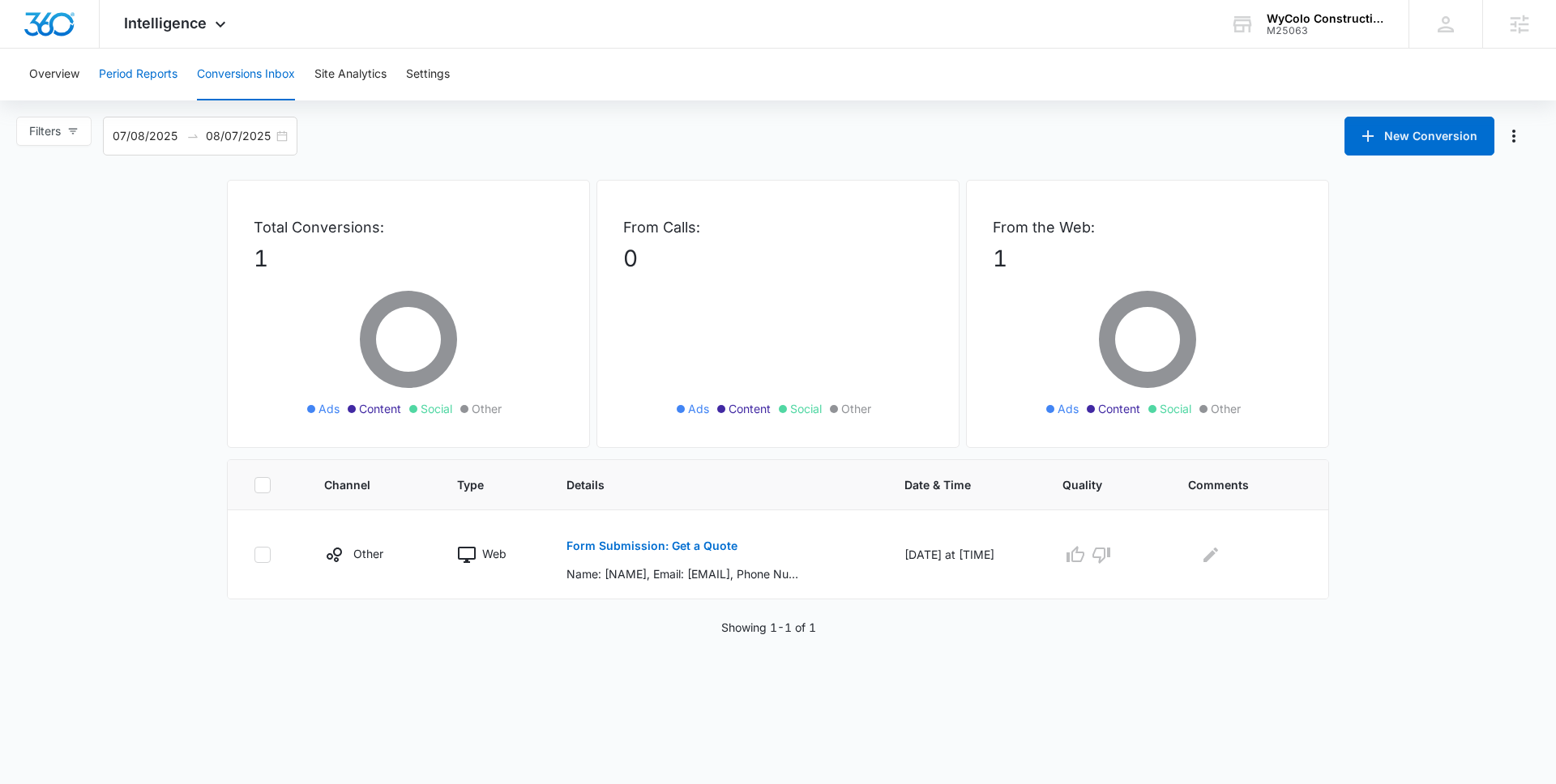 click on "Period Reports" at bounding box center [138, 75] 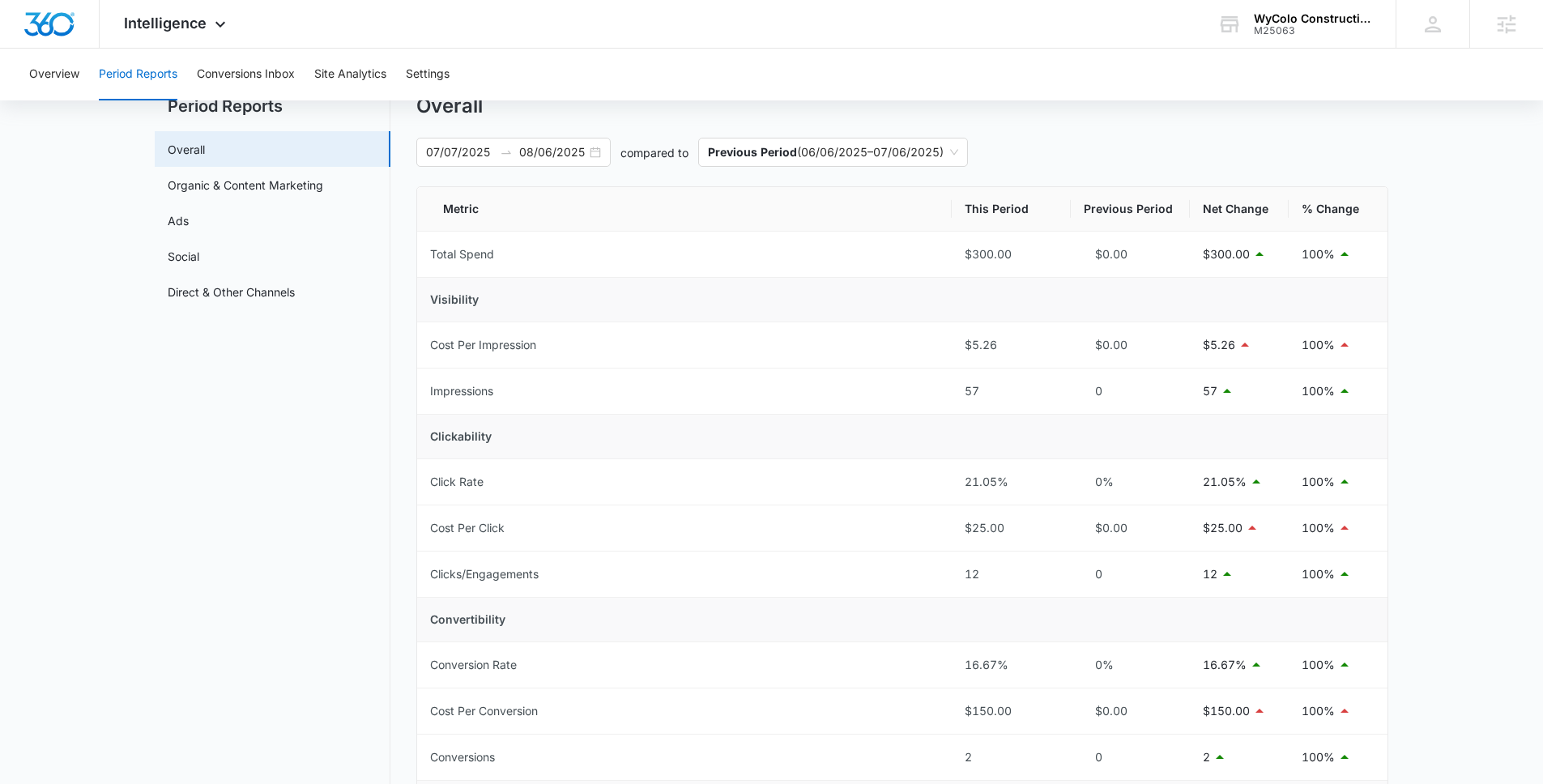 scroll, scrollTop: 55, scrollLeft: 0, axis: vertical 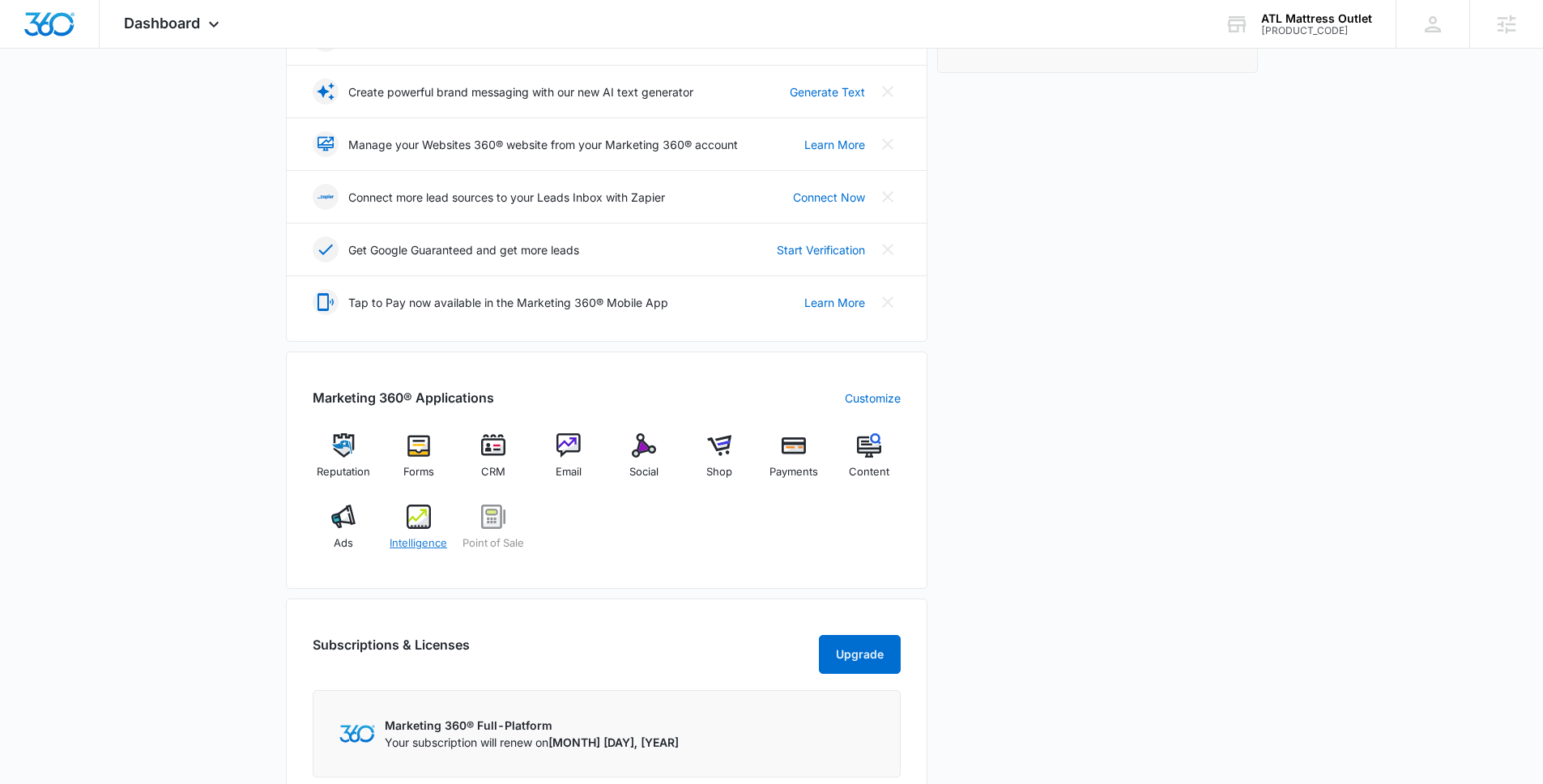 click on "Intelligence" at bounding box center (418, 534) 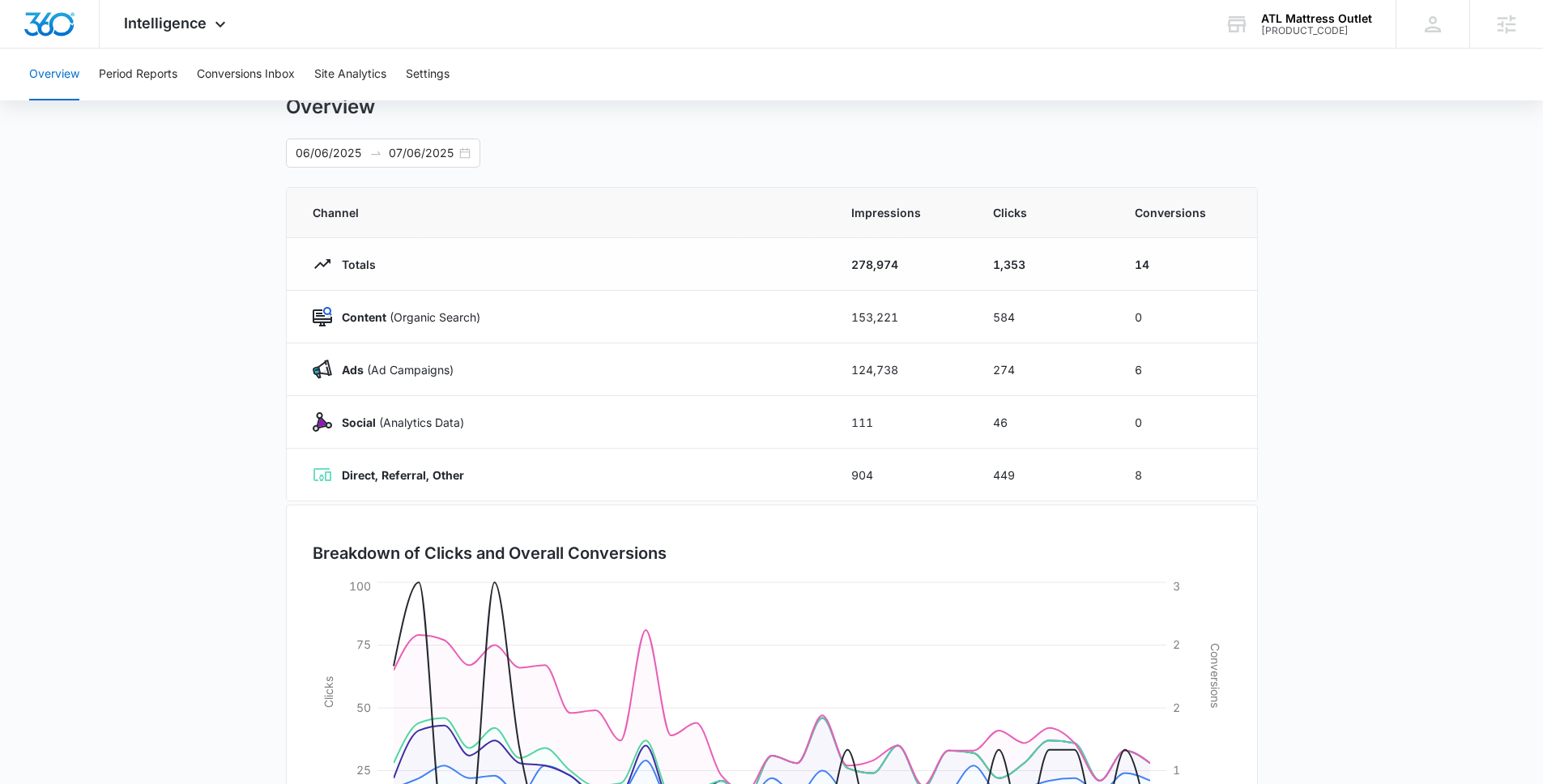 scroll, scrollTop: 57, scrollLeft: 0, axis: vertical 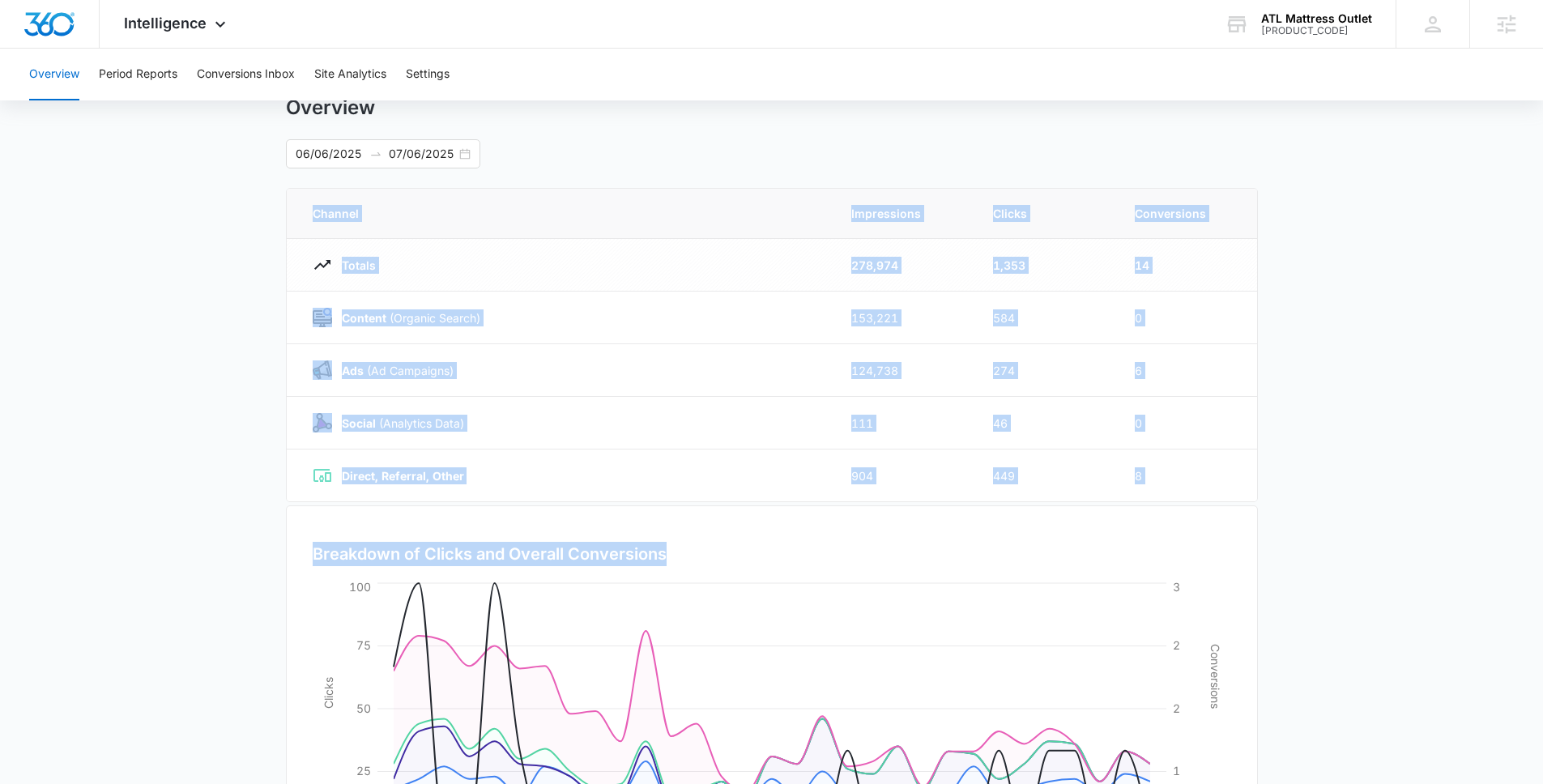 drag, startPoint x: 220, startPoint y: 251, endPoint x: 1468, endPoint y: 560, distance: 1285.685 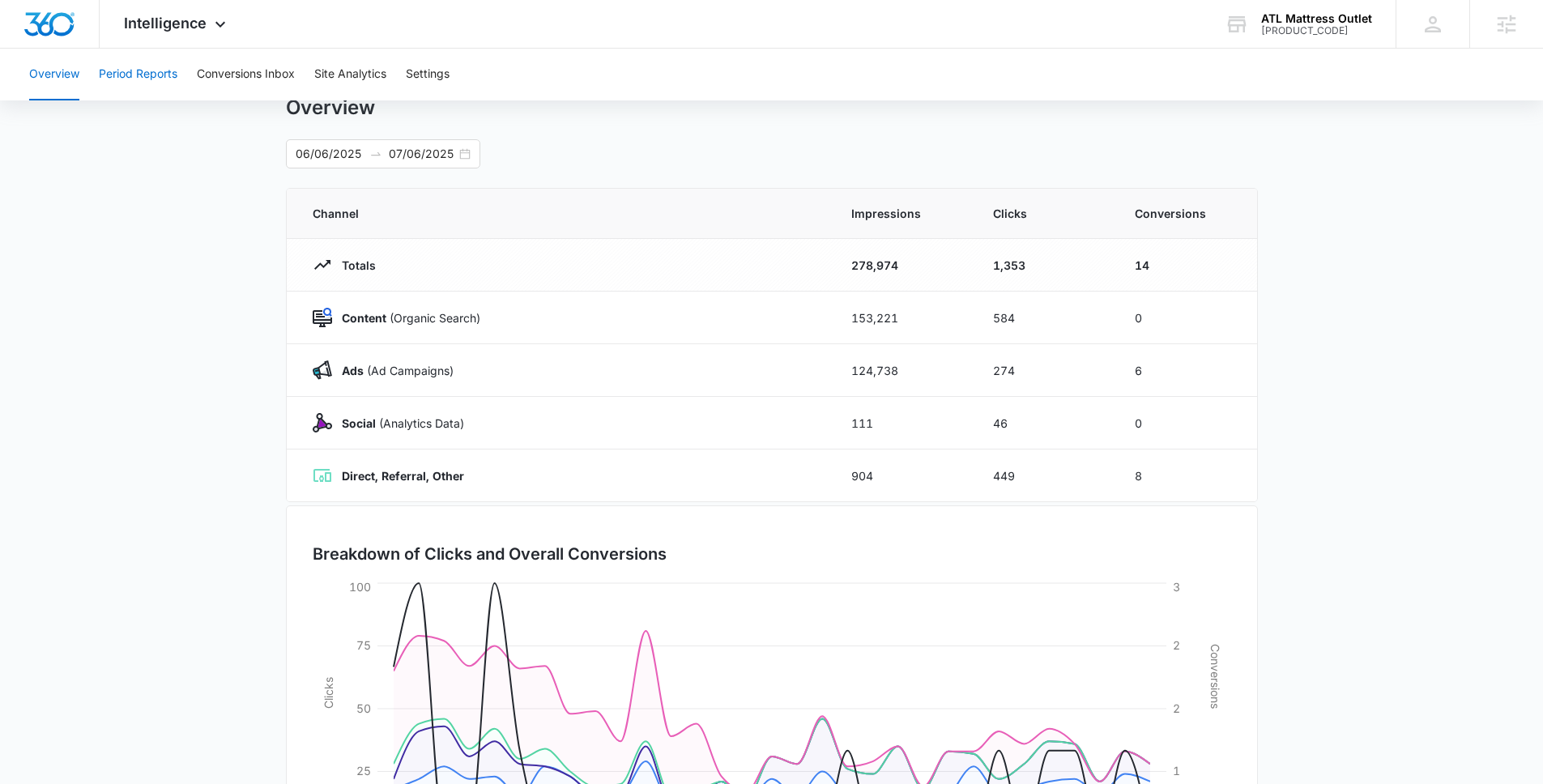 click on "Period Reports" at bounding box center [138, 75] 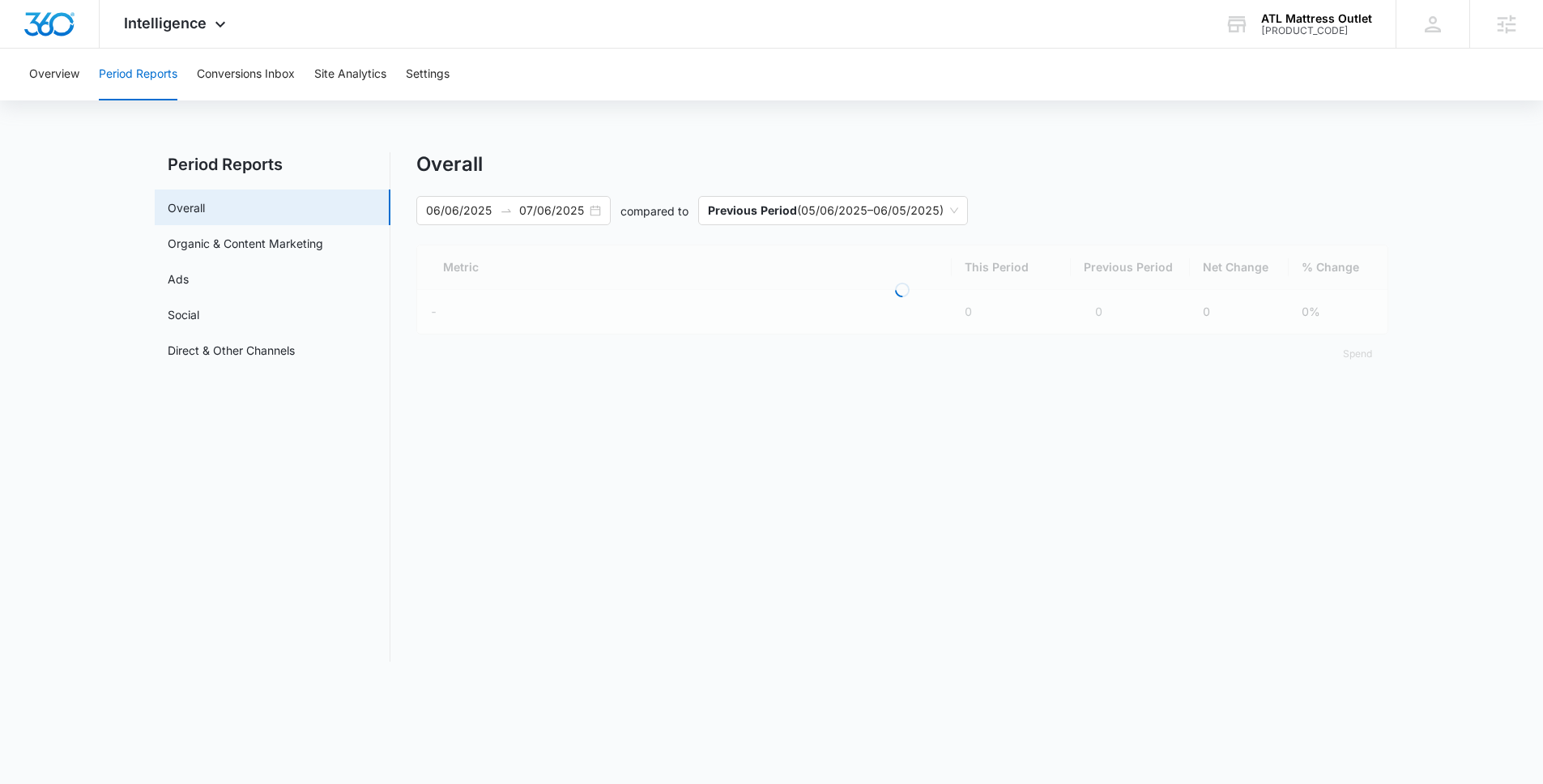 scroll, scrollTop: 0, scrollLeft: 0, axis: both 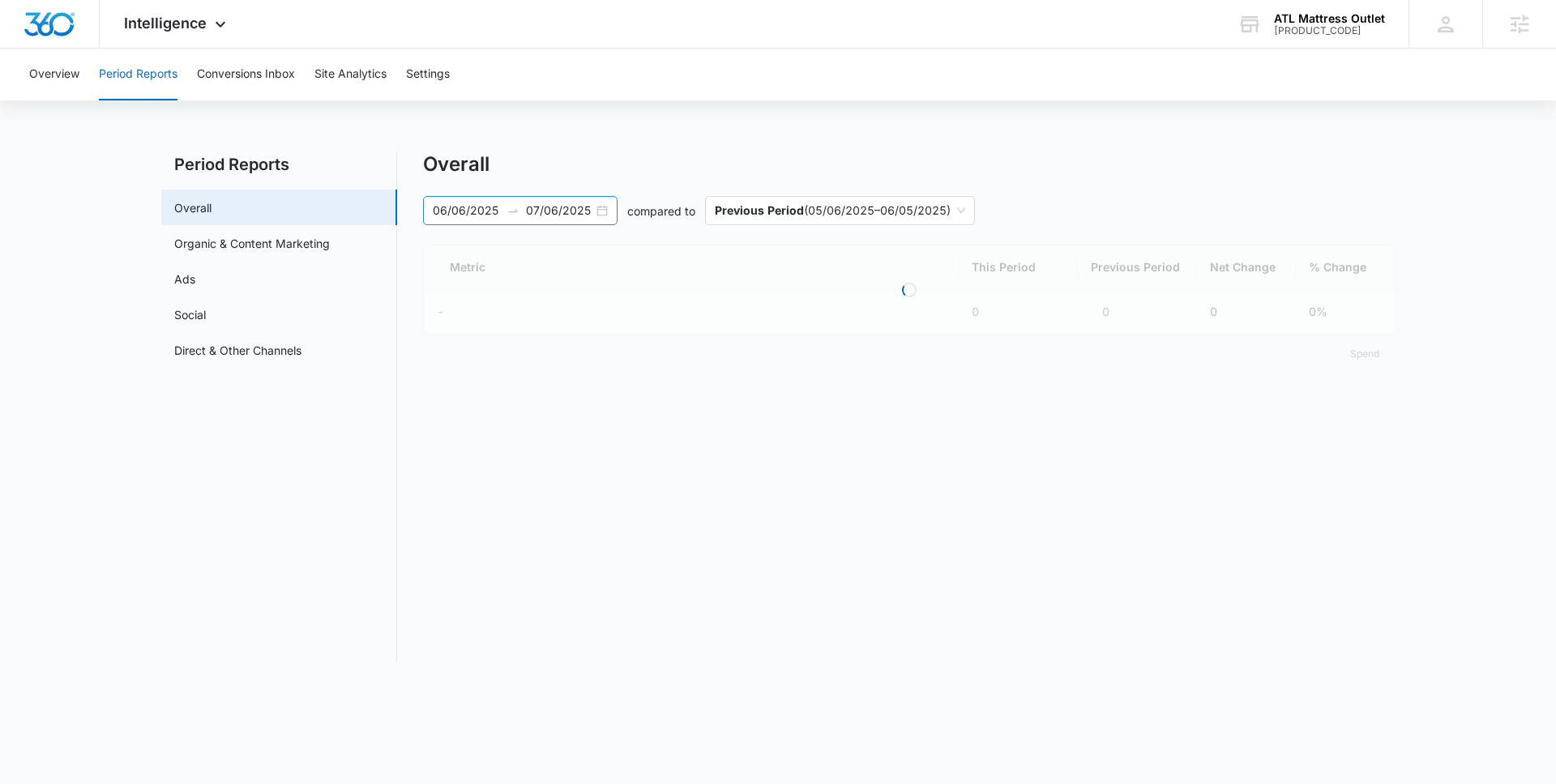 click on "06/06/2025 07/06/2025" at bounding box center [520, 211] 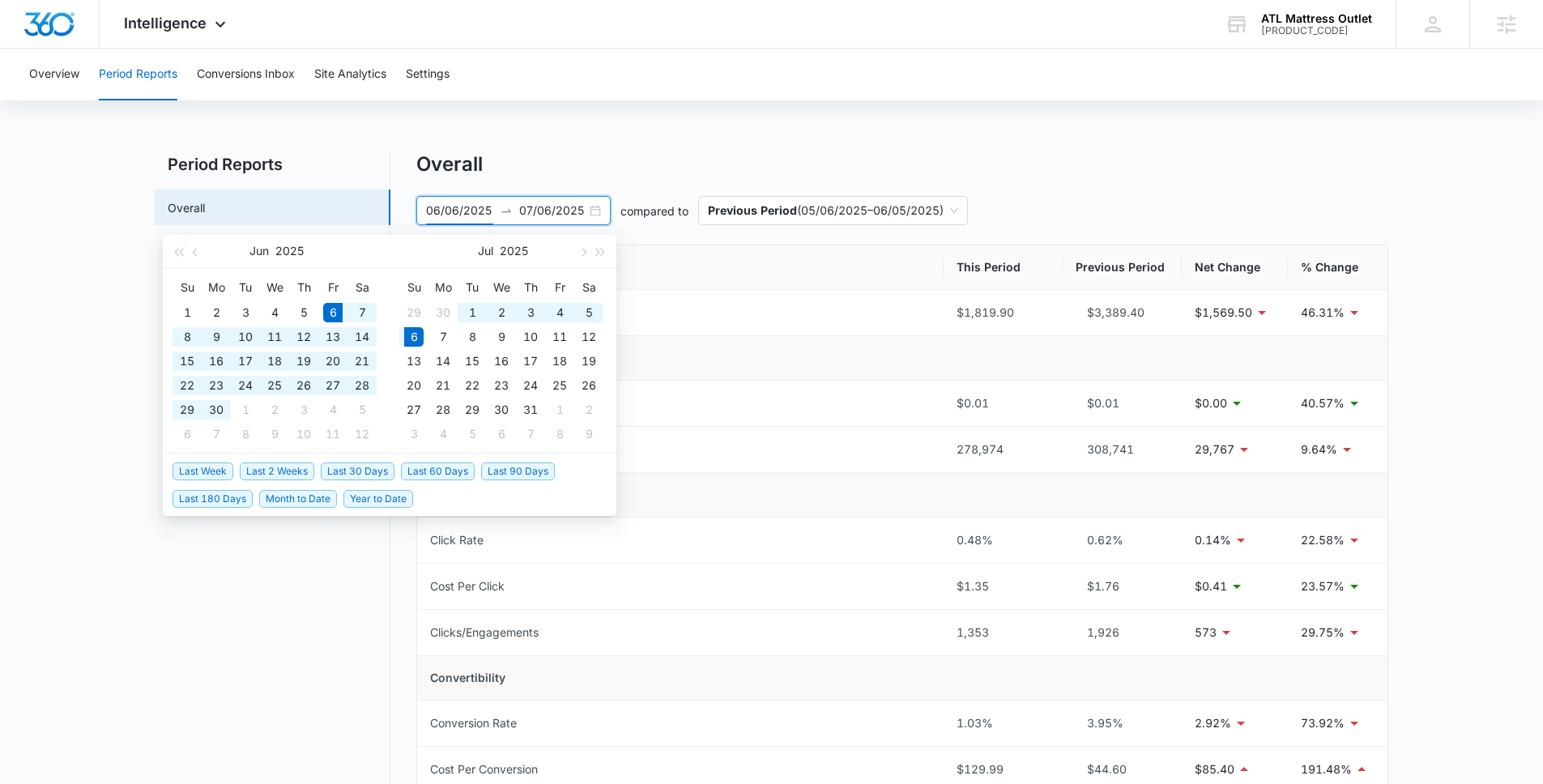 click on "Last 30 Days" at bounding box center (360, 471) 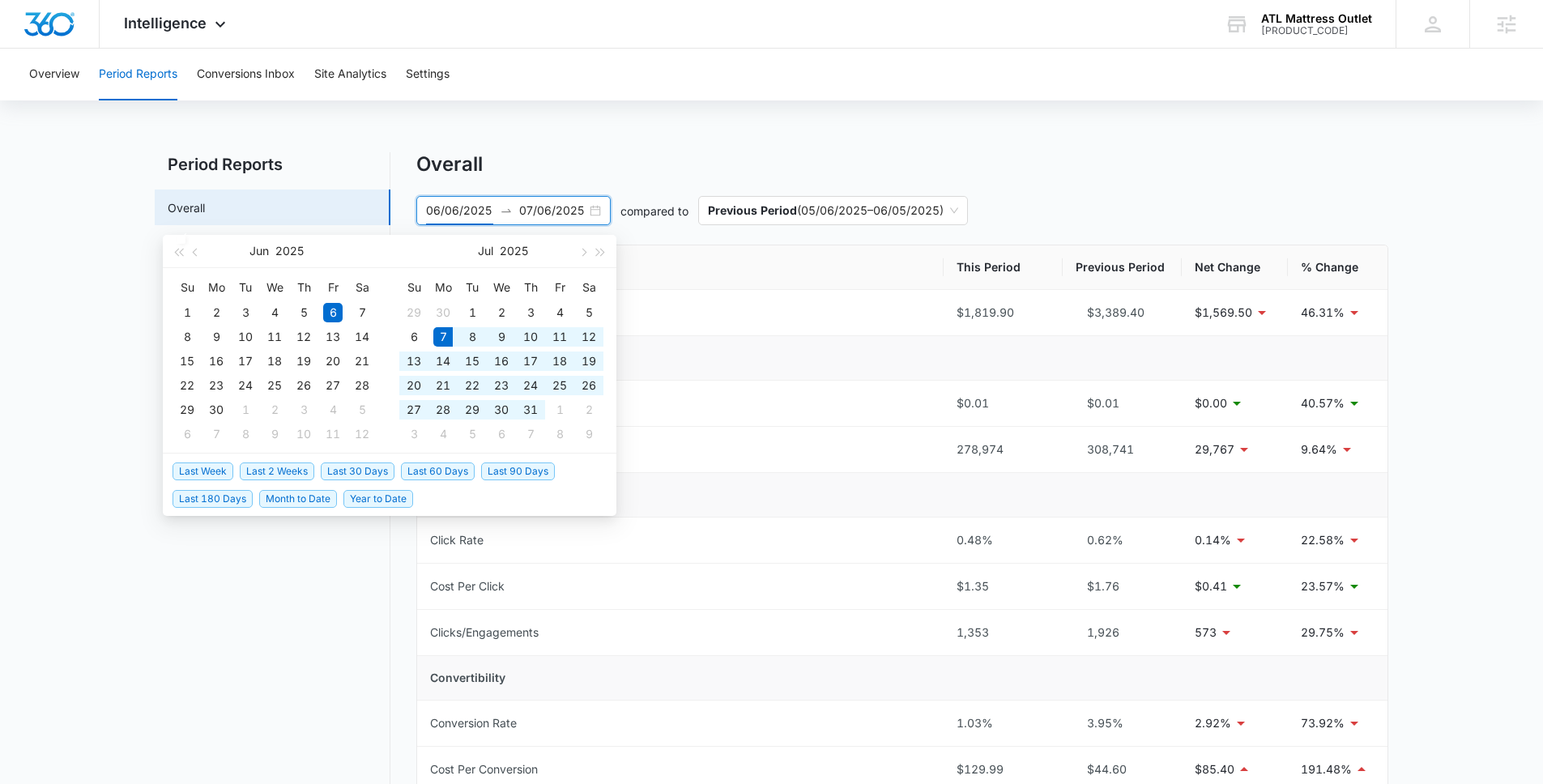 click on "Last 30 Days" at bounding box center (357, 471) 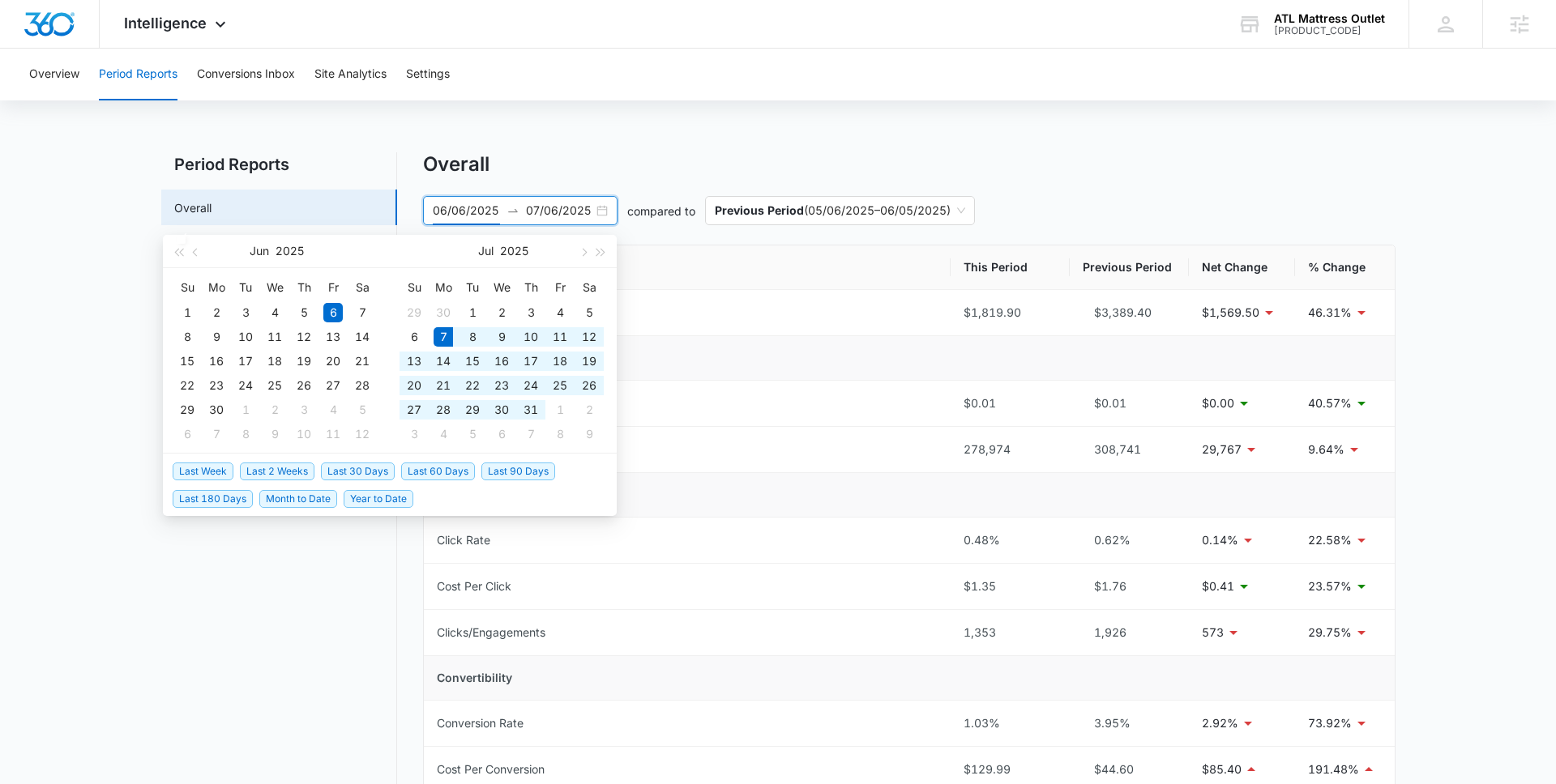 type on "07/07/2025" 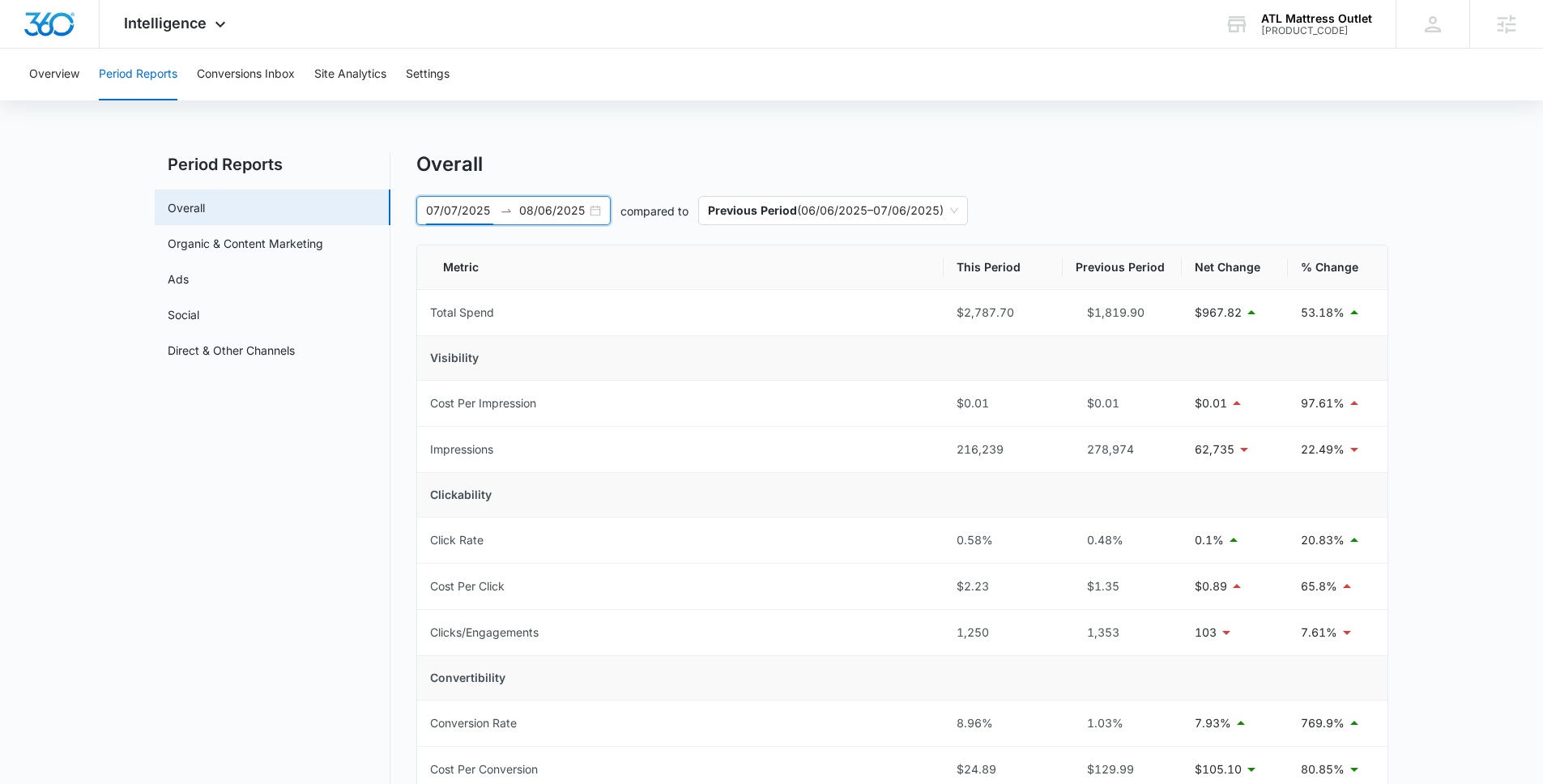 click on "Period Reports Overall Organic & Content Marketing Ads Social Direct & Other Channels Overall 07/07/2025 08/06/2025 compared to Previous Period  ( 06/06/2025  –  07/06/2025 ) Metric This Period Previous  Period Net Change % Change           Total Spend $2,787.70 $1,819.90 $967.82 53.18% Visibility Cost Per Impression $0.01 $0.01 $0.01 97.61% Impressions 216,239 278,974 62,735 22.49% Clickability Click Rate 0.58% 0.48% 0.1% 20.83% Cost Per Click $2.23 $1.35 $0.89 65.8% Clicks/Engagements 1,250 1,353 103 7.61% Convertibility Conversion Rate 8.96% 1.03% 7.93% 769.9% Cost Per Conversion $24.89 $129.99 $105.10 80.85% Conversions 112 14 98 700% Other Average Daily Cost $89.93 $58.71 $31.22 53.18% Pages Per Website Visit 3.14 2.46 0.68 27.41% Average Time On Website 1m 4s 1m 2s 0m 1s 3.1% Website Bounce Rate 38.43% 44.46% 6.03% 13.56% % New Website Visits 71.57% 71.13% 0.44% 0.62% New Website Visits 730 680 50 7.35% Website Visits 1,020 956 64 6.69% % ROI -99.93% 90.78% 190.71% 210.07% ROI -$2,785.70 268.61%" at bounding box center [771, 787] 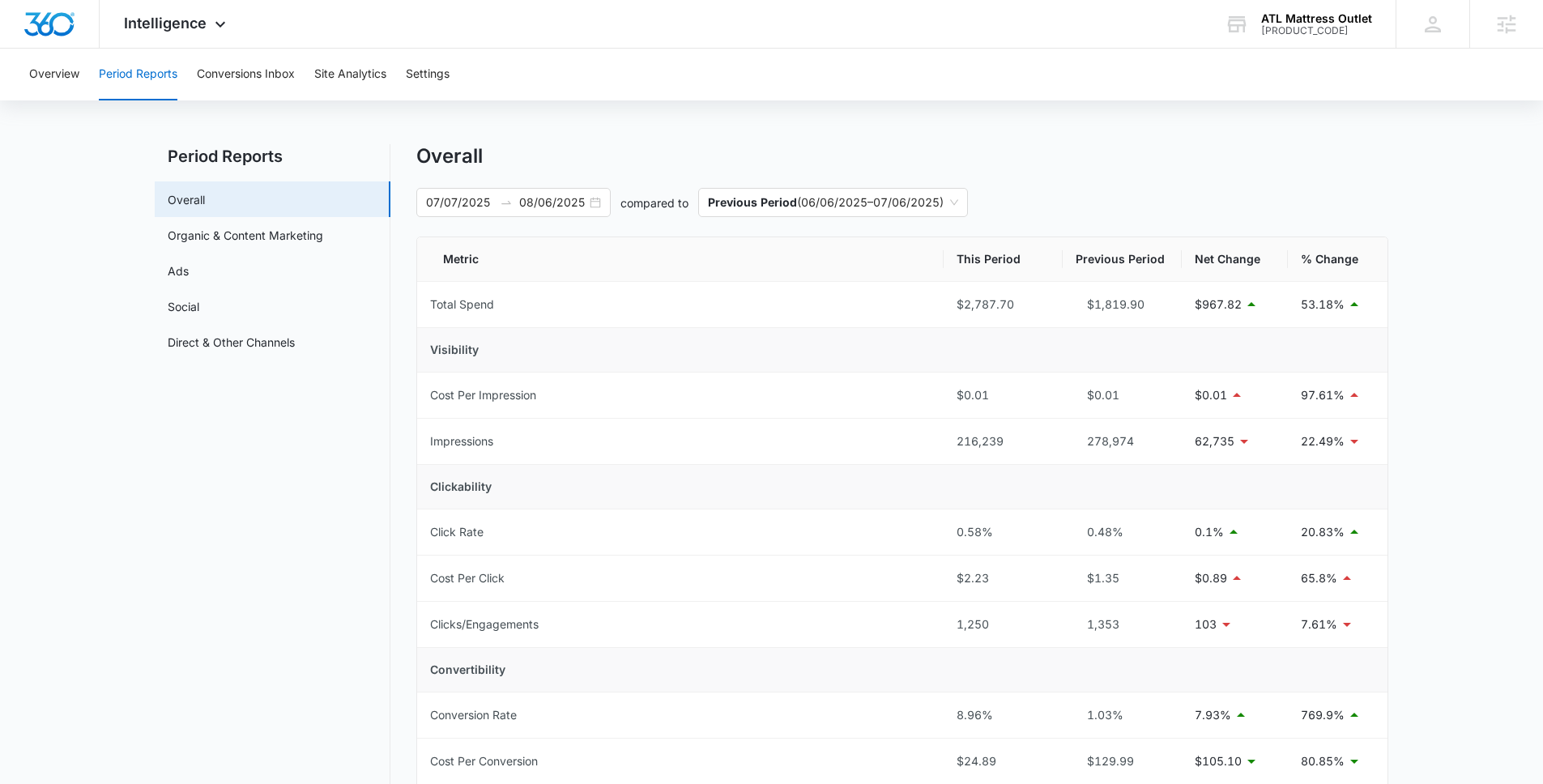 scroll, scrollTop: 0, scrollLeft: 0, axis: both 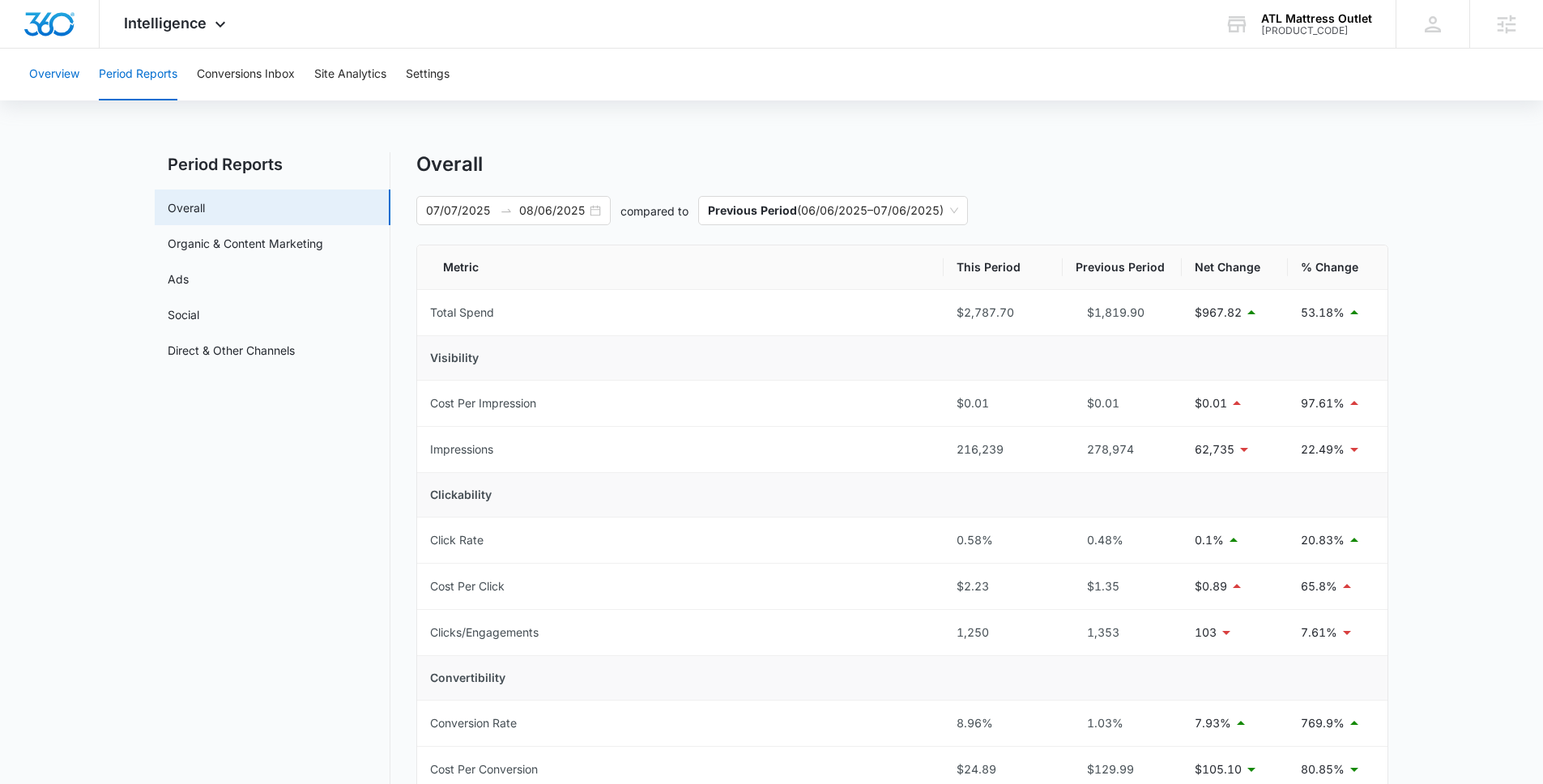 click on "Overview" at bounding box center [54, 75] 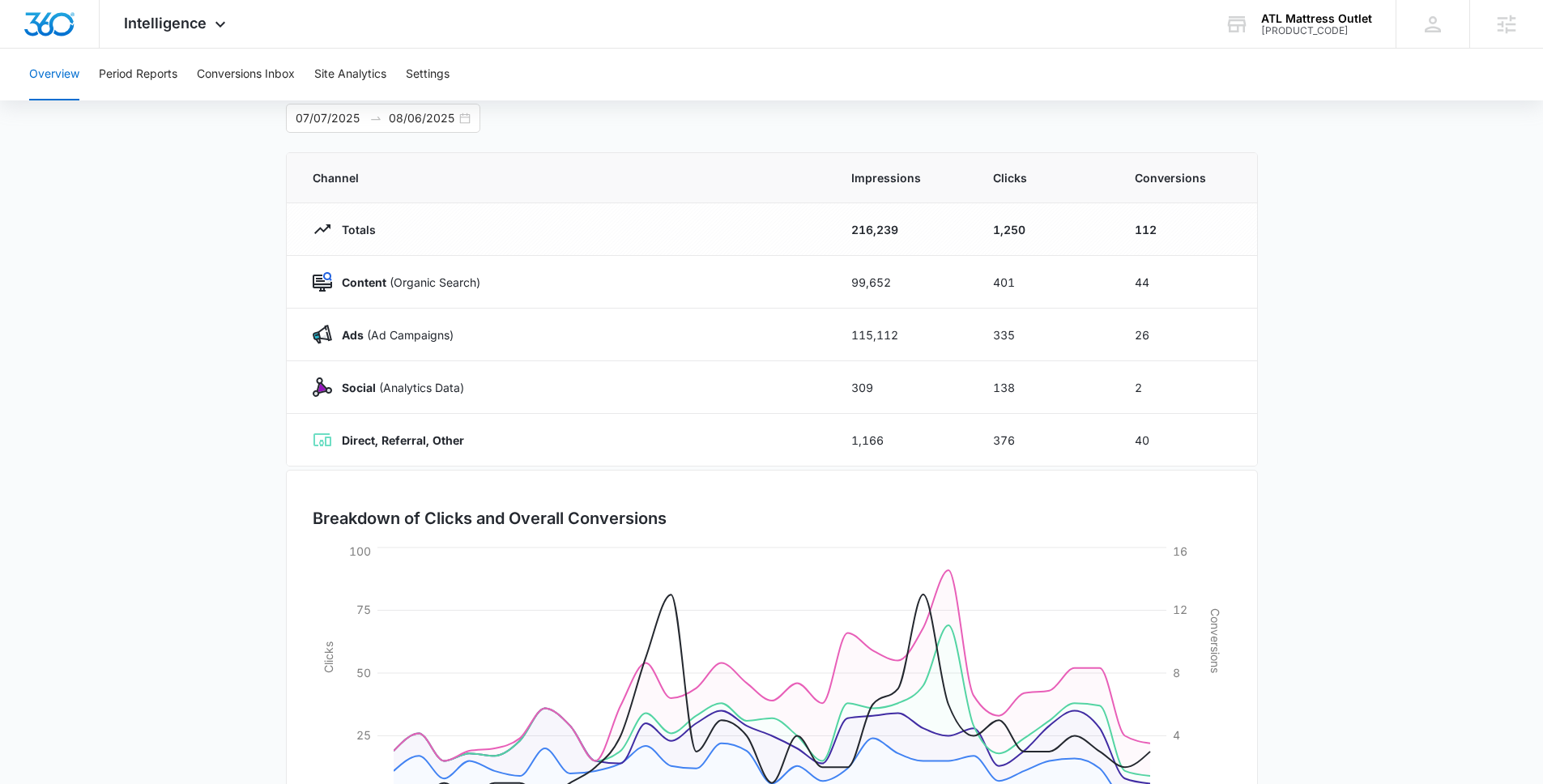 scroll, scrollTop: 0, scrollLeft: 0, axis: both 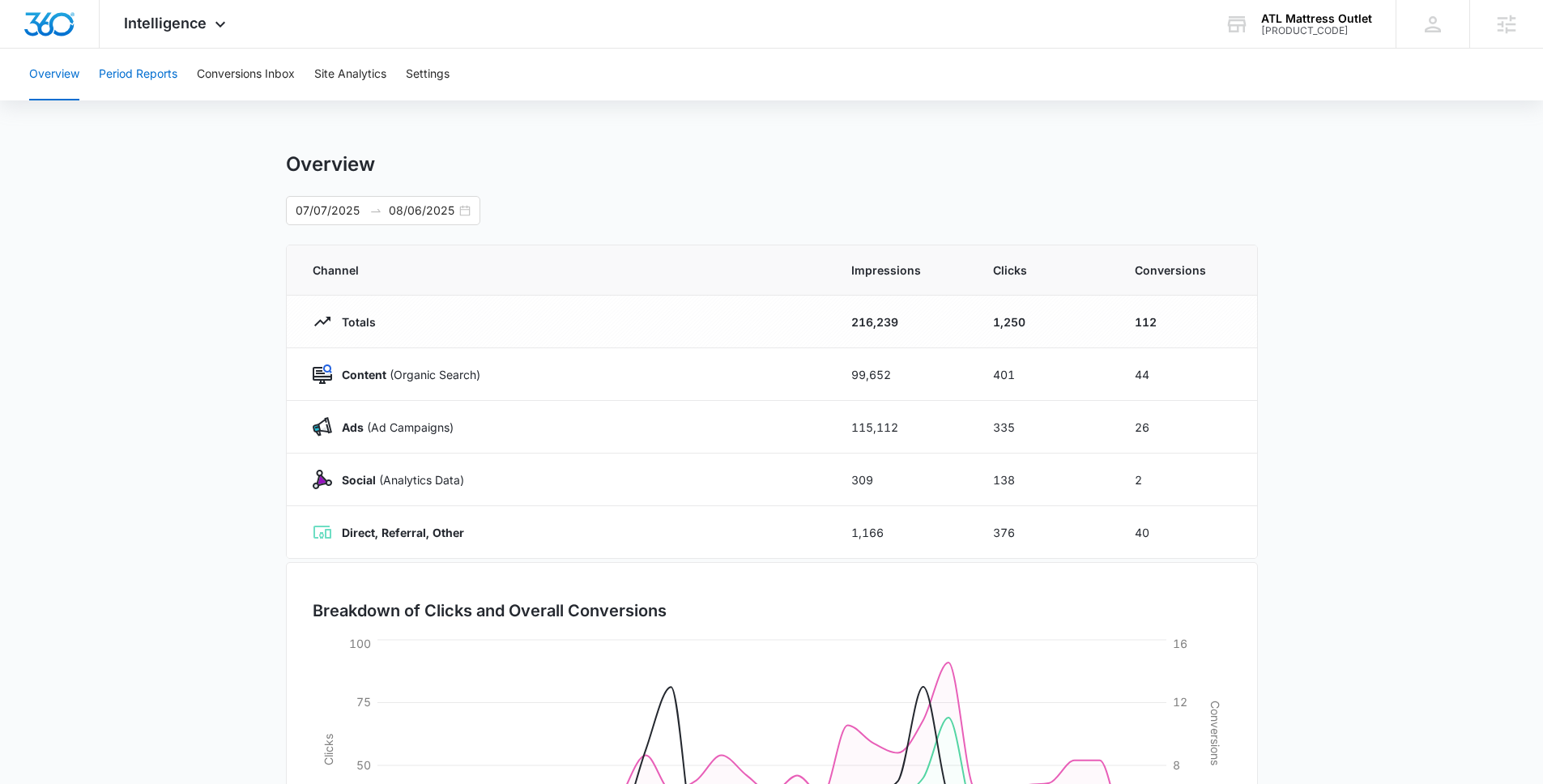 click on "Period Reports" at bounding box center (138, 75) 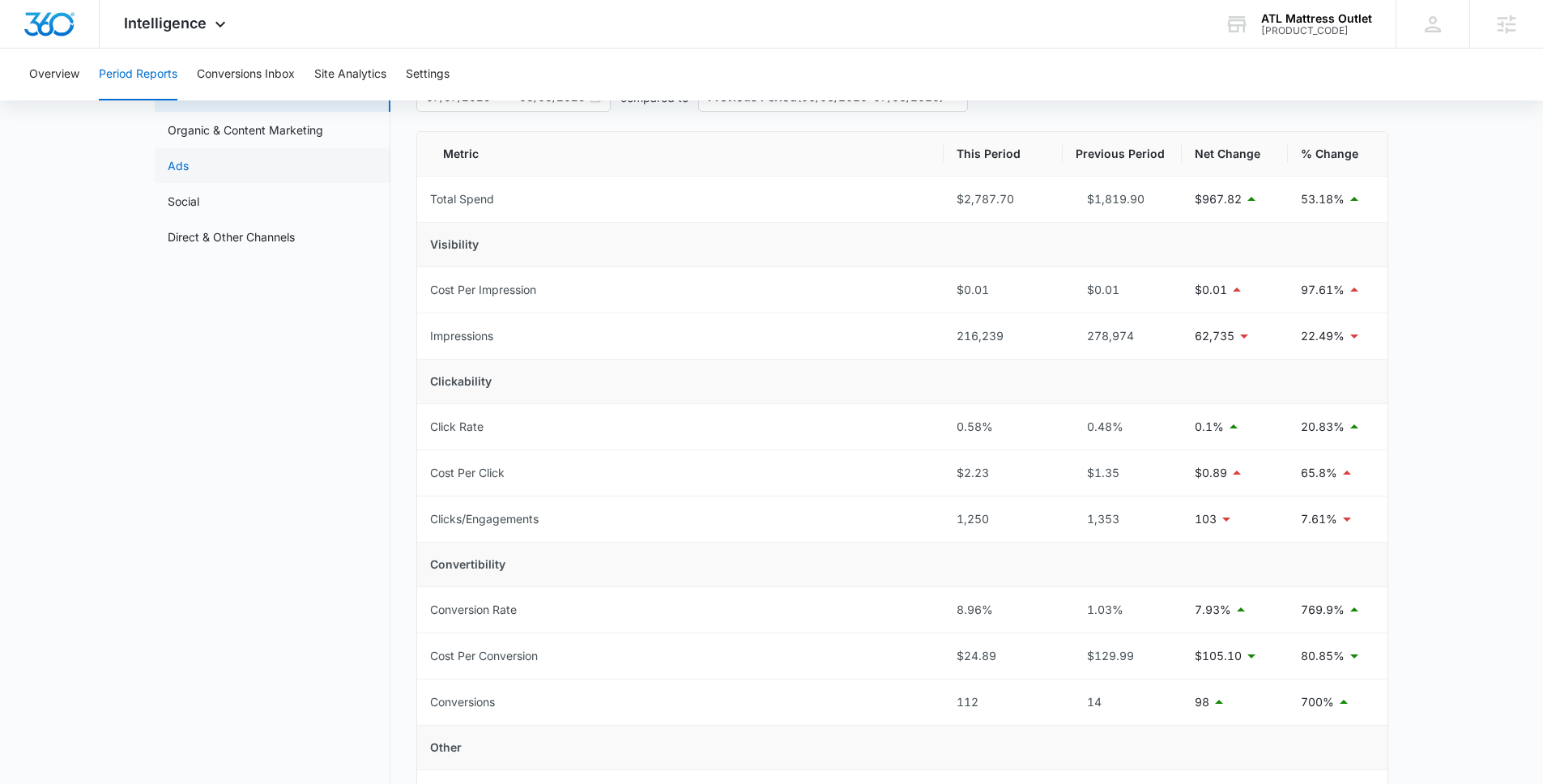 scroll, scrollTop: 112, scrollLeft: 0, axis: vertical 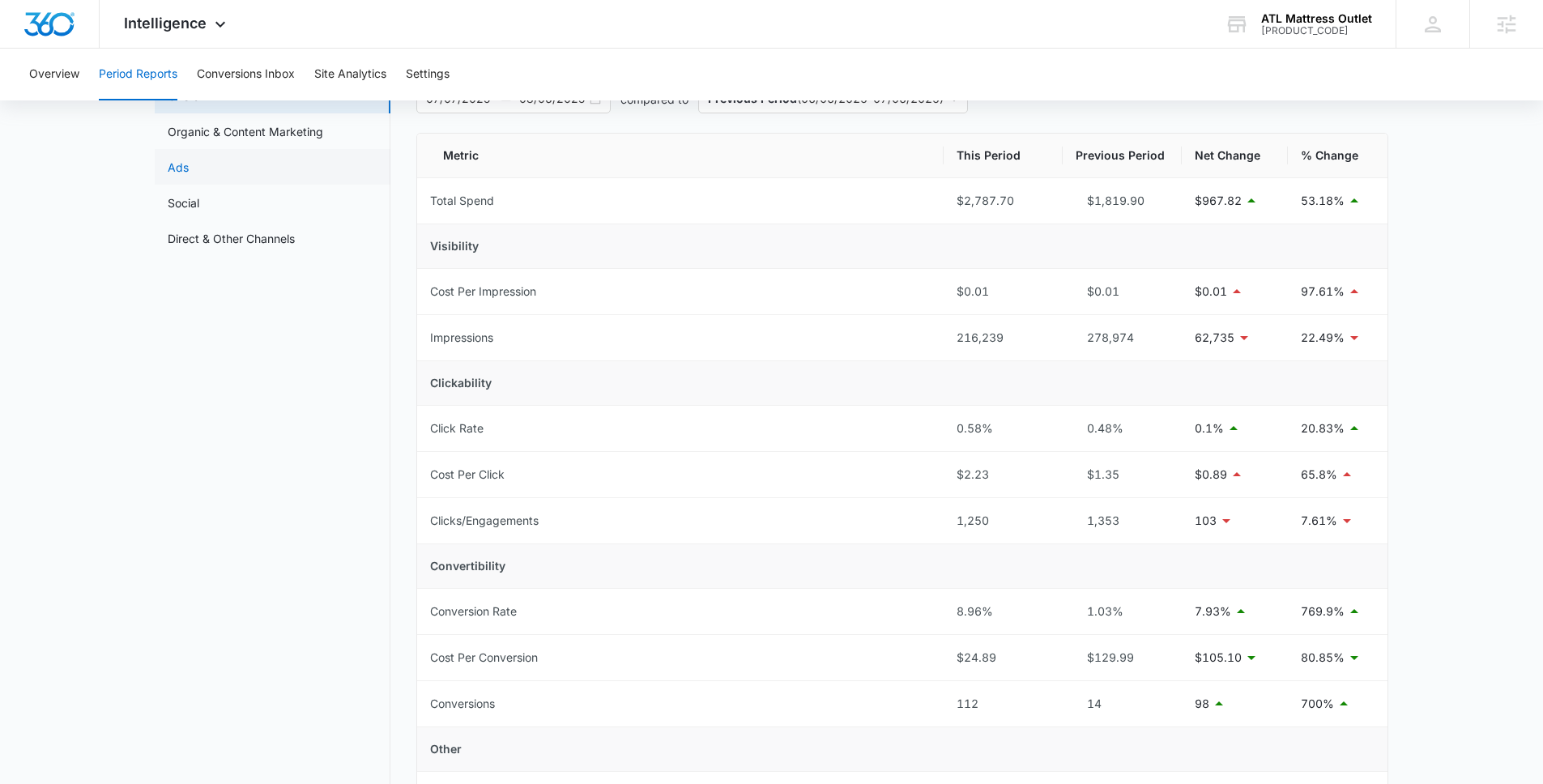 click on "Ads" at bounding box center [178, 167] 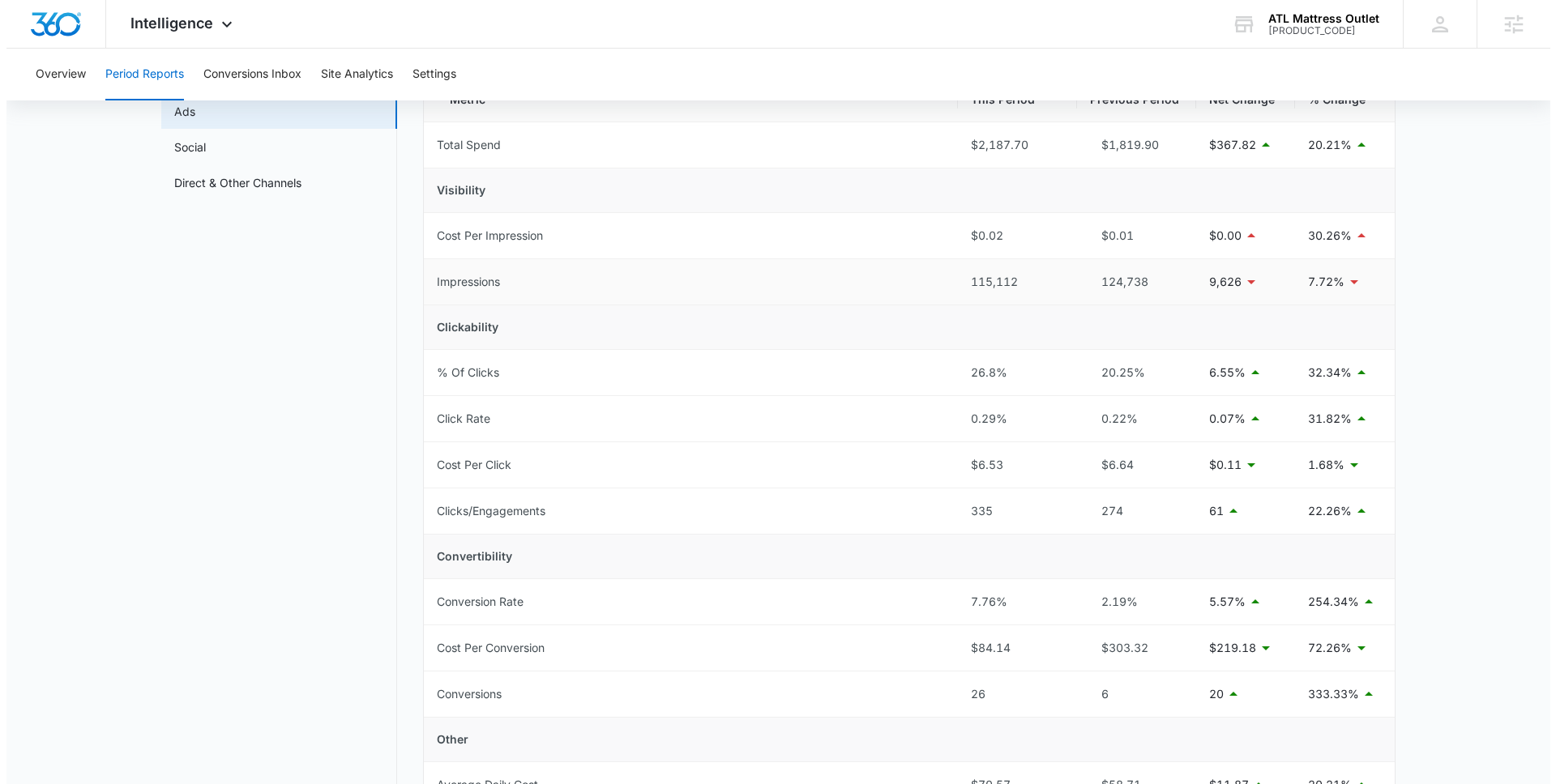 scroll, scrollTop: 241, scrollLeft: 0, axis: vertical 